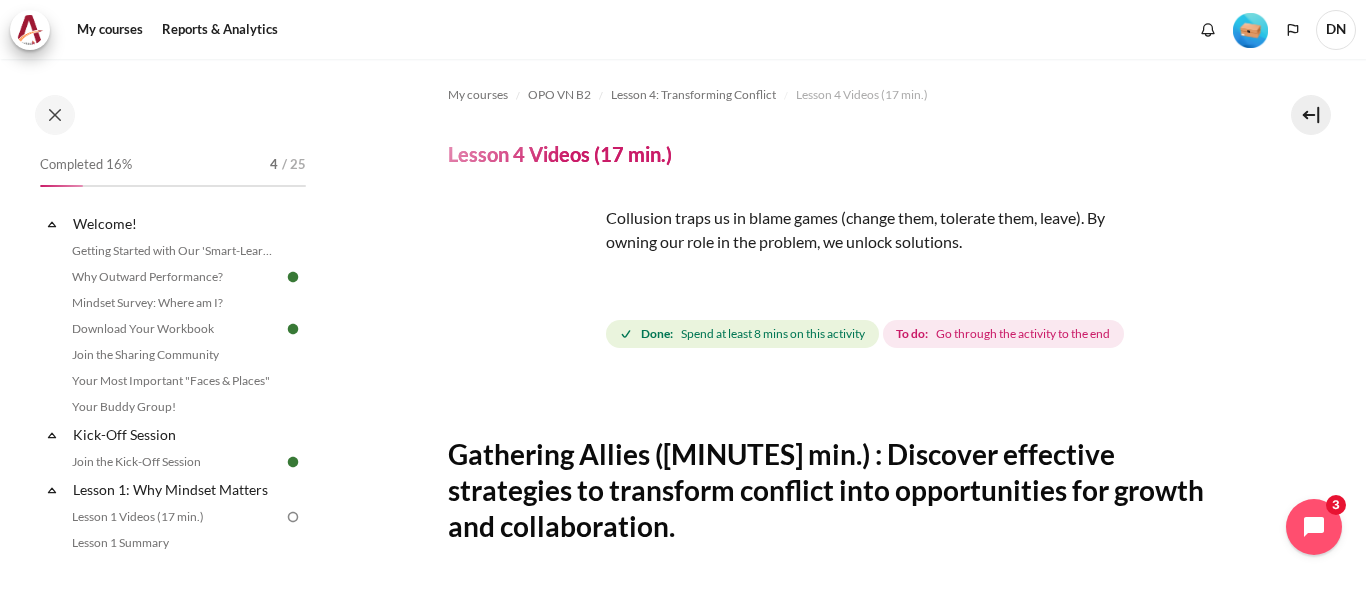 scroll, scrollTop: 0, scrollLeft: 0, axis: both 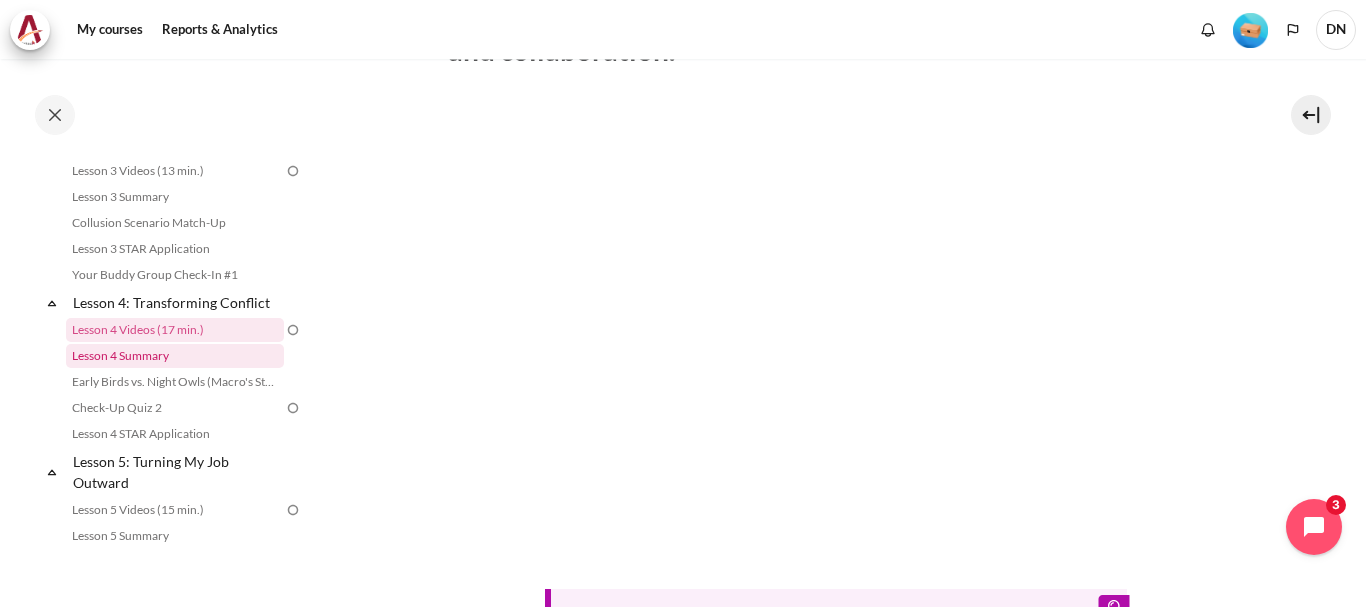click on "Lesson 4 Summary" at bounding box center (175, 356) 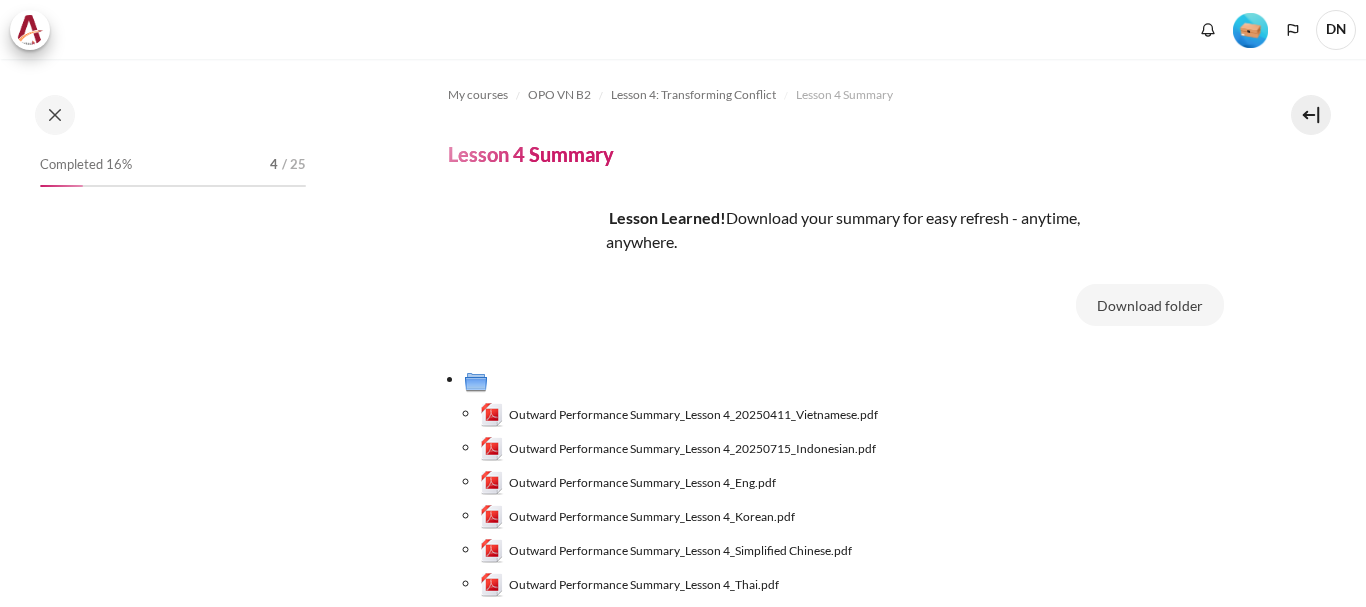 scroll, scrollTop: 0, scrollLeft: 0, axis: both 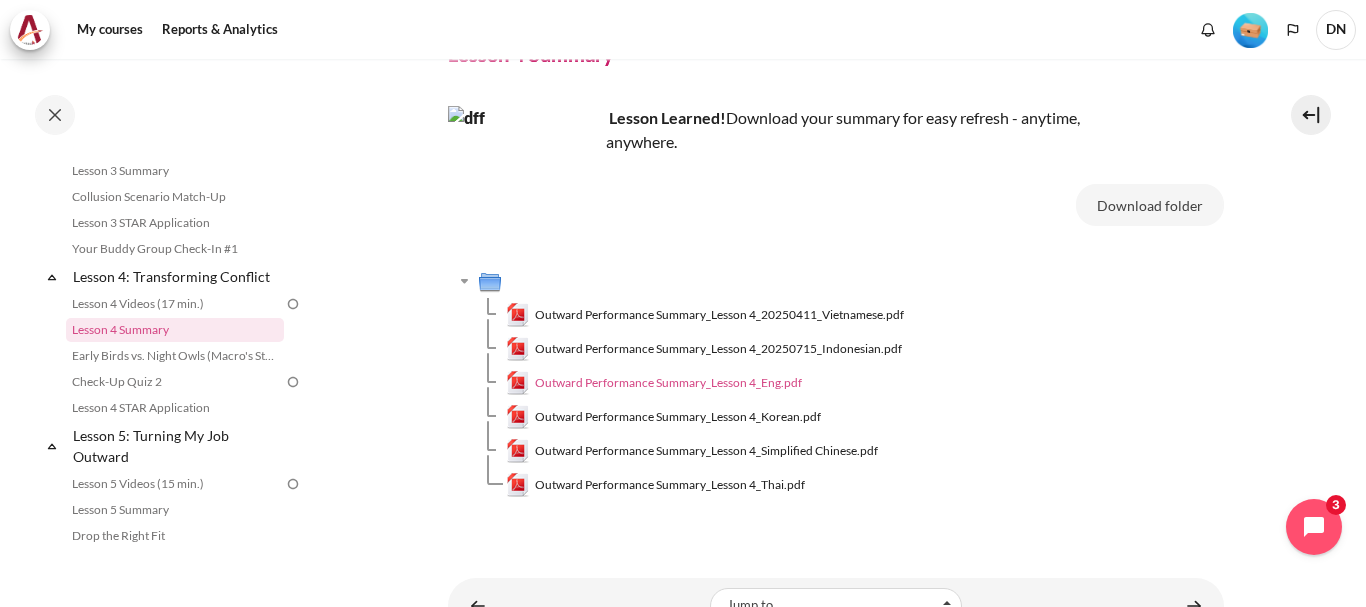click on "Outward Performance Summary_Lesson 4_Eng.pdf" at bounding box center (668, 383) 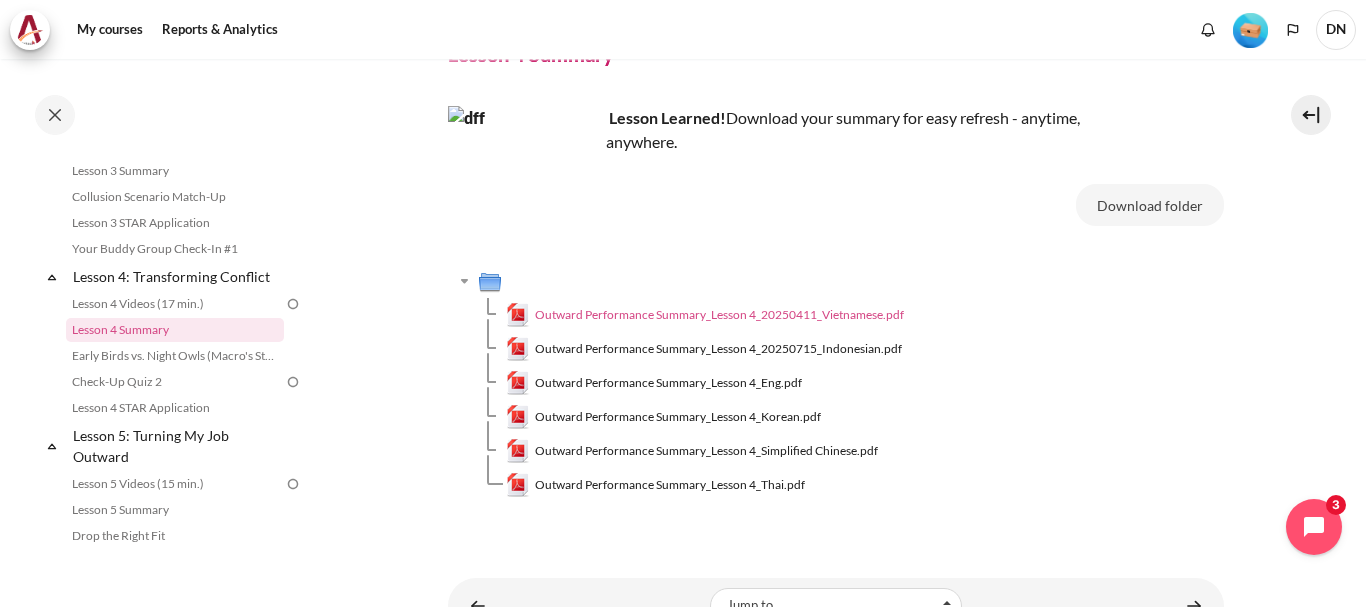 click on "Outward Performance Summary_Lesson 4_20250411_Vietnamese.pdf" at bounding box center [719, 315] 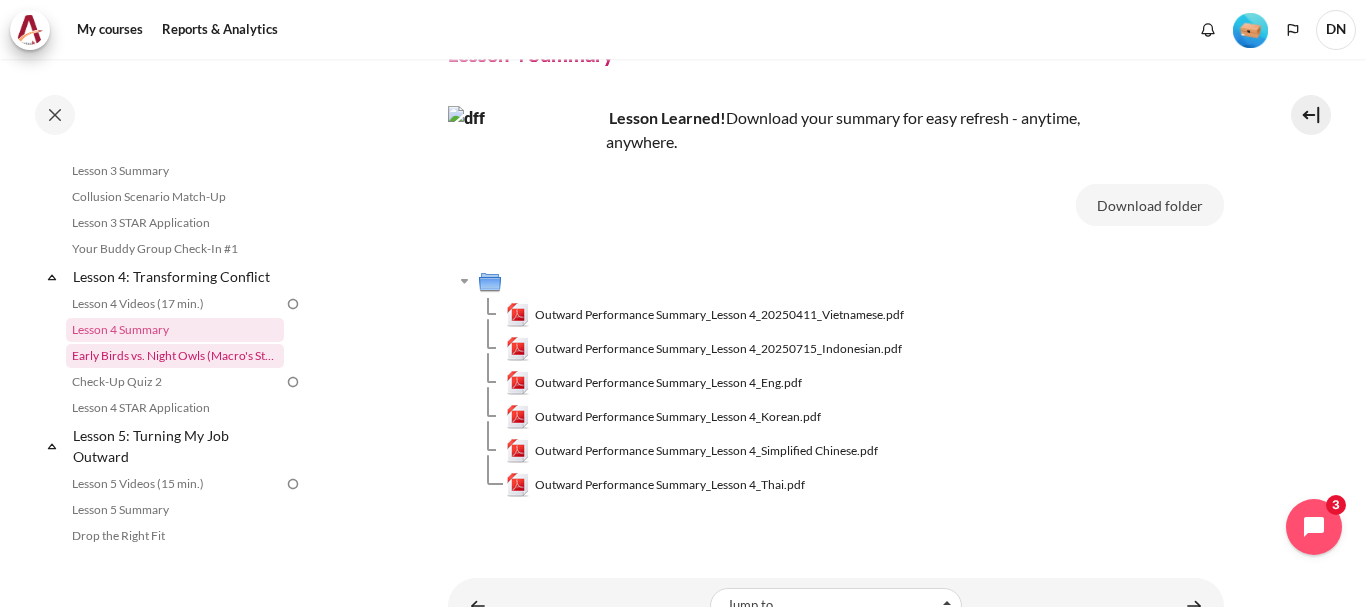 click on "Early Birds vs. Night Owls (Macro's Story)" at bounding box center [175, 356] 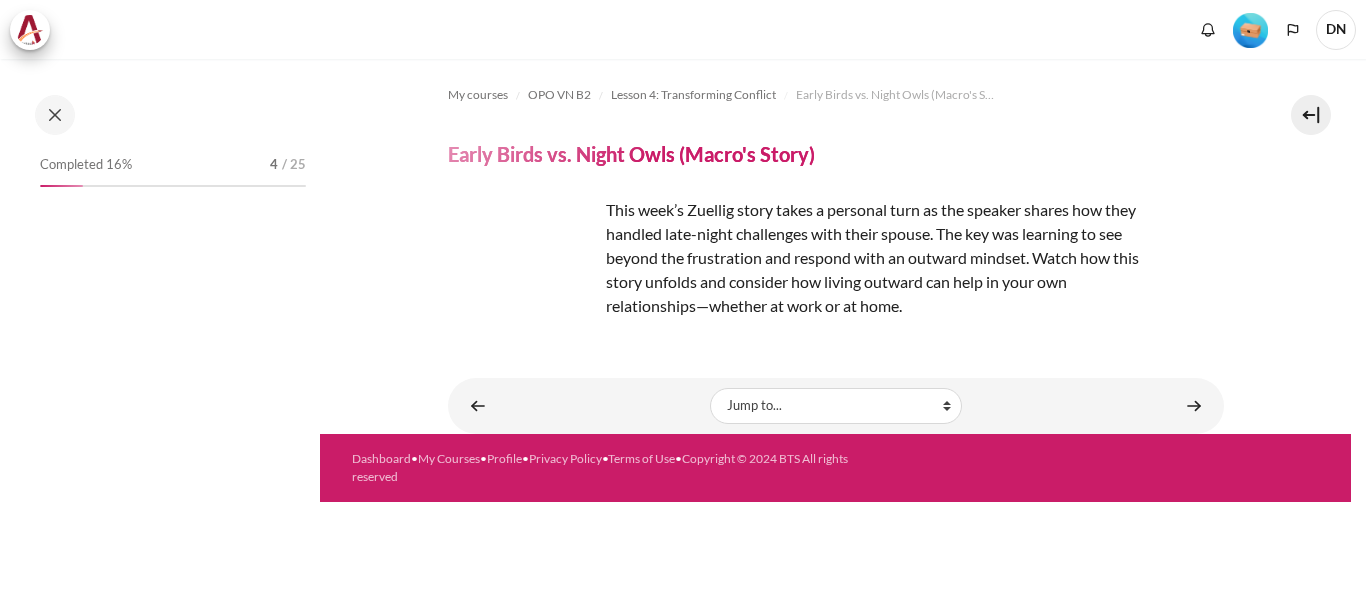 scroll, scrollTop: 0, scrollLeft: 0, axis: both 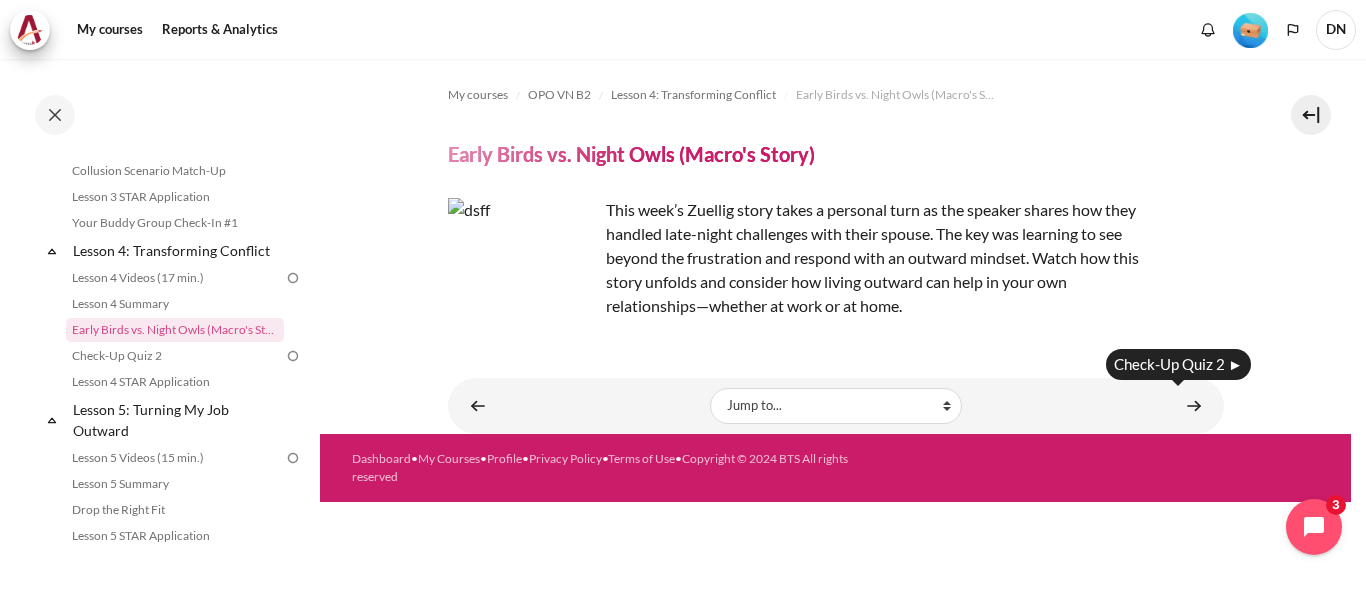 click at bounding box center [836, 348] 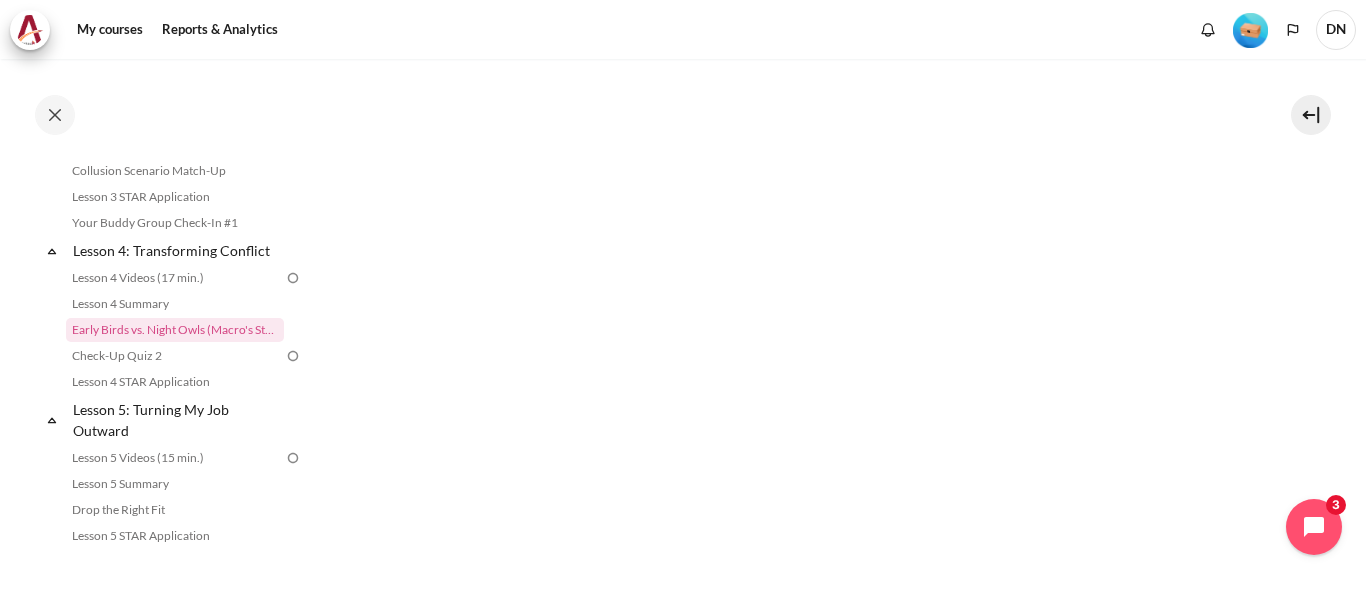 scroll, scrollTop: 1233, scrollLeft: 0, axis: vertical 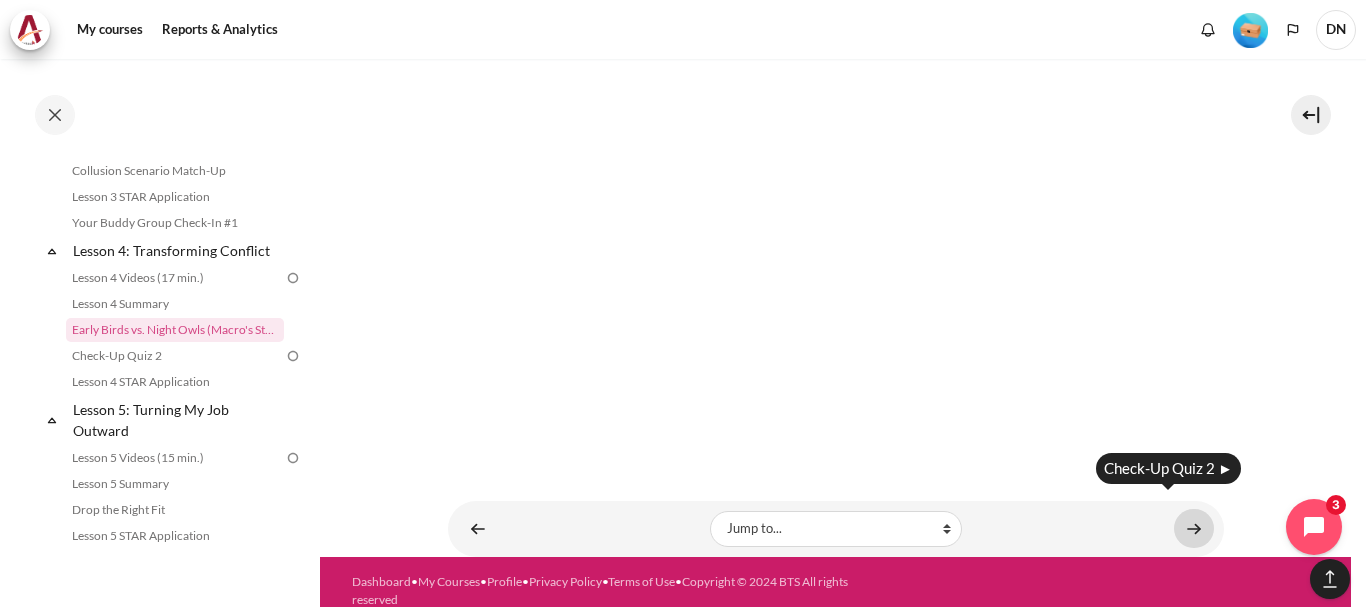 click at bounding box center [1194, 528] 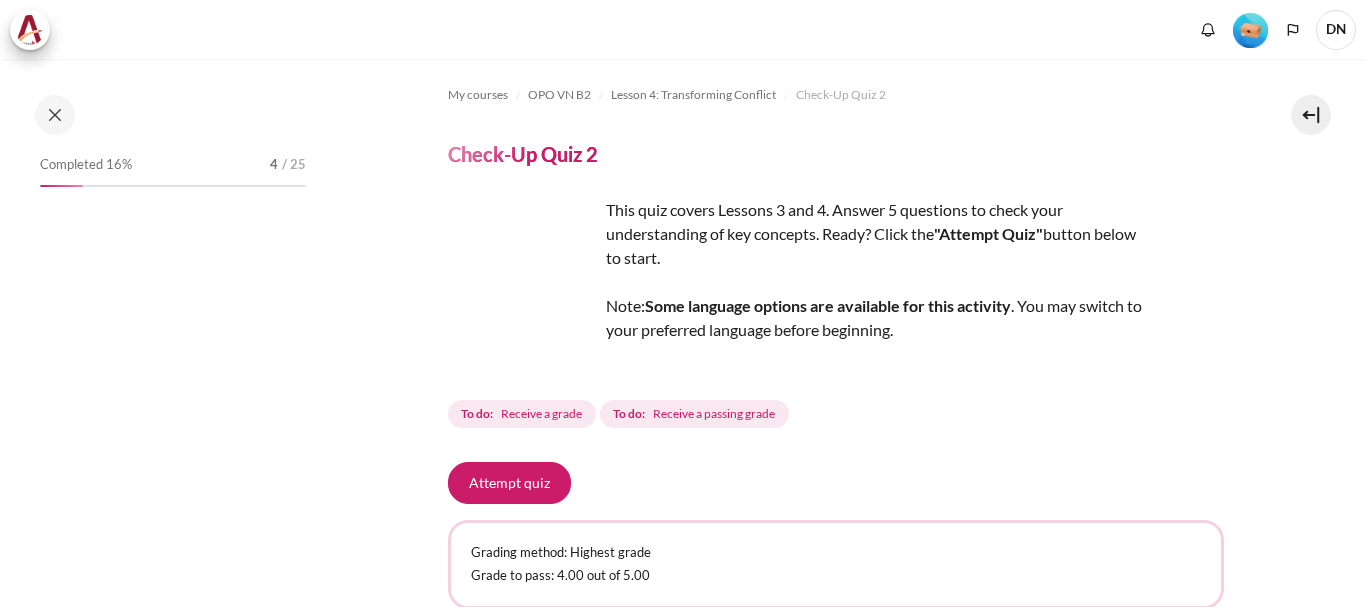 scroll, scrollTop: 0, scrollLeft: 0, axis: both 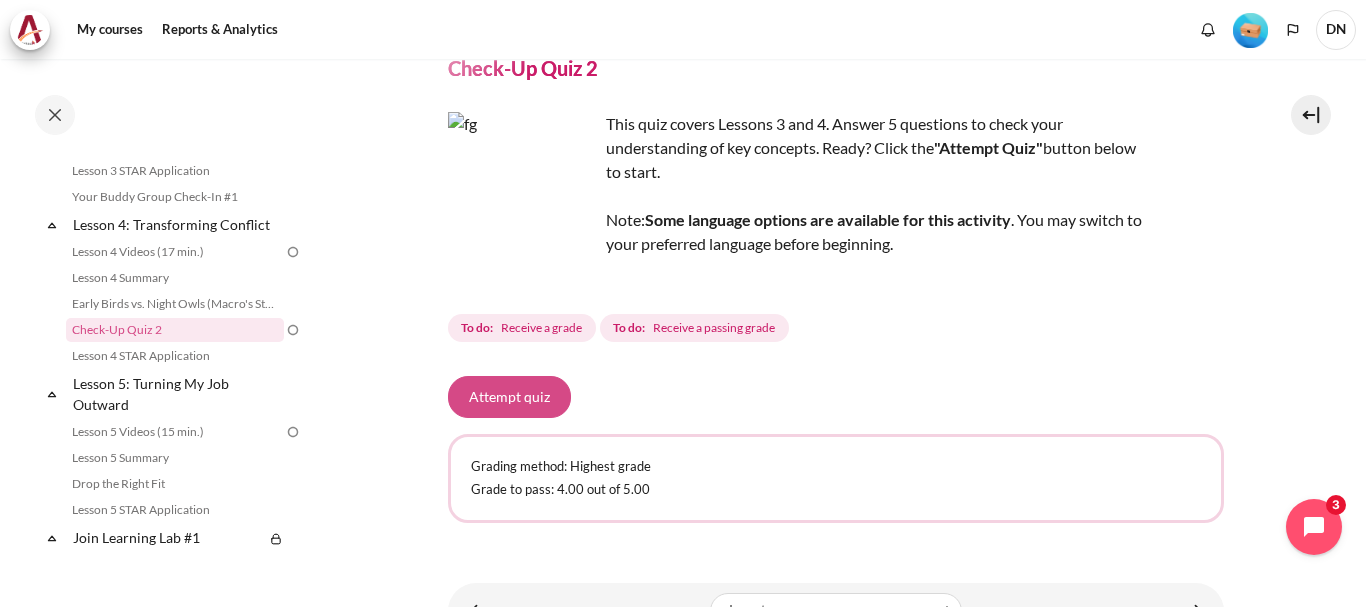 click on "Attempt quiz" at bounding box center [509, 397] 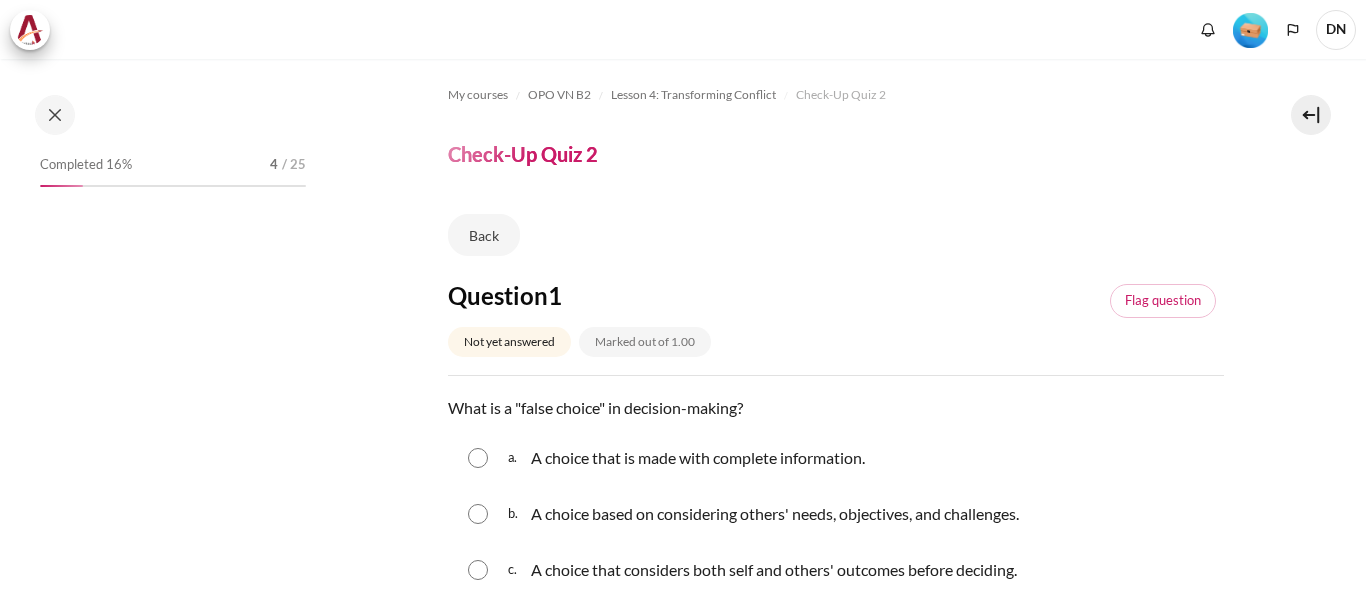 scroll, scrollTop: 0, scrollLeft: 0, axis: both 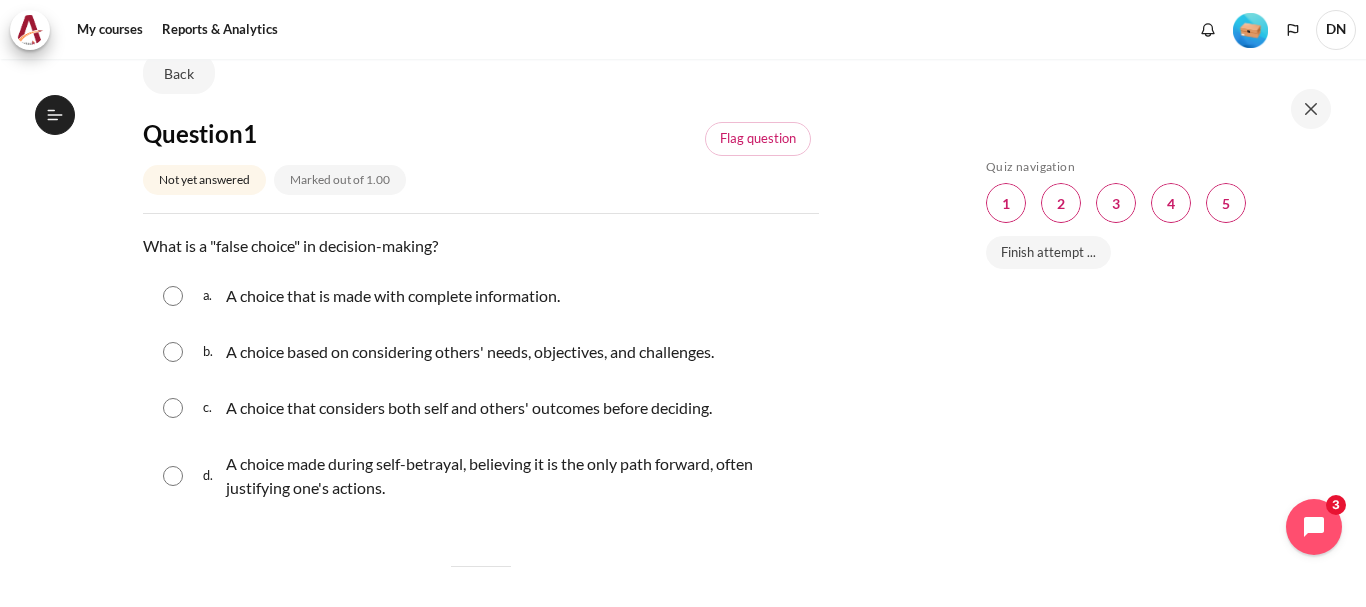 click on "c.  A choice that considers both self and others' outcomes before deciding." at bounding box center [481, 408] 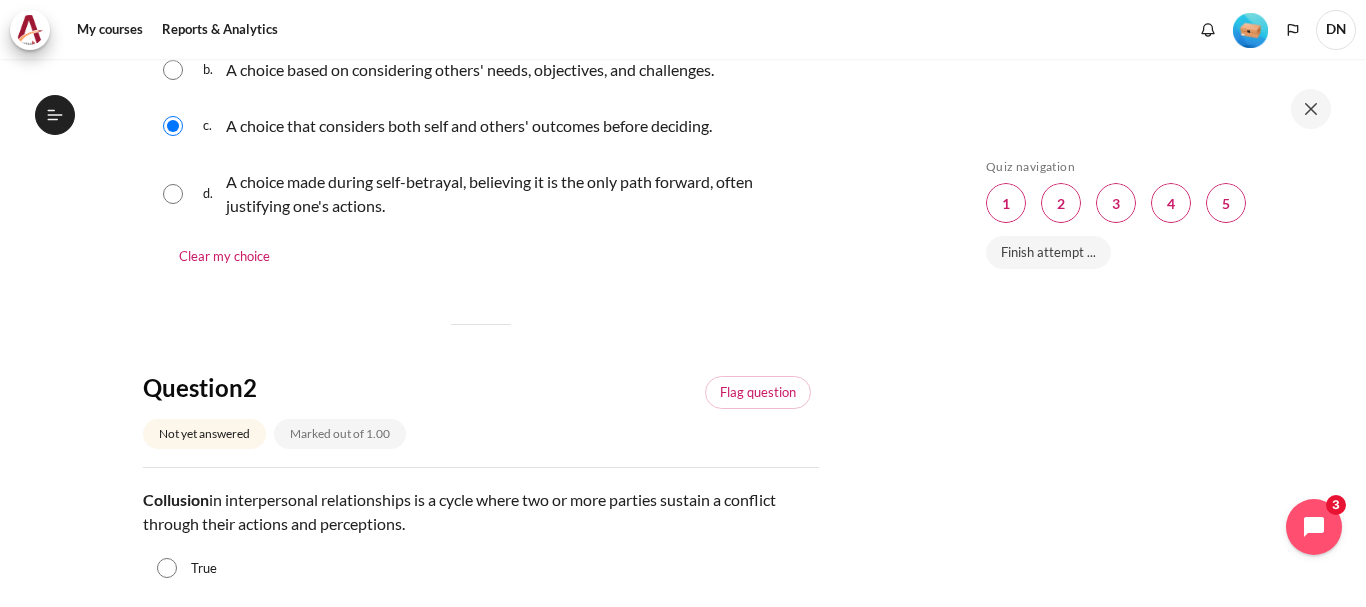 scroll, scrollTop: 562, scrollLeft: 0, axis: vertical 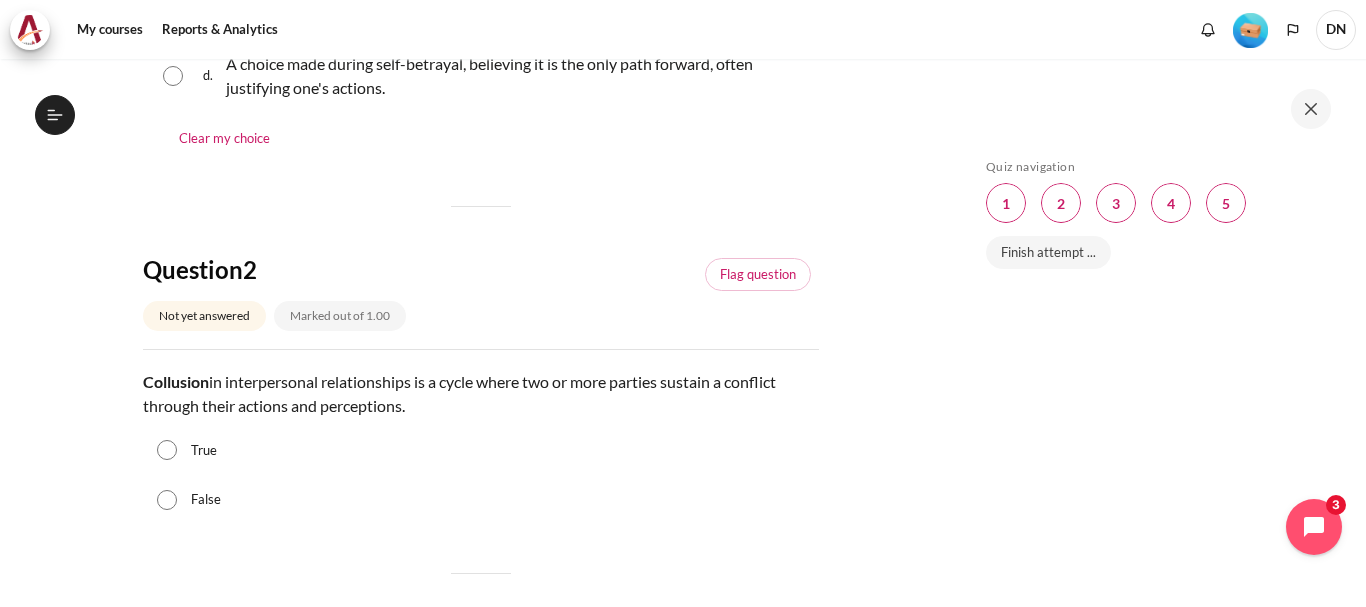 drag, startPoint x: 167, startPoint y: 448, endPoint x: 306, endPoint y: 395, distance: 148.76155 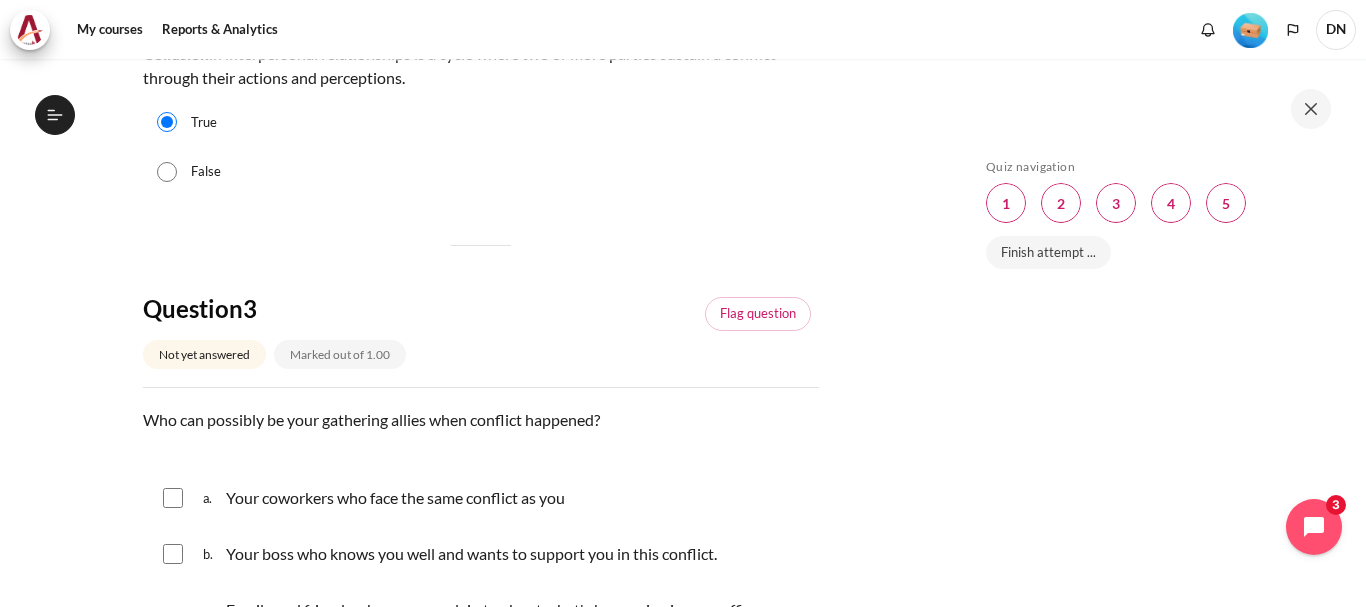 scroll, scrollTop: 962, scrollLeft: 0, axis: vertical 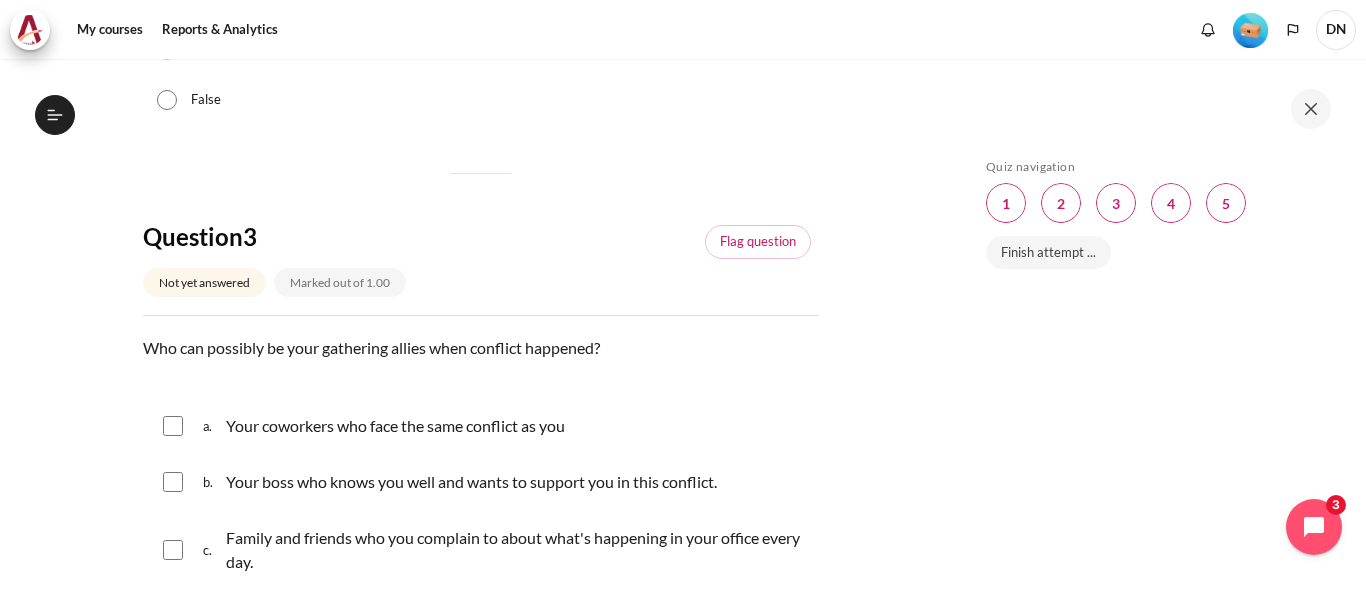 click at bounding box center (173, 482) 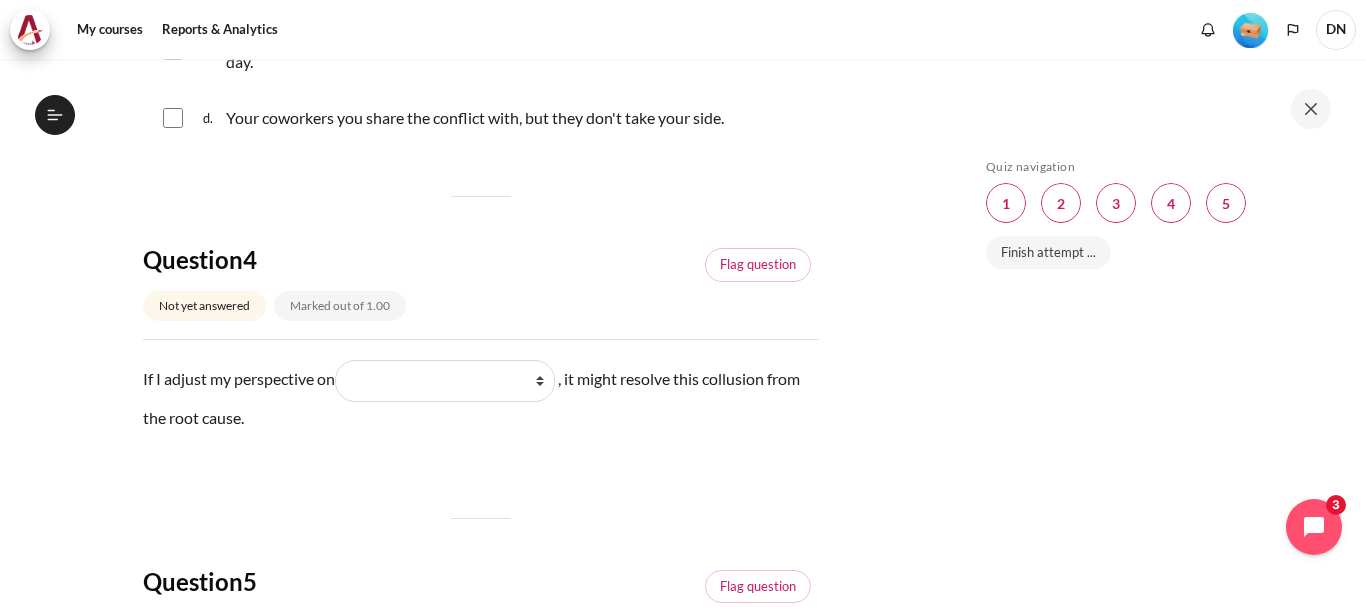 scroll, scrollTop: 1362, scrollLeft: 0, axis: vertical 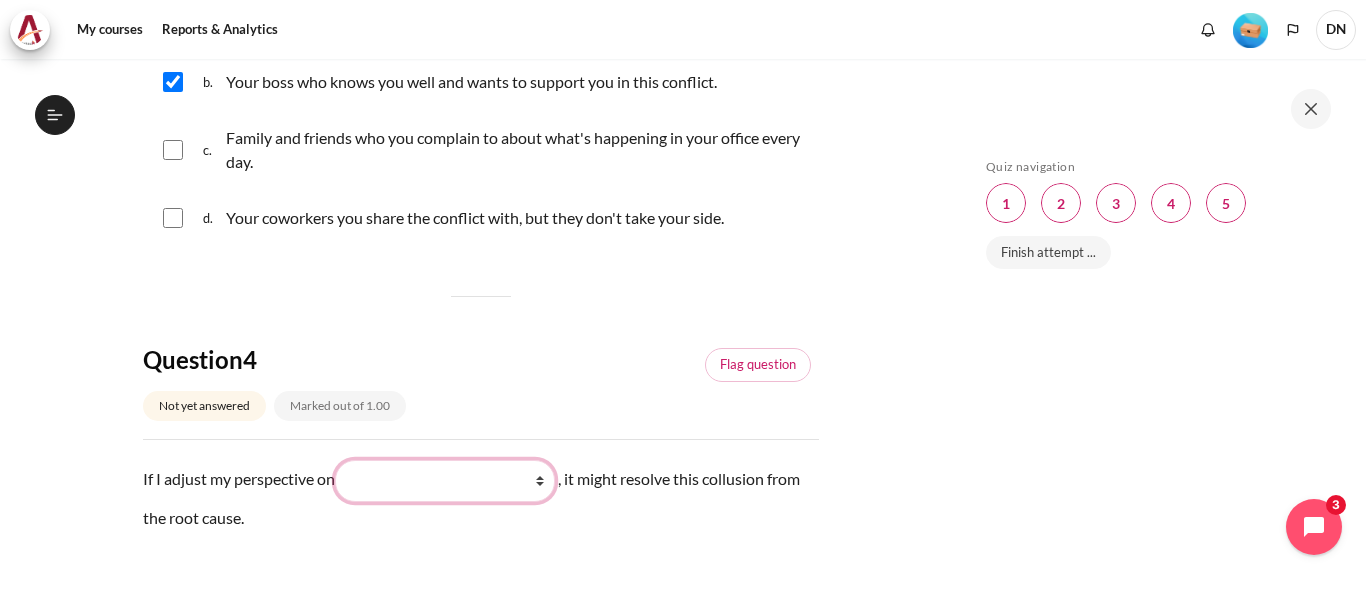 click on "What they do What I see and feel about what they do What I do What they see and feel" at bounding box center [445, 481] 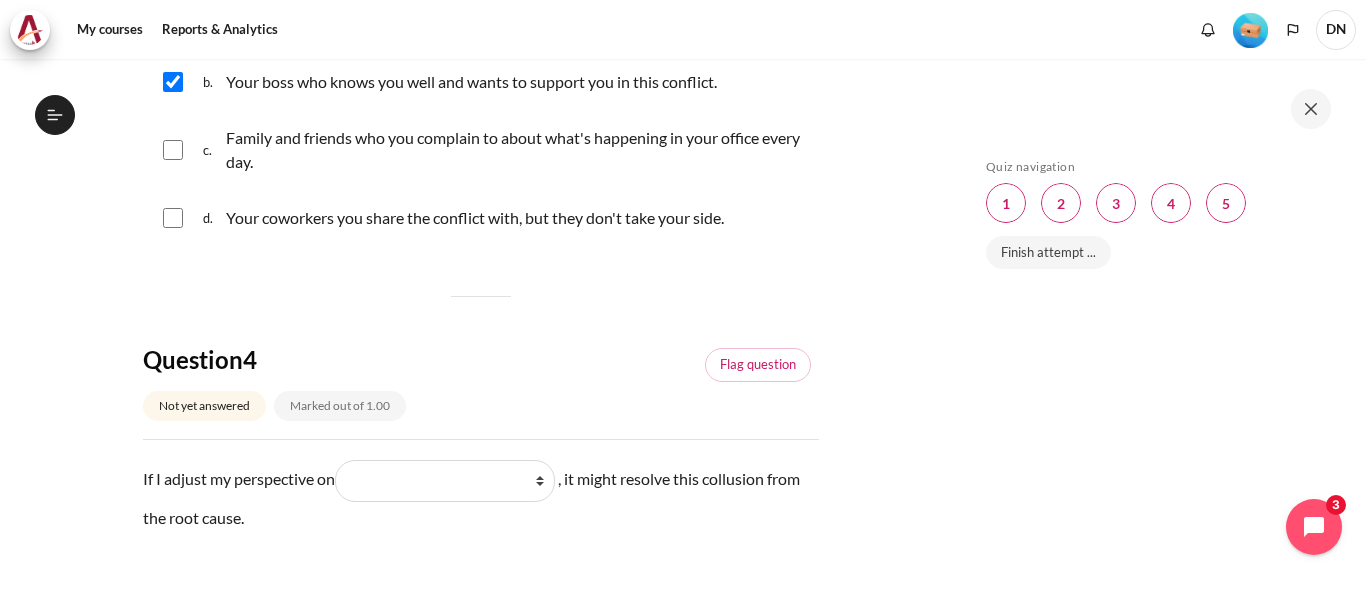 click on "If I adjust my perspective on   Blank 1 Question 4   What they do What I see and feel about what they do What I do What they see and feel    , it might resolve this collusion from
the root cause." at bounding box center (481, 497) 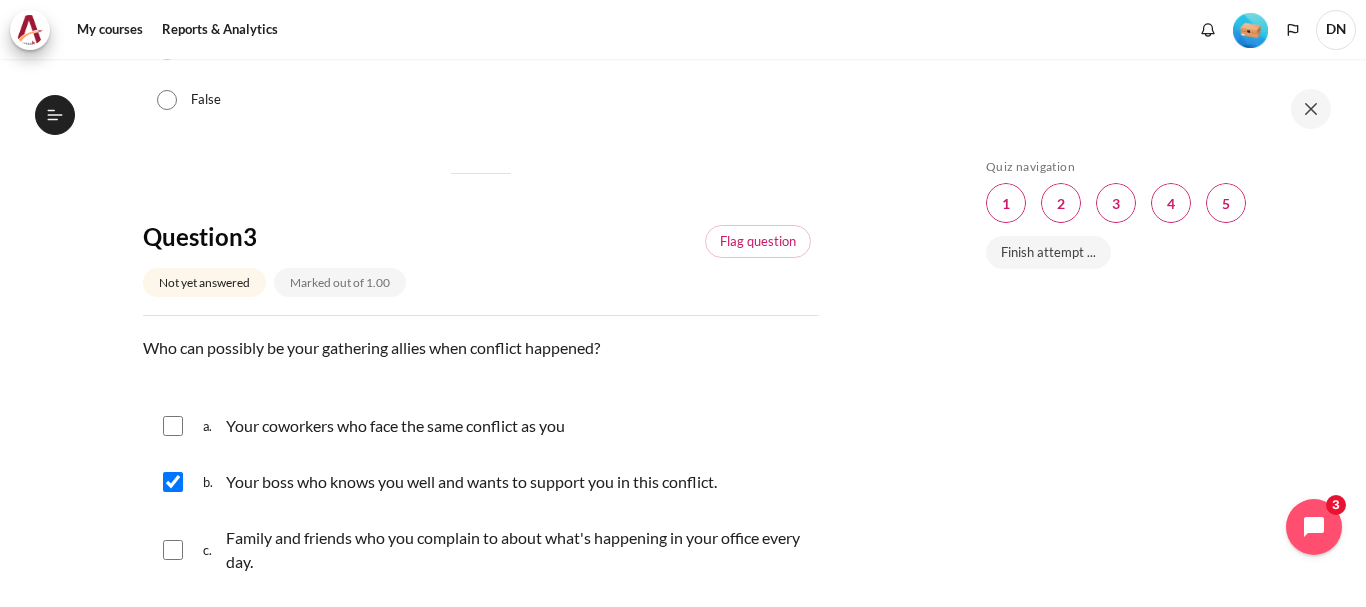 scroll, scrollTop: 1362, scrollLeft: 0, axis: vertical 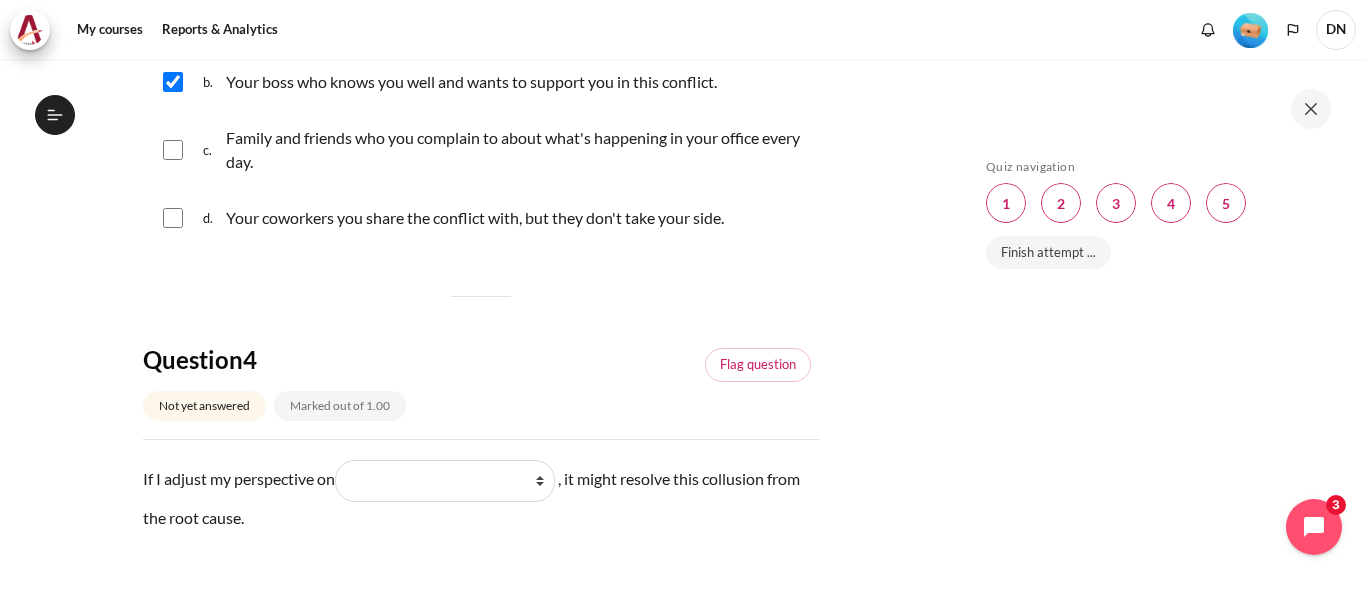 click on "Question  4 Not yet answered Marked out of 1.00" at bounding box center [331, 386] 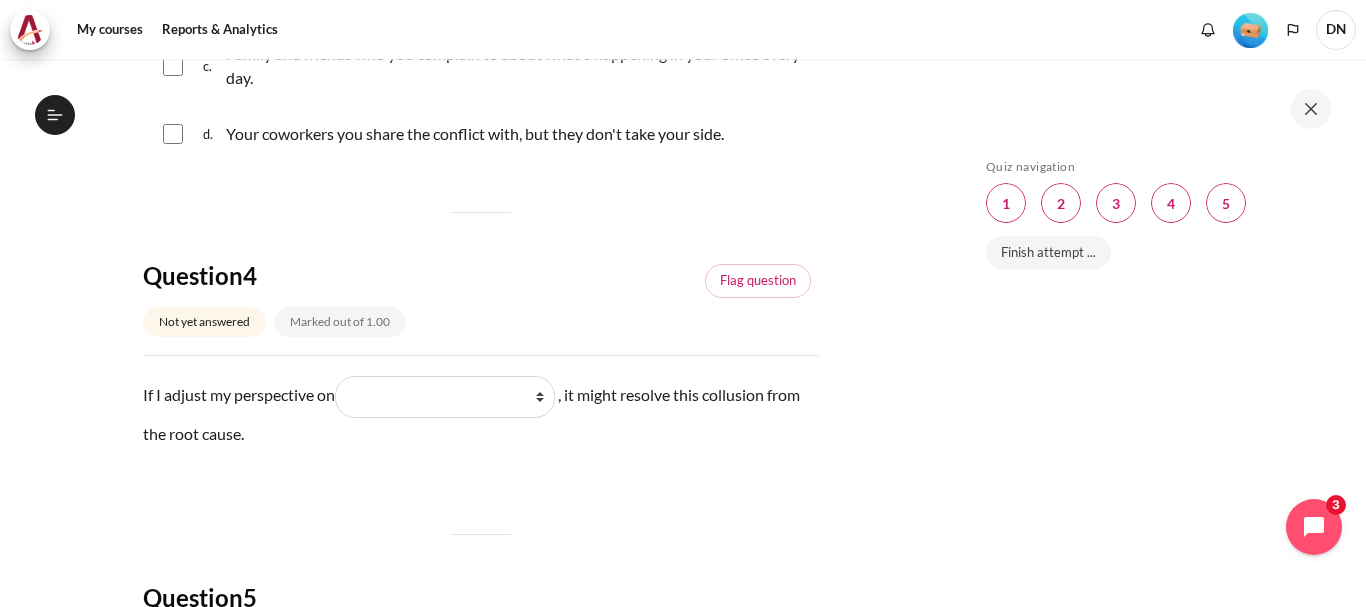 scroll, scrollTop: 1562, scrollLeft: 0, axis: vertical 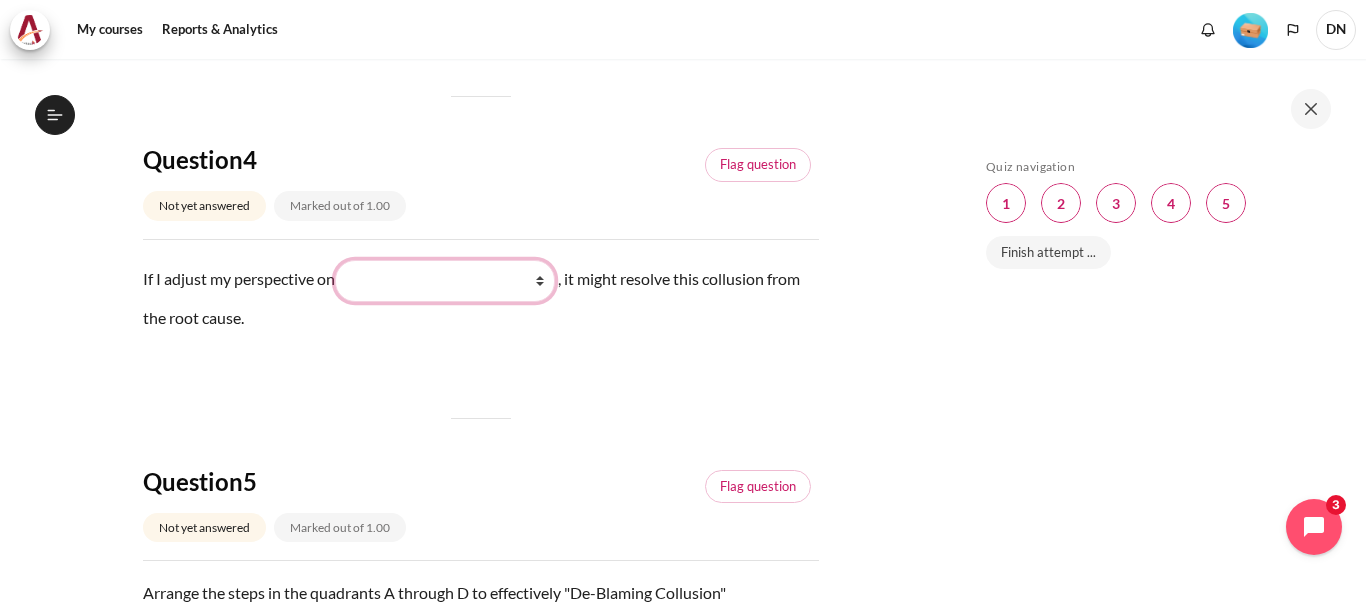 click on "What they do What I see and feel about what they do What I do What they see and feel" at bounding box center [445, 281] 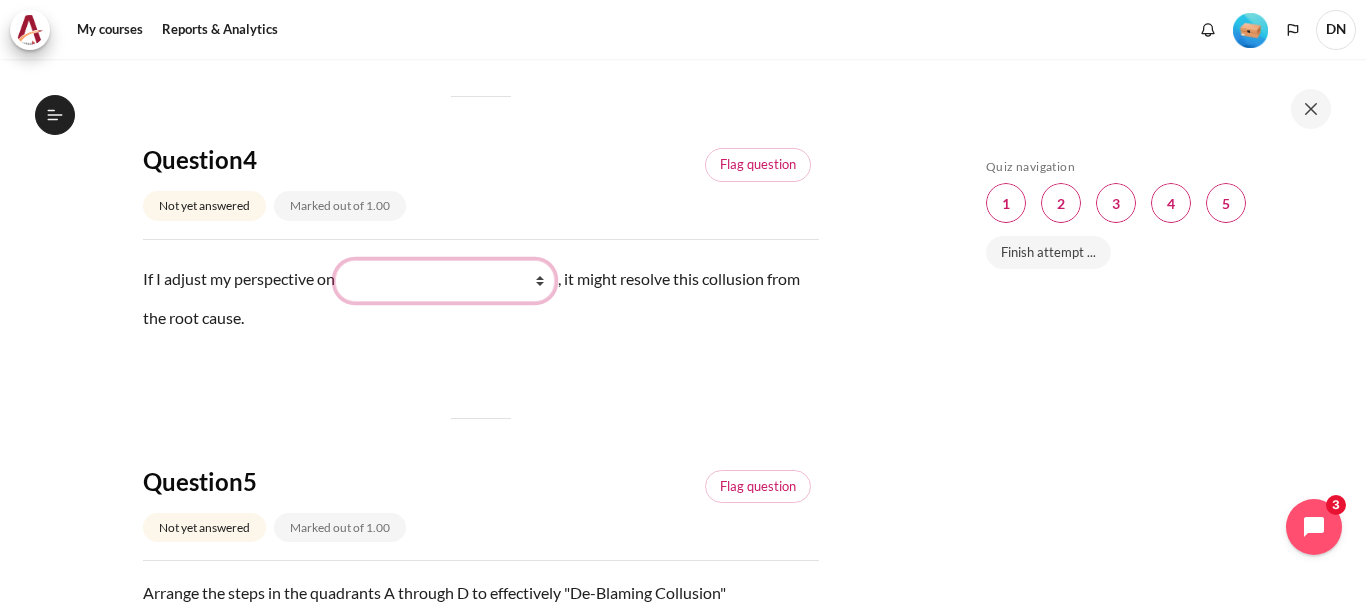 select on "1" 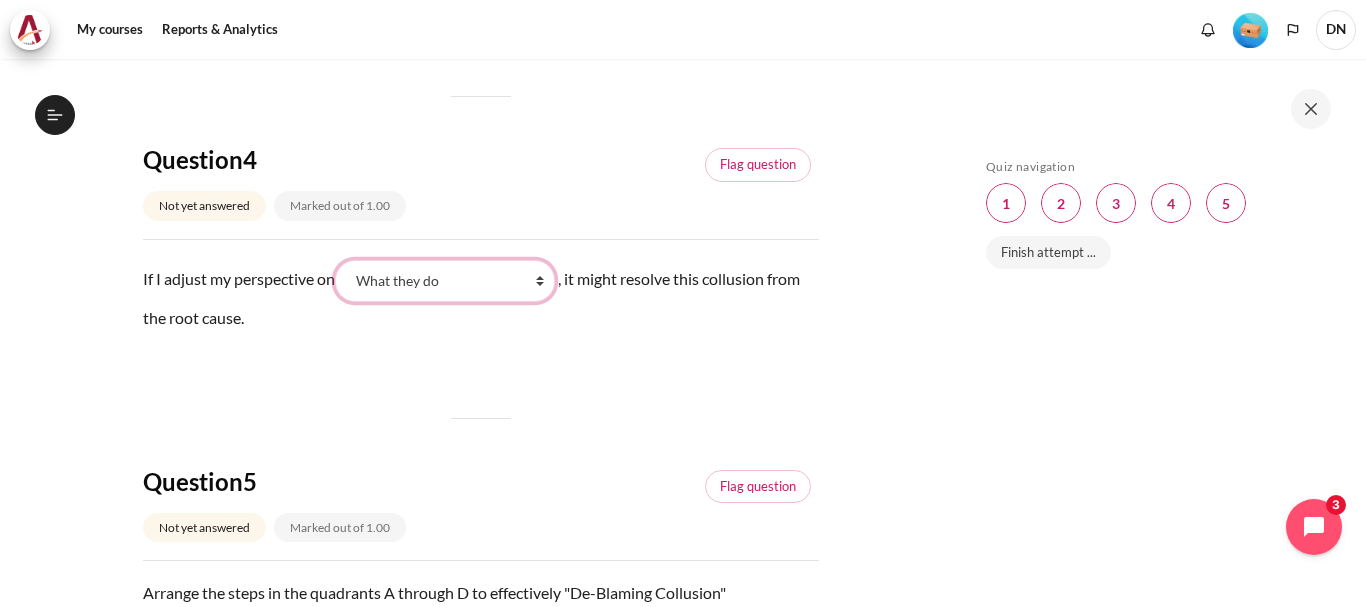 click on "What they do What I see and feel about what they do What I do What they see and feel" at bounding box center [445, 281] 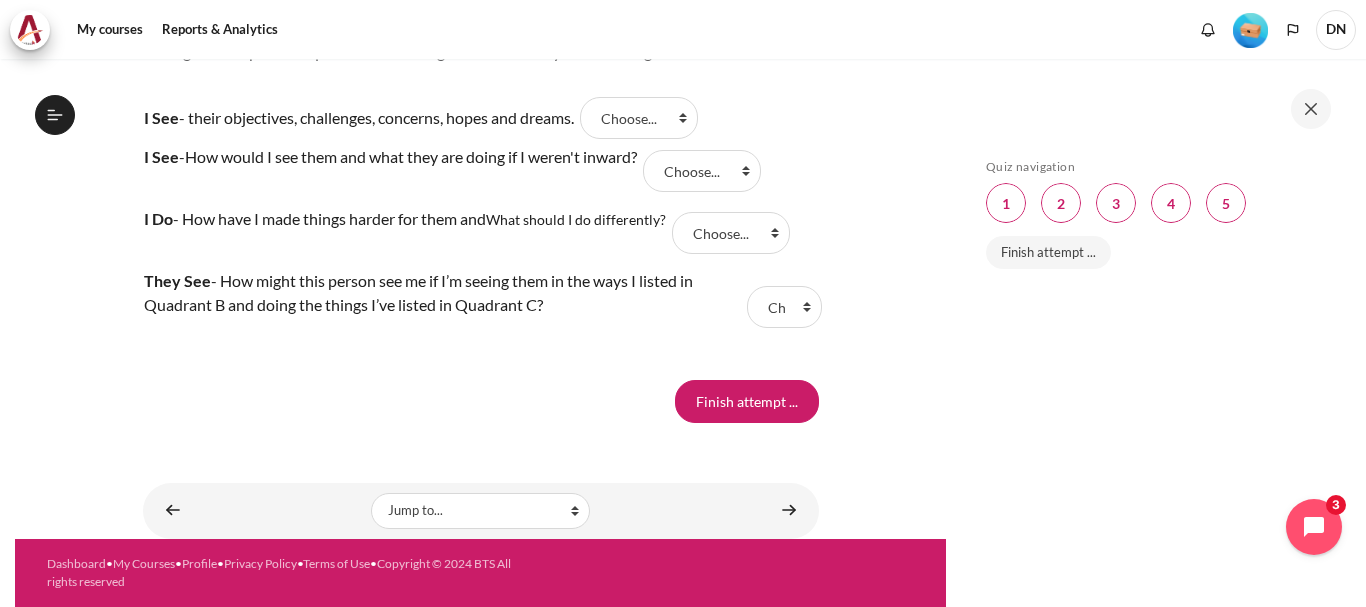 scroll, scrollTop: 2003, scrollLeft: 0, axis: vertical 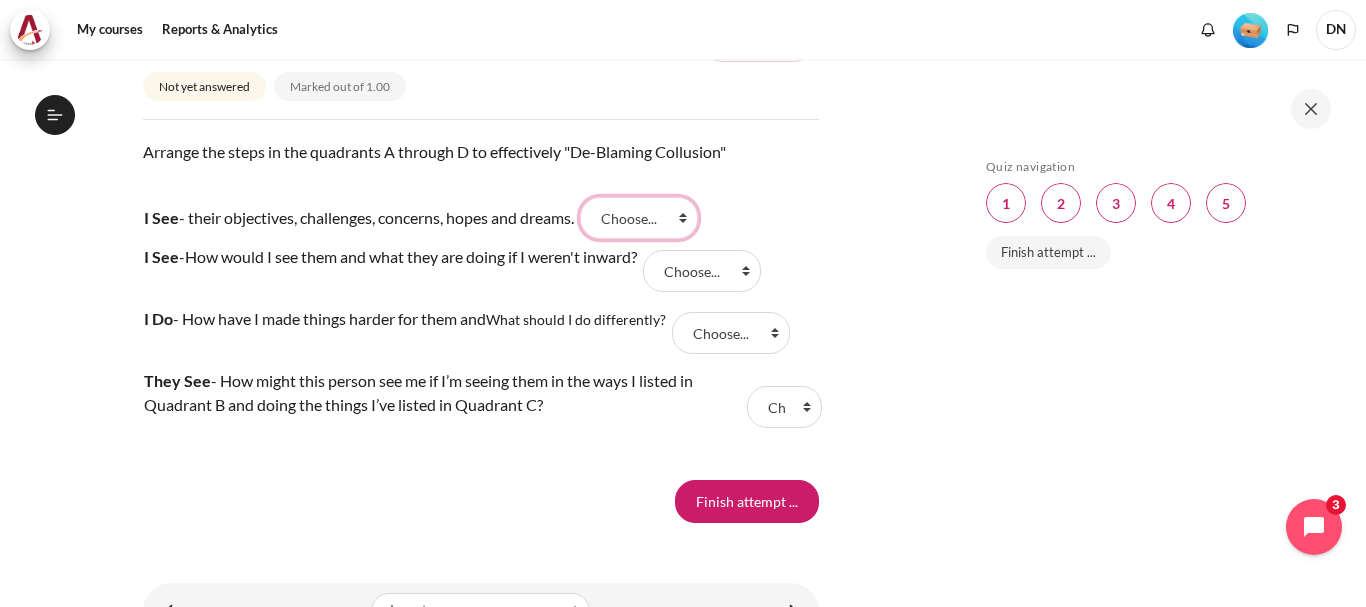 click on "Choose... A B D C" at bounding box center [639, 218] 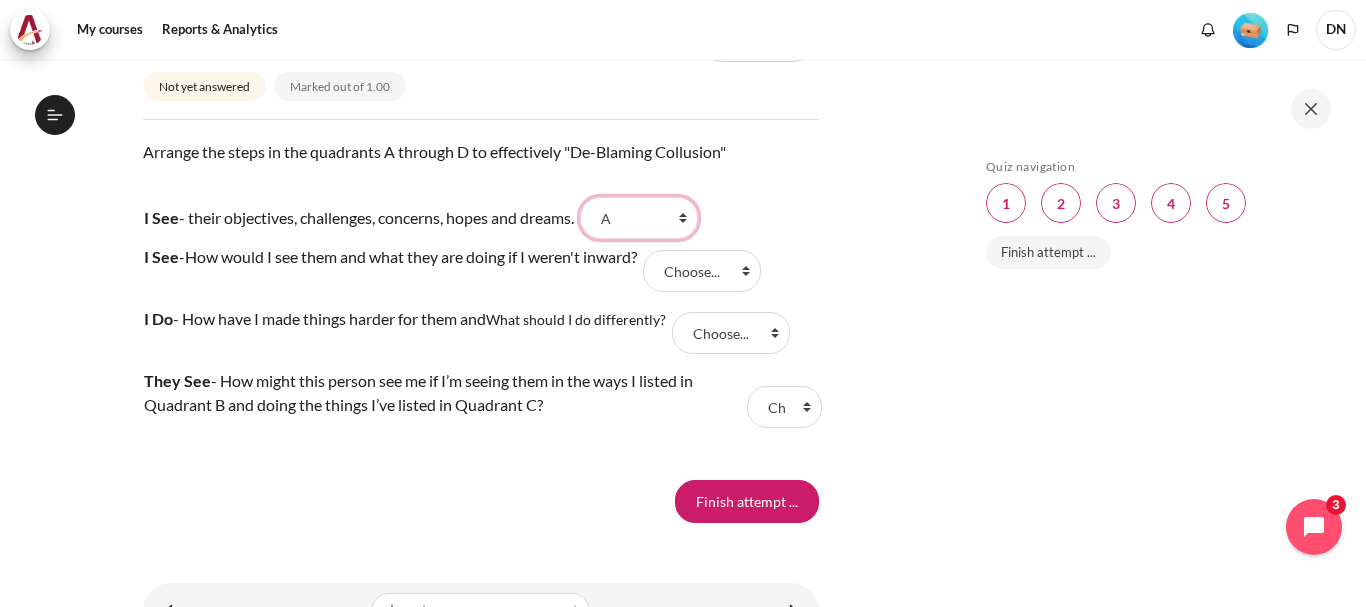 click on "Choose... A B D C" at bounding box center (639, 218) 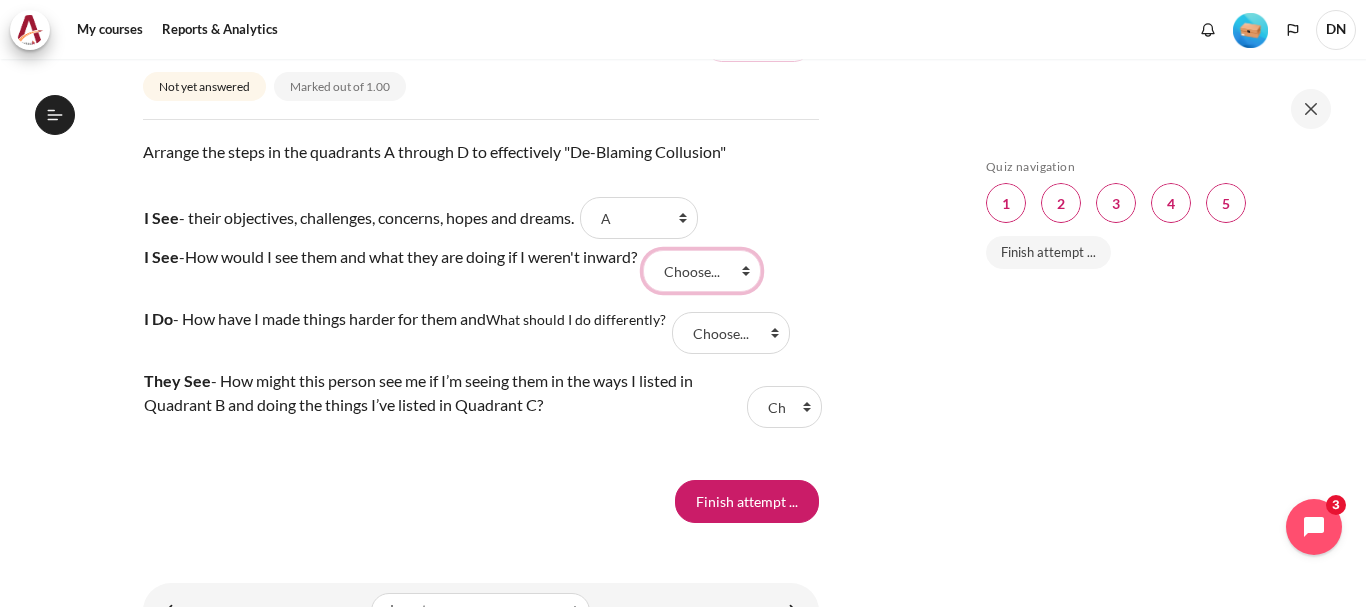 click on "Choose... A B D C" at bounding box center [702, 271] 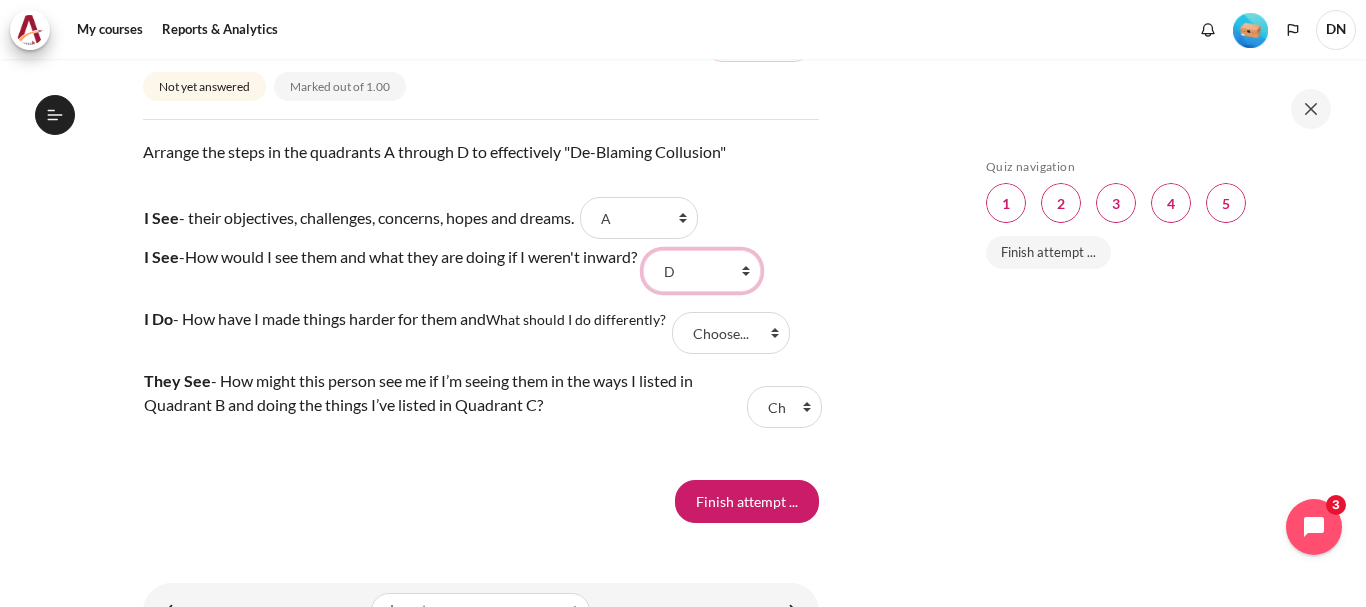 click on "Choose... A B D C" at bounding box center (702, 271) 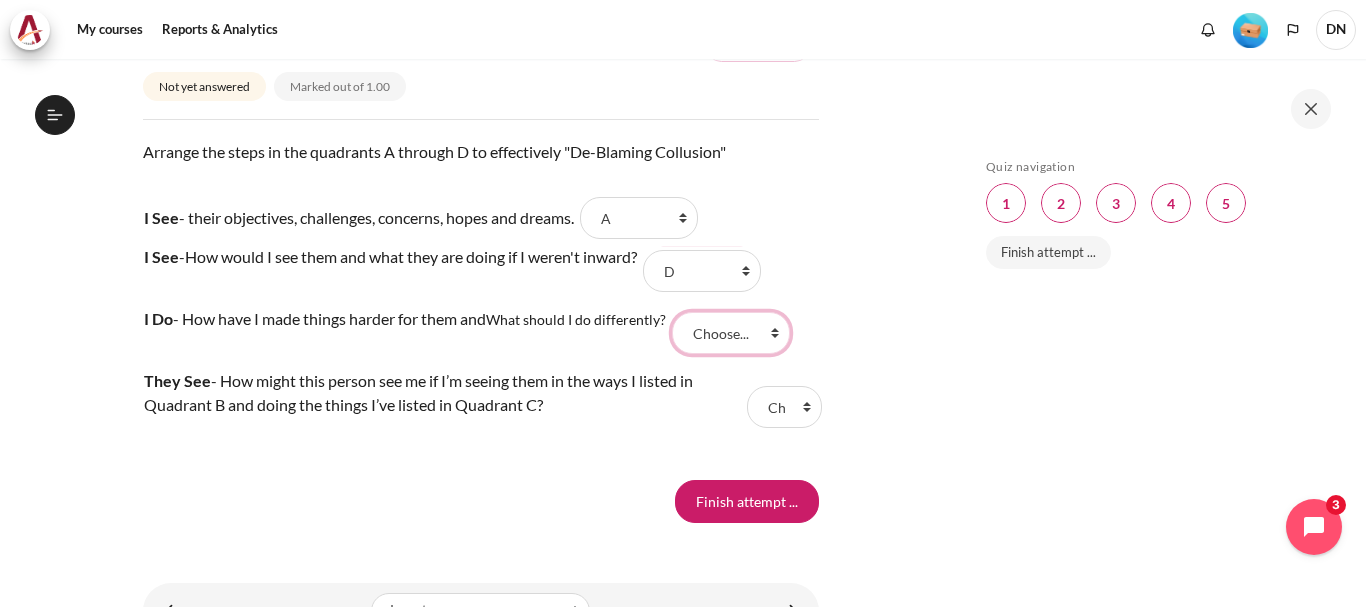 drag, startPoint x: 705, startPoint y: 338, endPoint x: 707, endPoint y: 353, distance: 15.132746 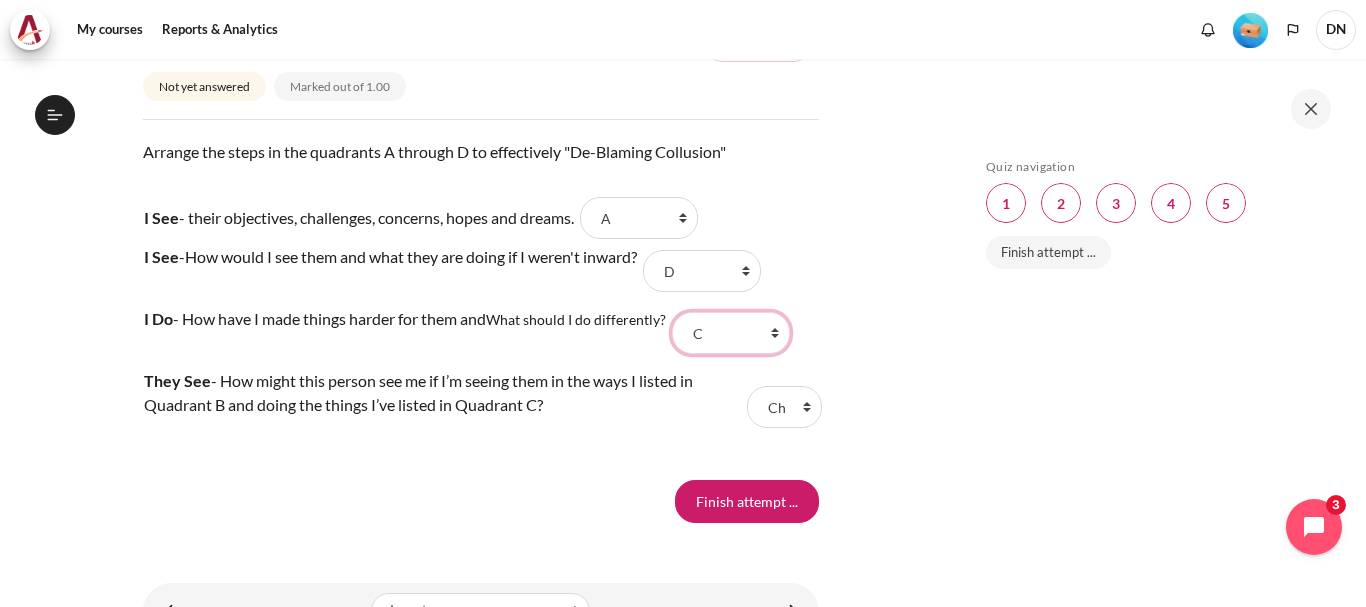 click on "Choose... A B D C" at bounding box center [731, 333] 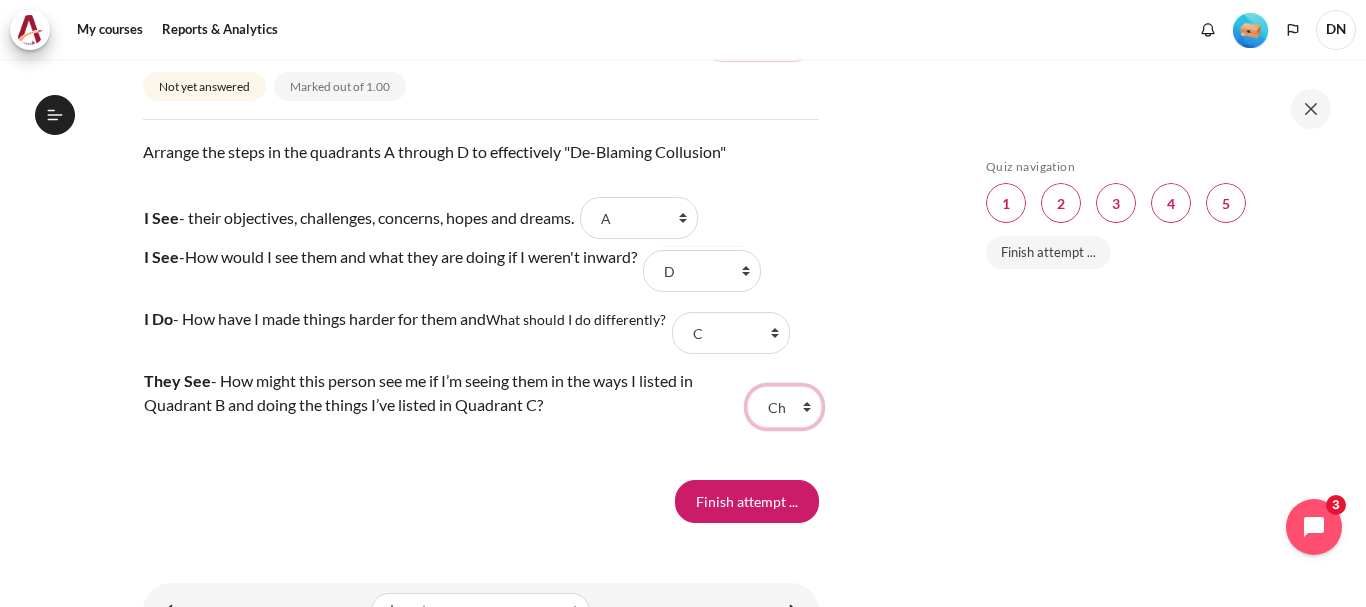 click on "Choose... A B D C" at bounding box center [784, 407] 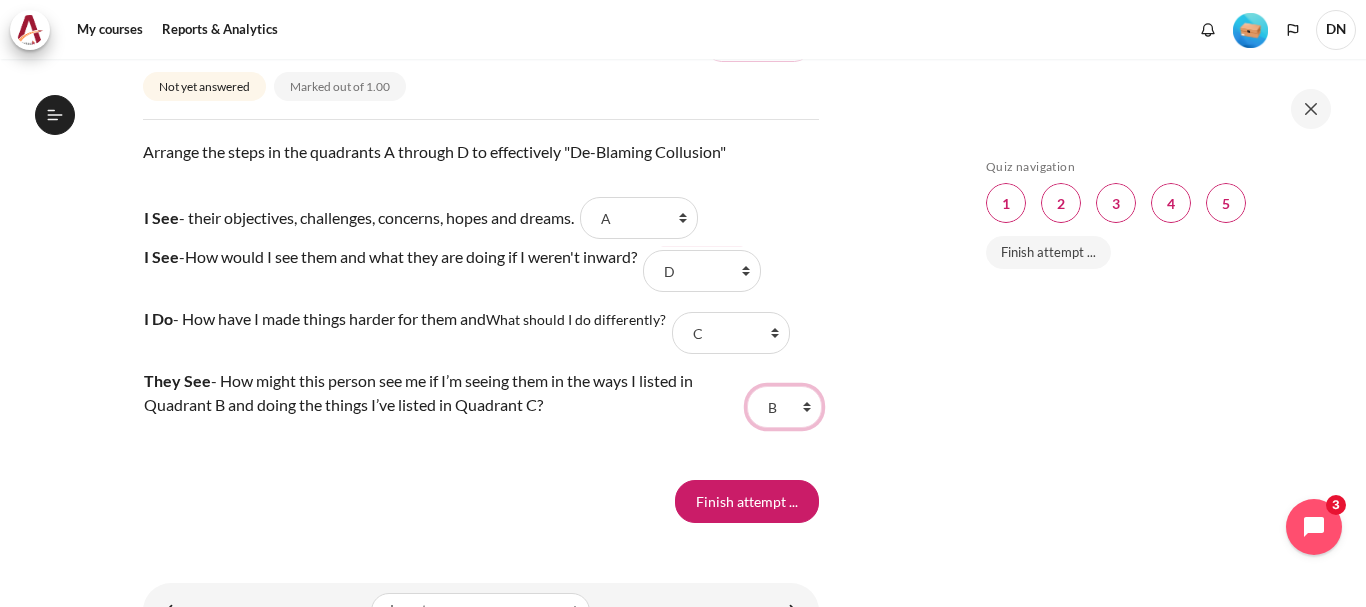 click on "Choose... A B D C" at bounding box center [784, 407] 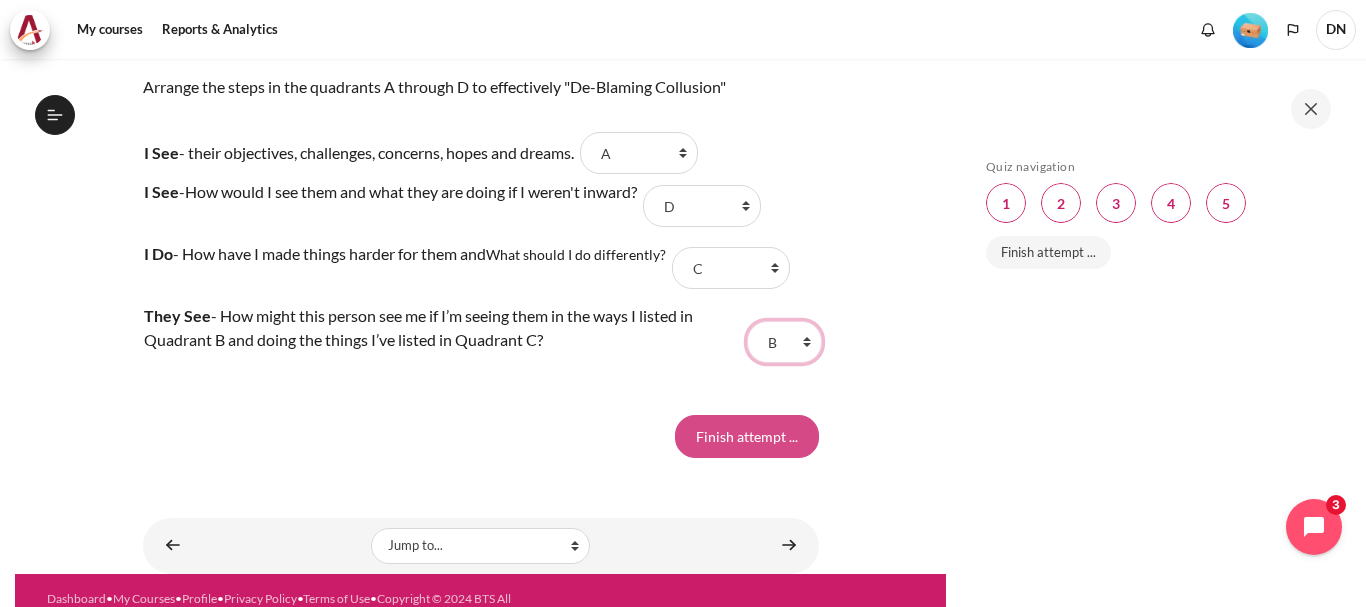 scroll, scrollTop: 2103, scrollLeft: 0, axis: vertical 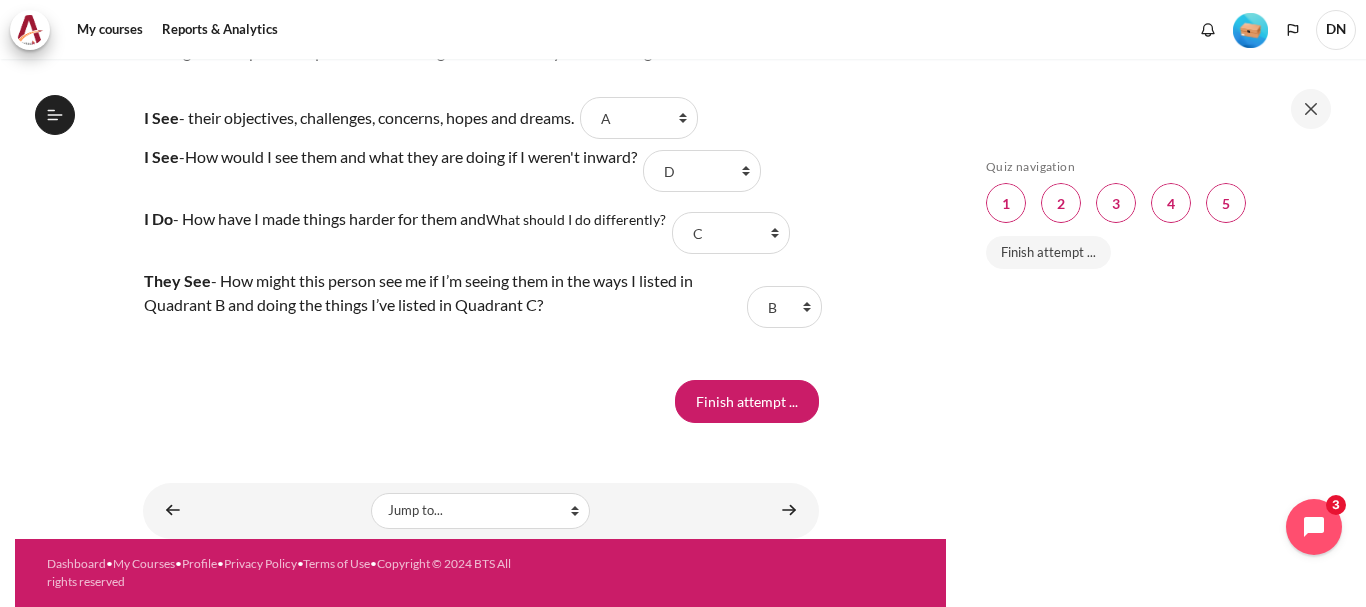 click on "Question  1 Not yet answered Marked out of 1.00
Flag question Question text What is a "false choice" in decision-making?  Question 1  Answer a.  A choice that is made with complete information.
b.  A choice based on considering others' needs, objectives, and challenges.
c.  A choice that considers both self and others' outcomes before deciding.
d.  A choice made during self-betrayal, believing it is the only path forward, often justifying one's actions.
Clear my choice Question  2 Not yet answered Marked out of 1.00
Flag question Question text Collusion  in interpersonal relationships is a cycle where two or more parties sustain a conflict through their actions and perceptions. Question 2  Answer True   False   Question  3 Not yet answered Marked out of 1.00
Flag question Question text Who can possibly be your gathering allies when conflict happened? Question 3  Answer a.  Your coworkers who face the same conflict as you
b.
c.
d.
Question  4 Not yet answered" at bounding box center [481, -701] 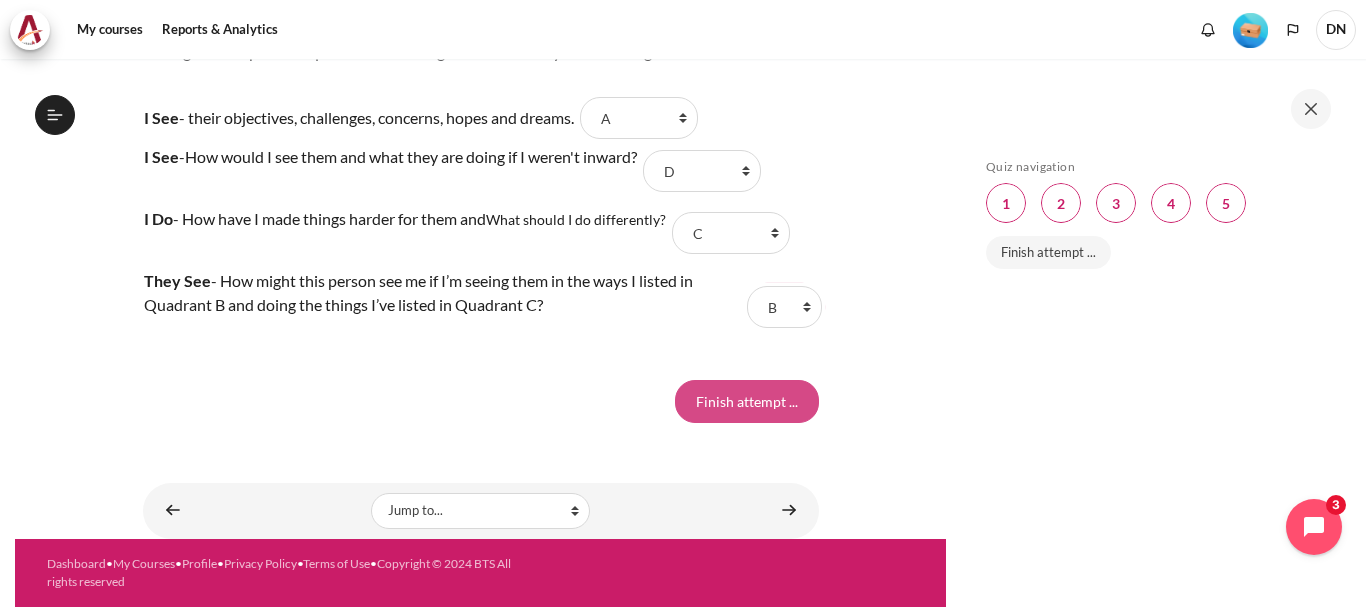 click on "Finish attempt ..." at bounding box center [747, 401] 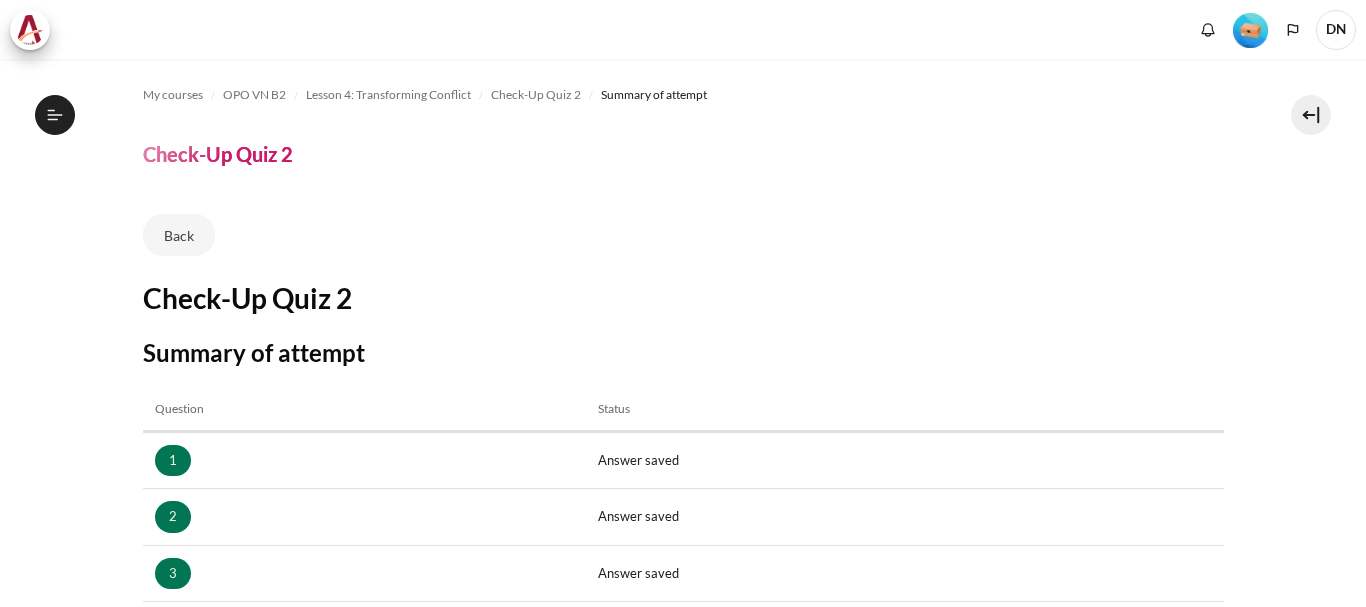 scroll, scrollTop: 0, scrollLeft: 0, axis: both 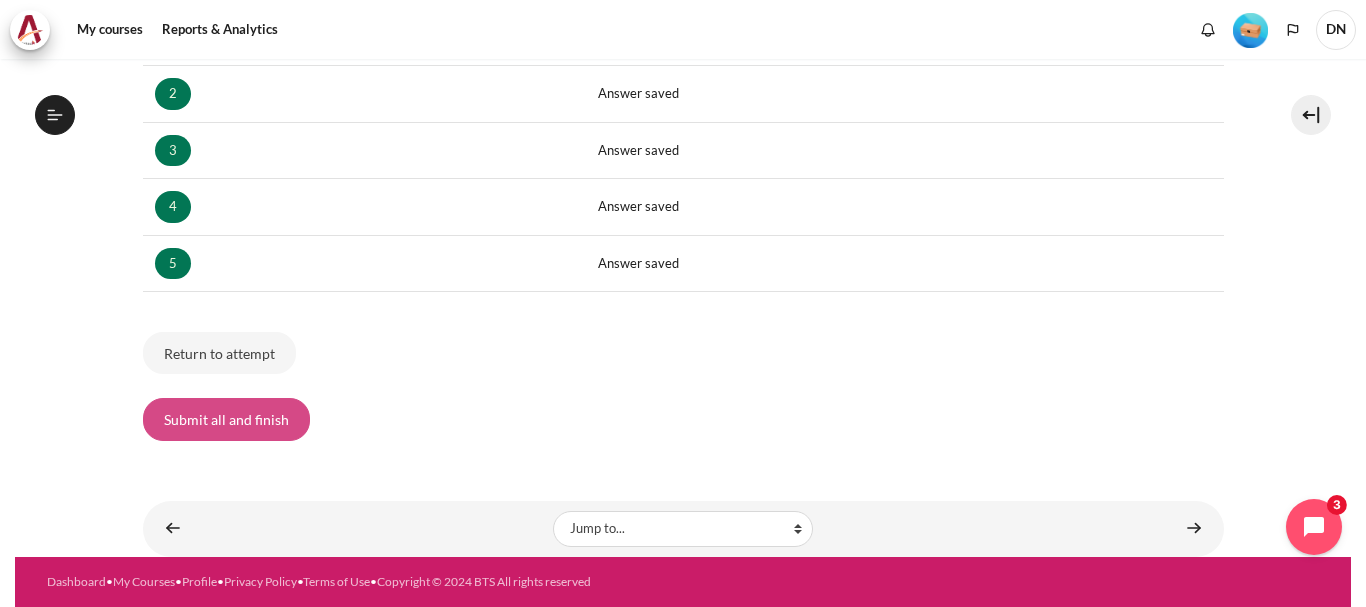 click on "Submit all and finish" at bounding box center (226, 419) 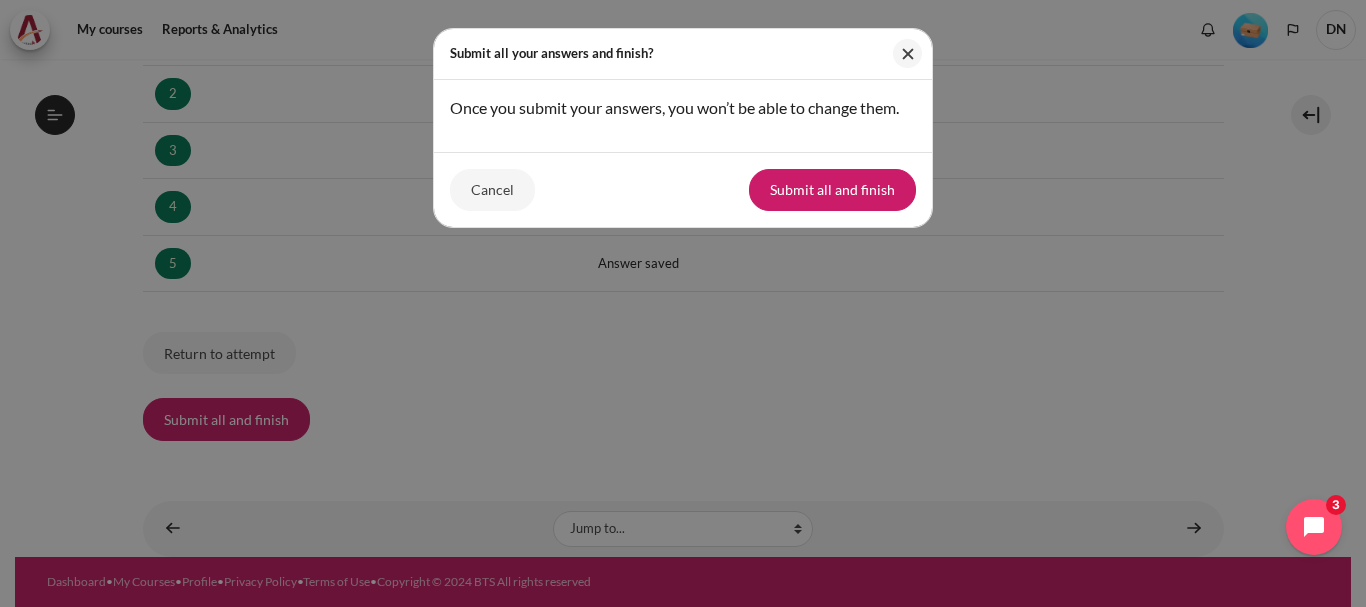 click on "Cancel
Submit all and finish" at bounding box center [683, 189] 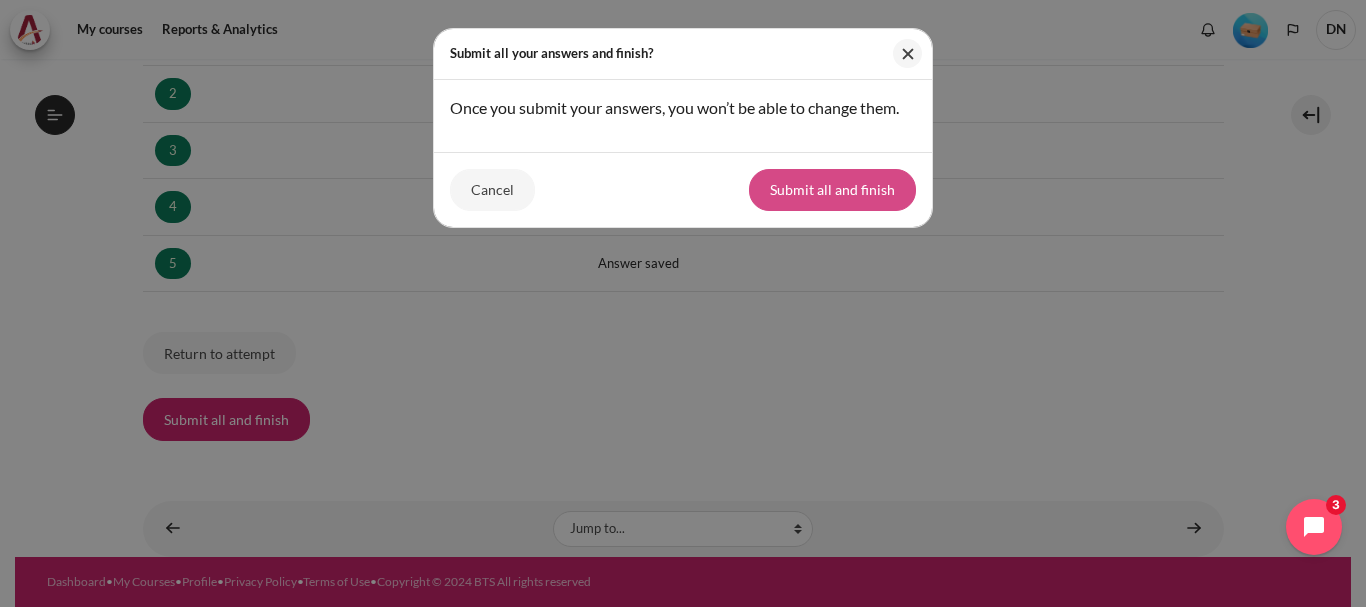 click on "Submit all and finish" at bounding box center [832, 190] 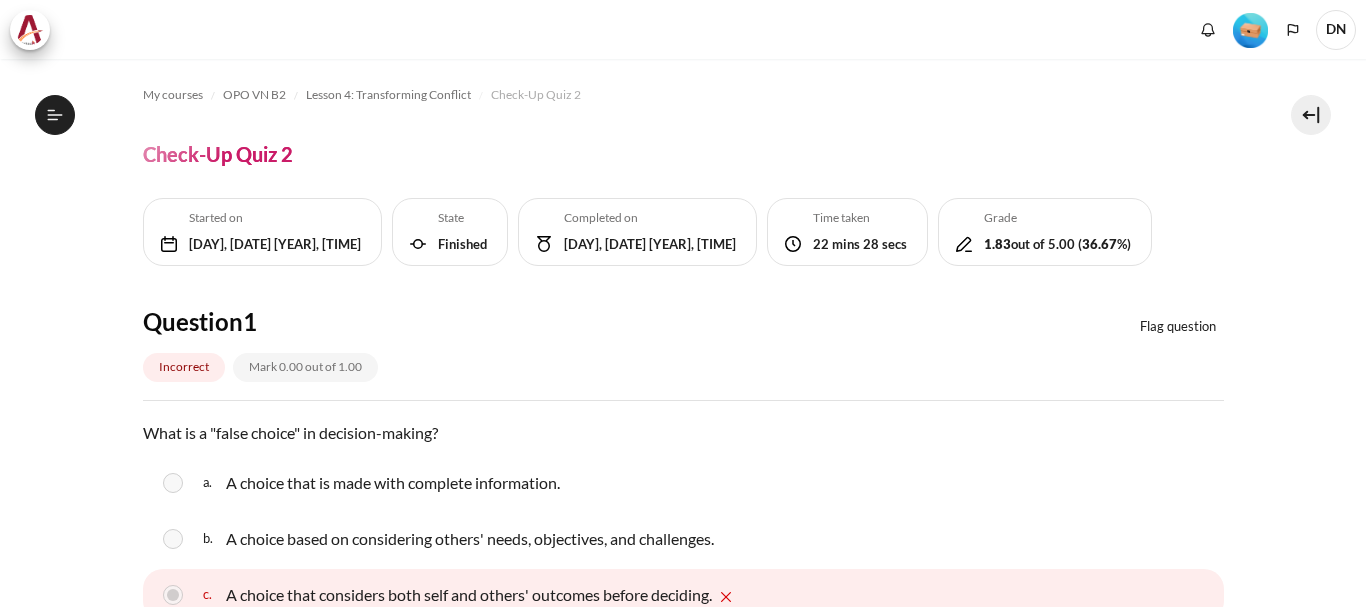 scroll, scrollTop: 0, scrollLeft: 0, axis: both 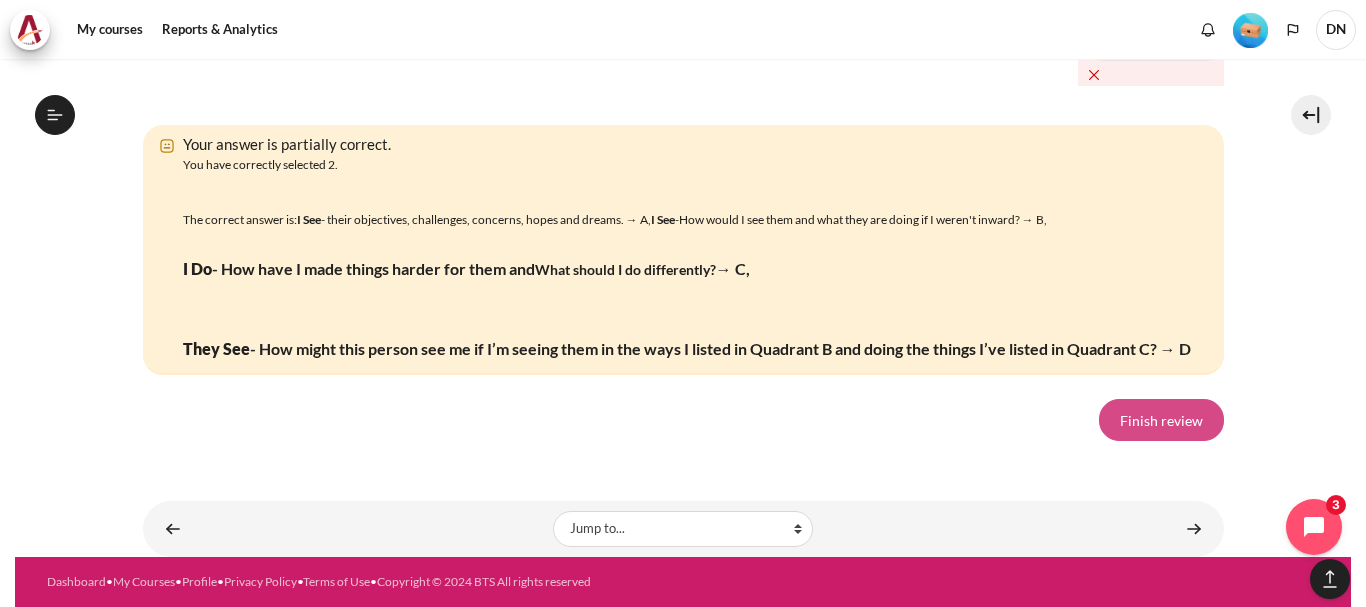 click on "Finish review" at bounding box center [1161, 420] 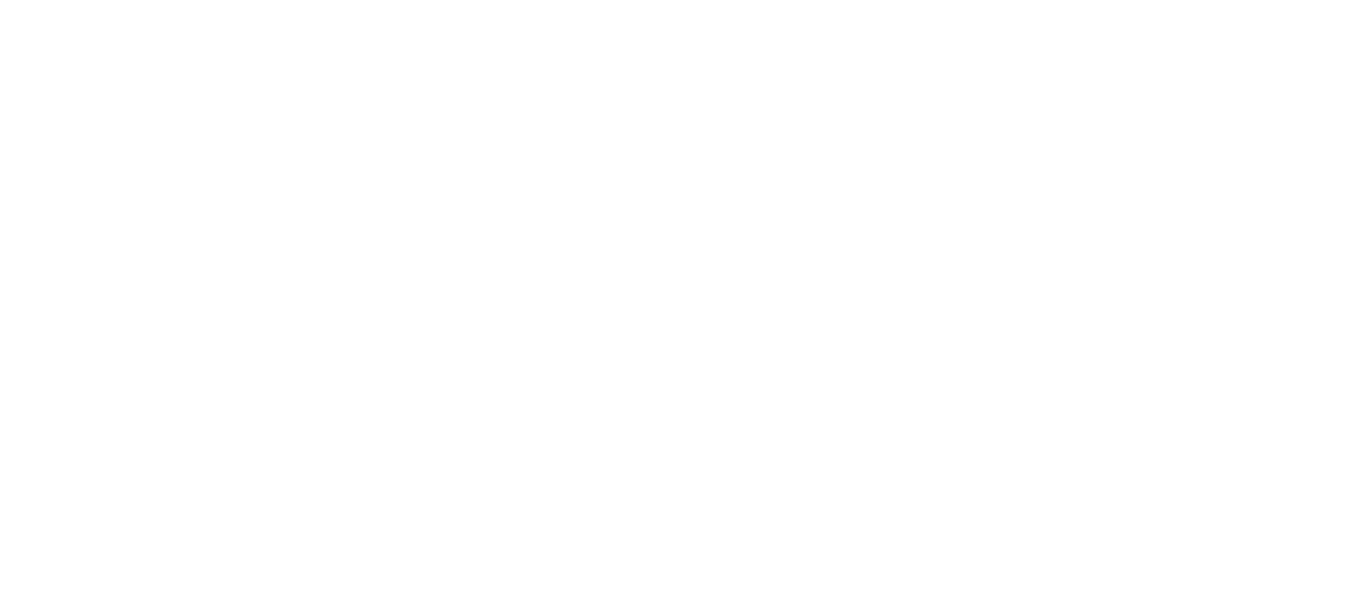 scroll, scrollTop: 0, scrollLeft: 0, axis: both 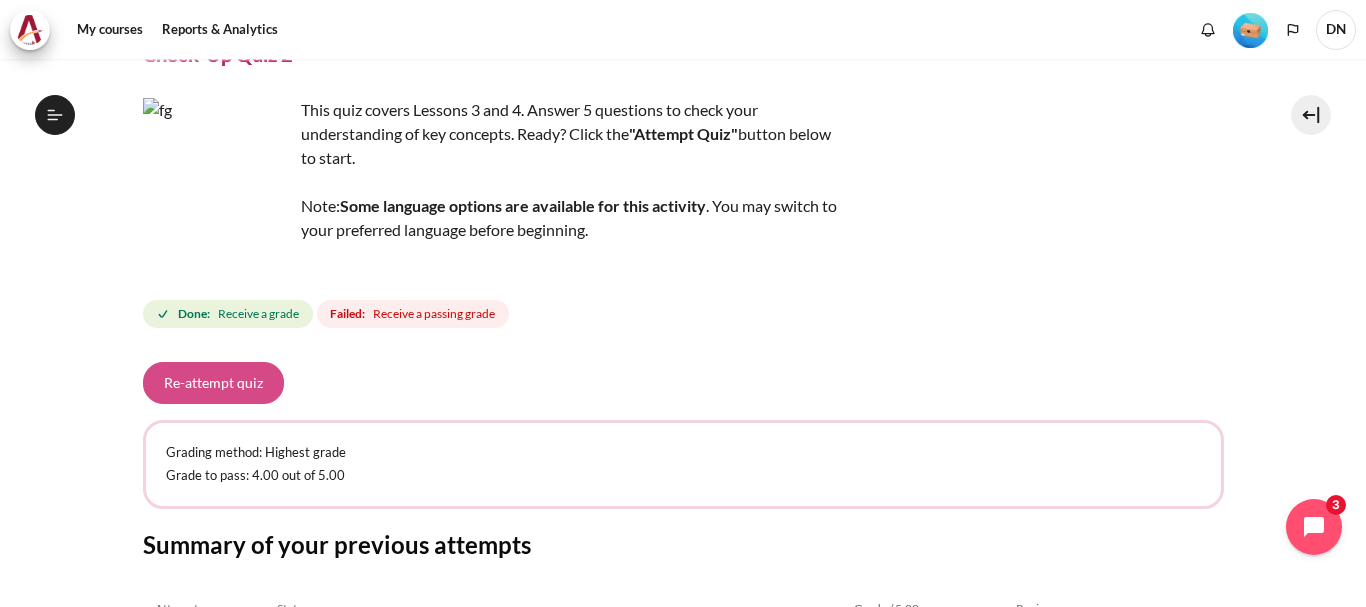 click on "Re-attempt quiz" at bounding box center (213, 383) 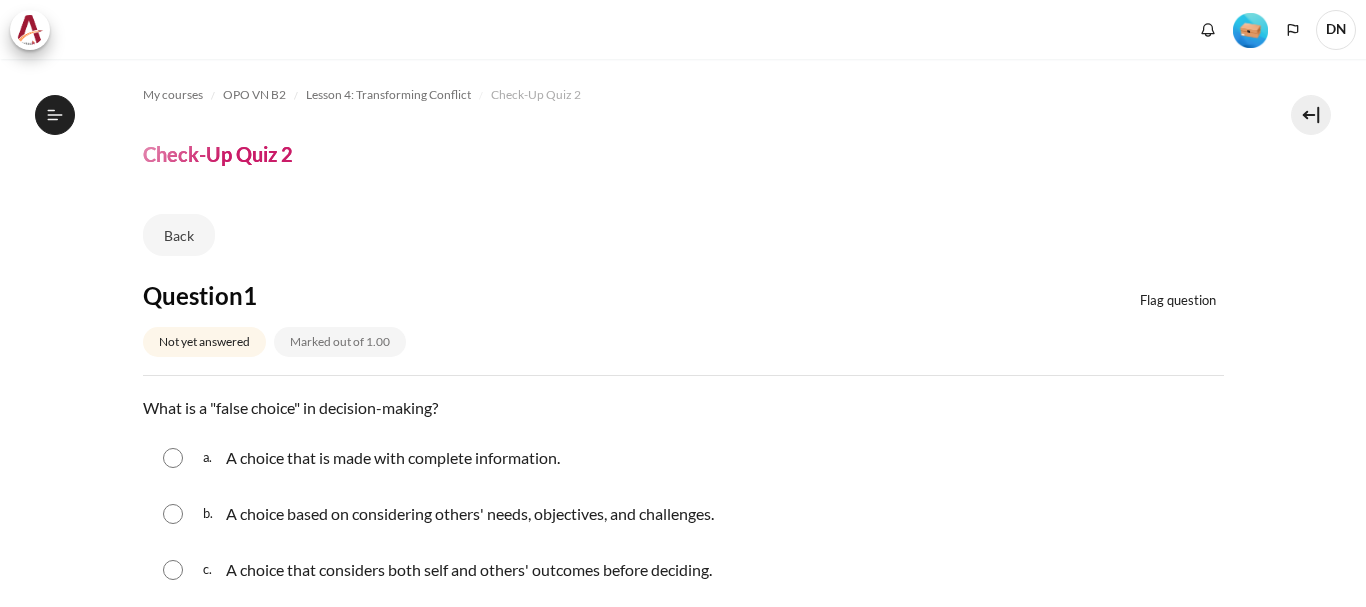 scroll, scrollTop: 0, scrollLeft: 0, axis: both 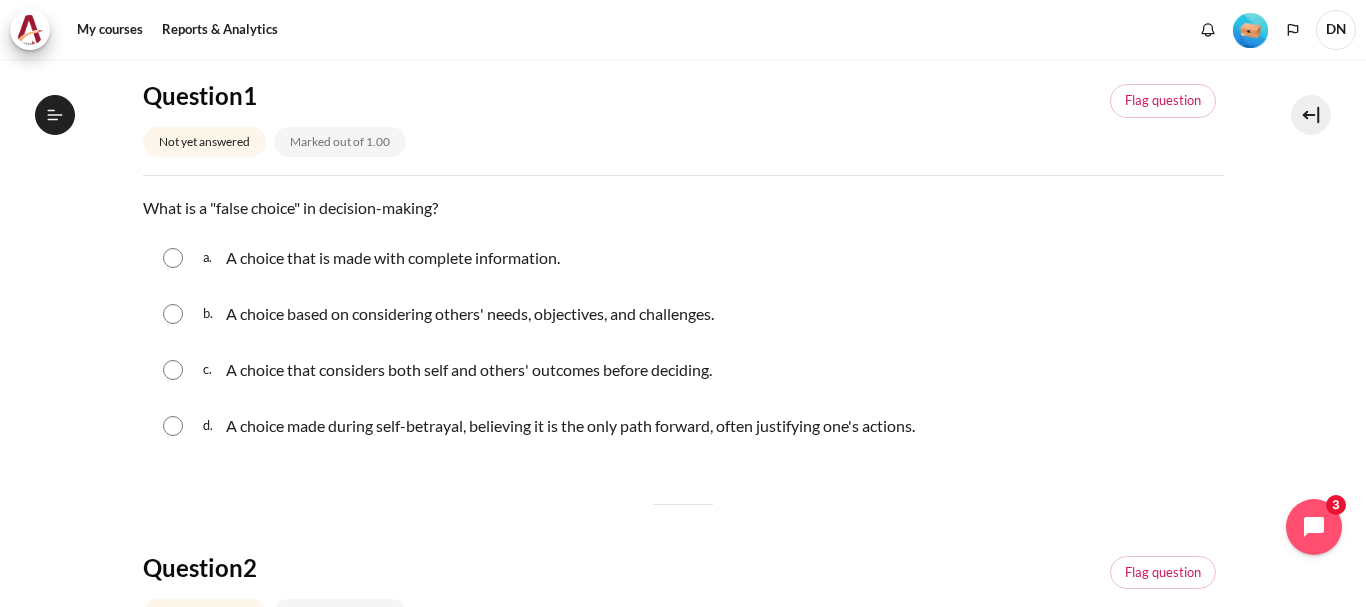 click on "d.  A choice made during self-betrayal, believing it is the only path forward, often justifying one's actions." at bounding box center (683, 426) 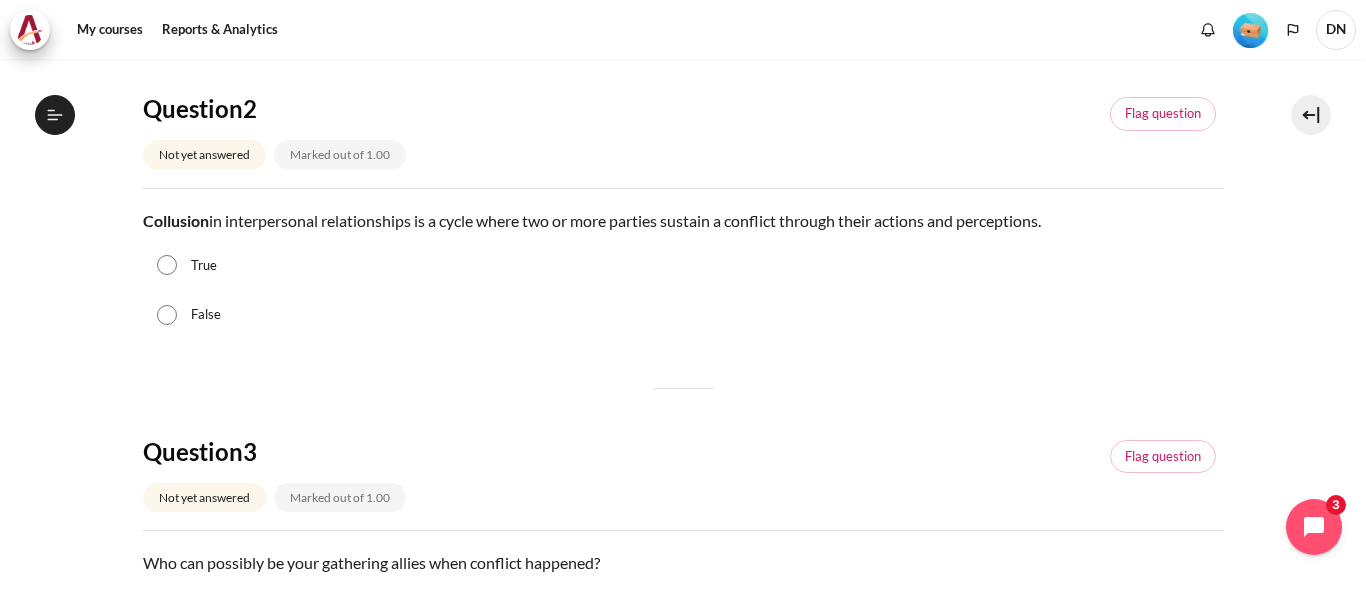 scroll, scrollTop: 700, scrollLeft: 0, axis: vertical 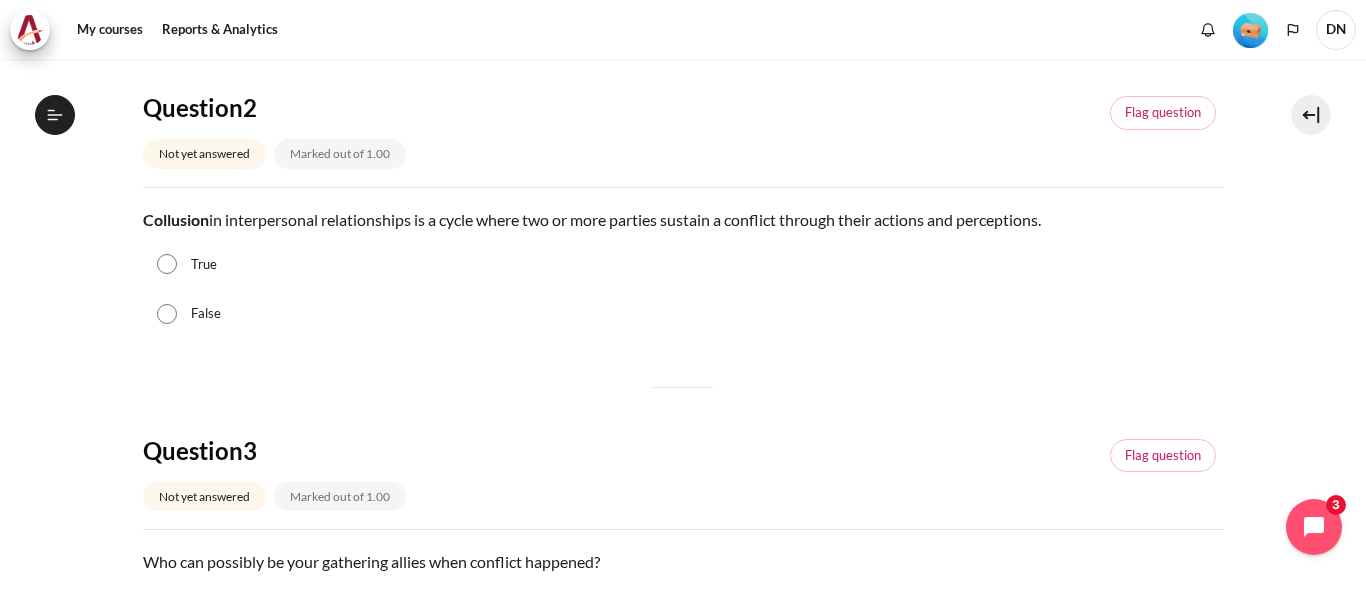 click on "True" at bounding box center (167, 264) 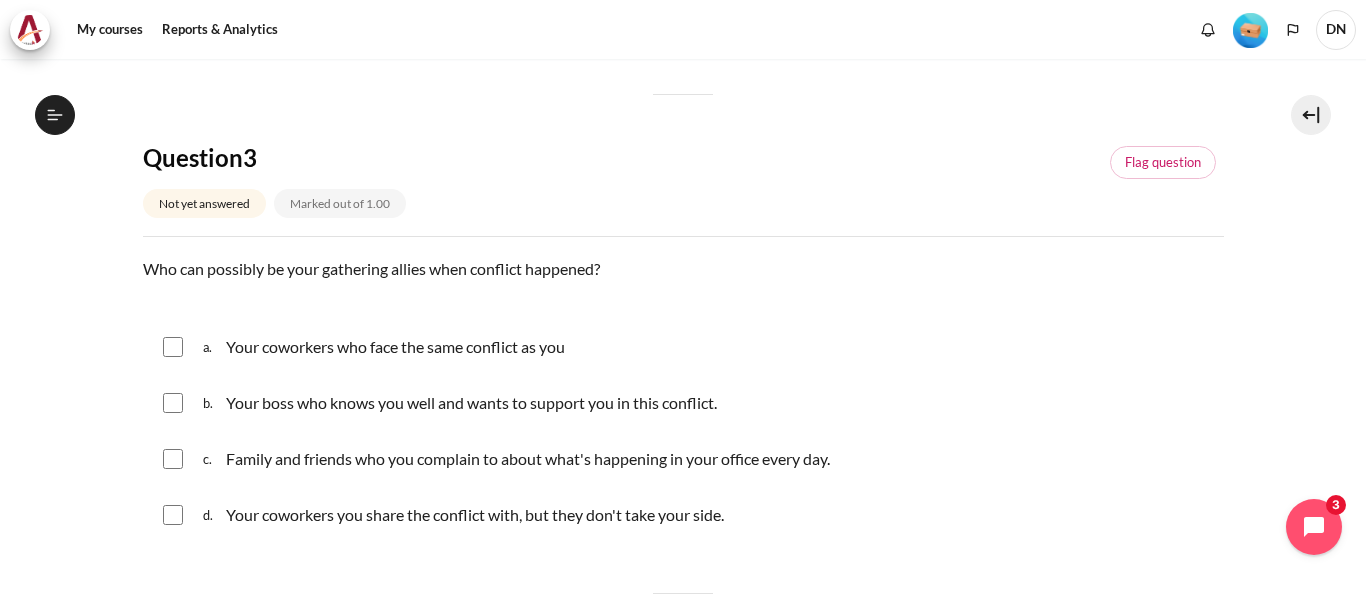 scroll, scrollTop: 1100, scrollLeft: 0, axis: vertical 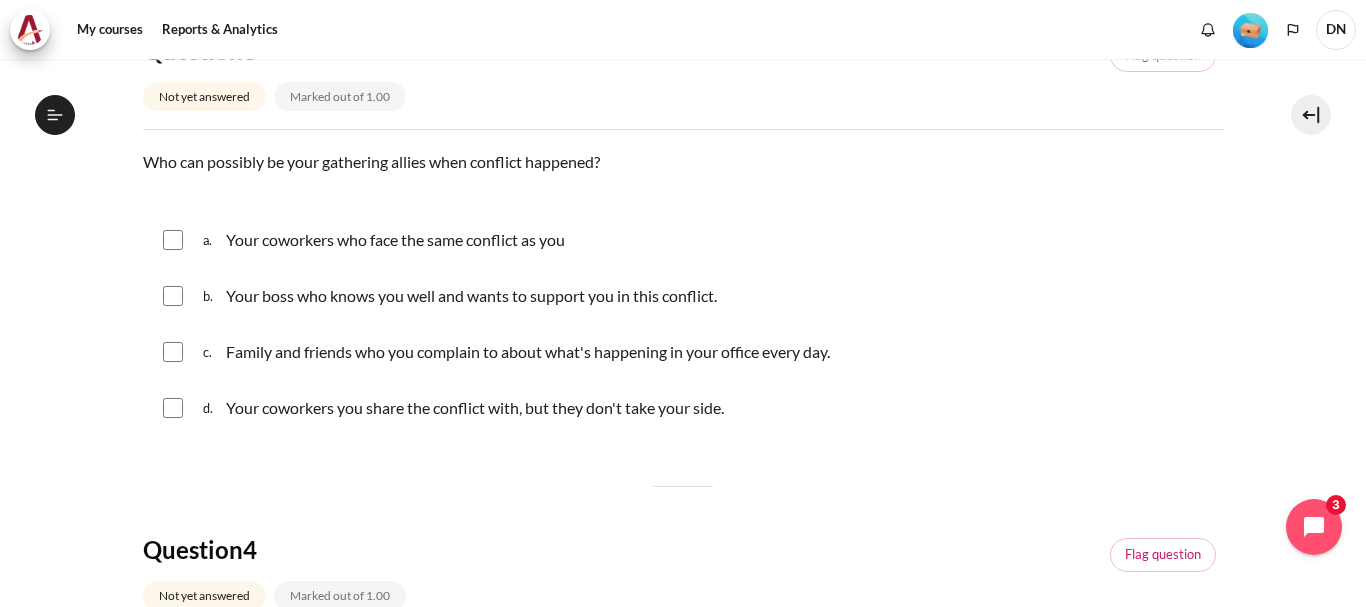 click at bounding box center (173, 240) 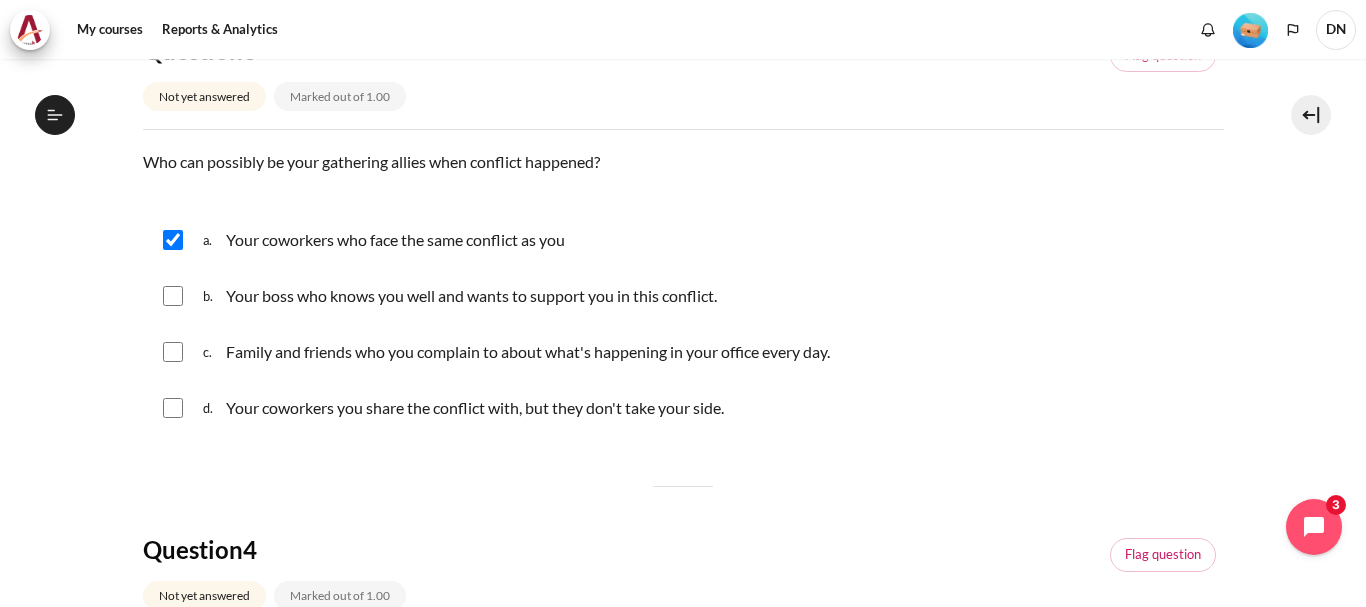 click at bounding box center [173, 296] 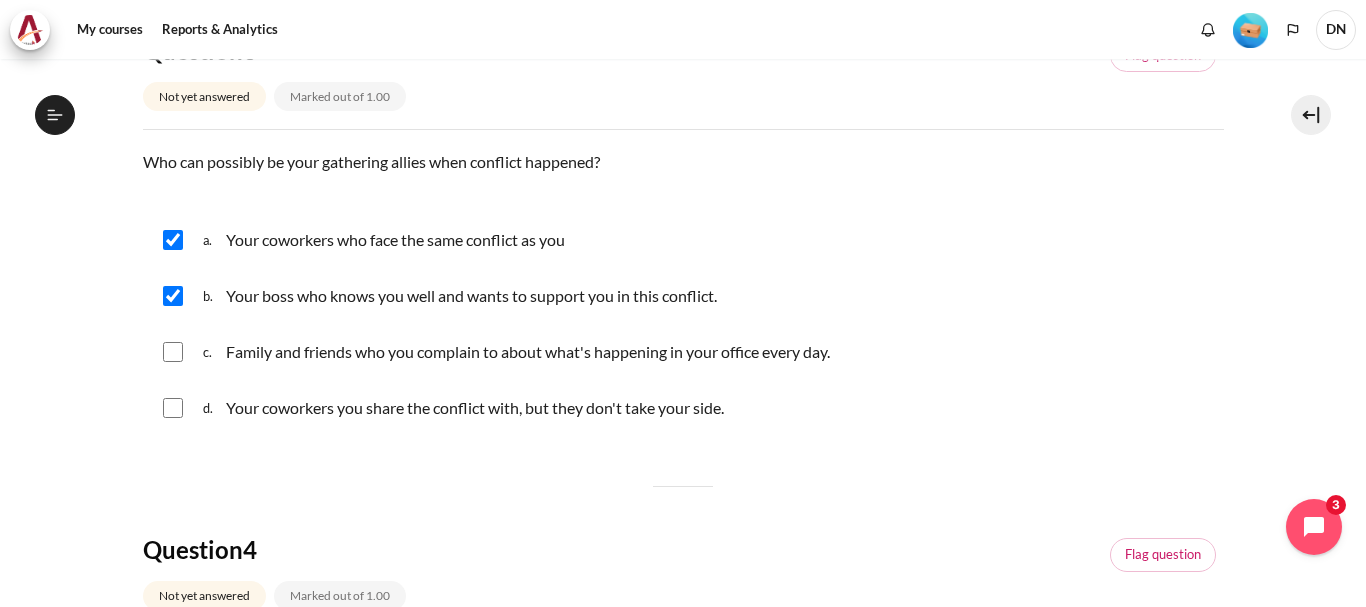 click on "c.  Family and friends who you complain to about what's happening in your office every day." at bounding box center (683, 352) 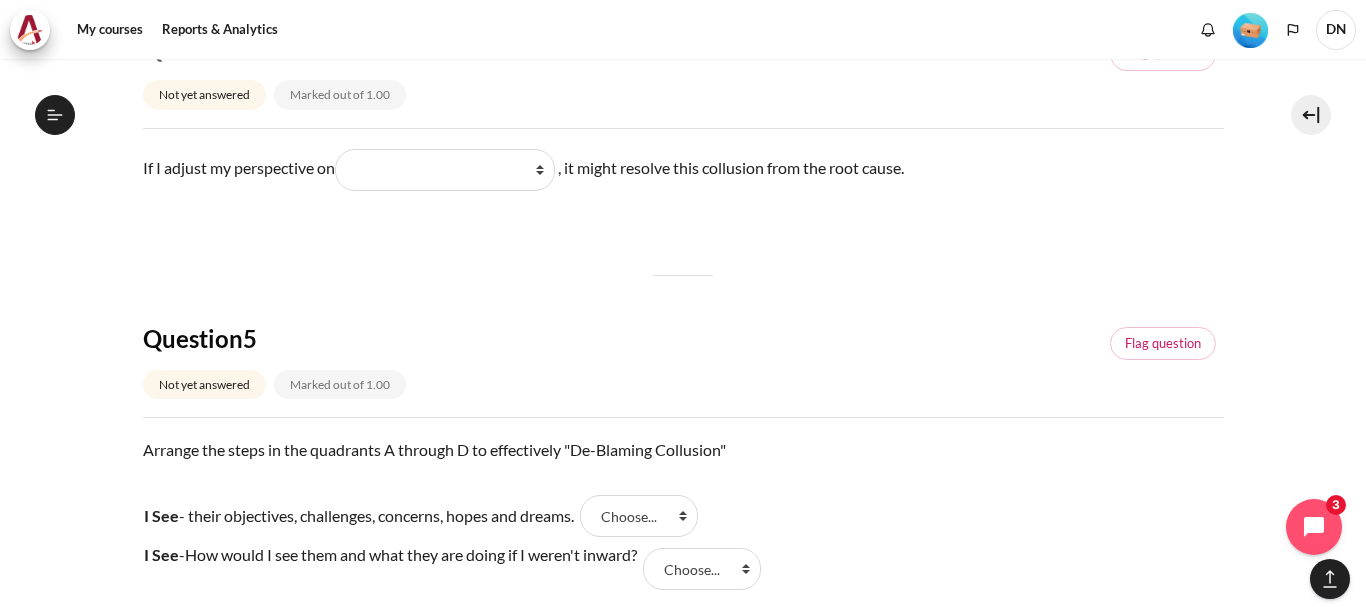 scroll, scrollTop: 1600, scrollLeft: 0, axis: vertical 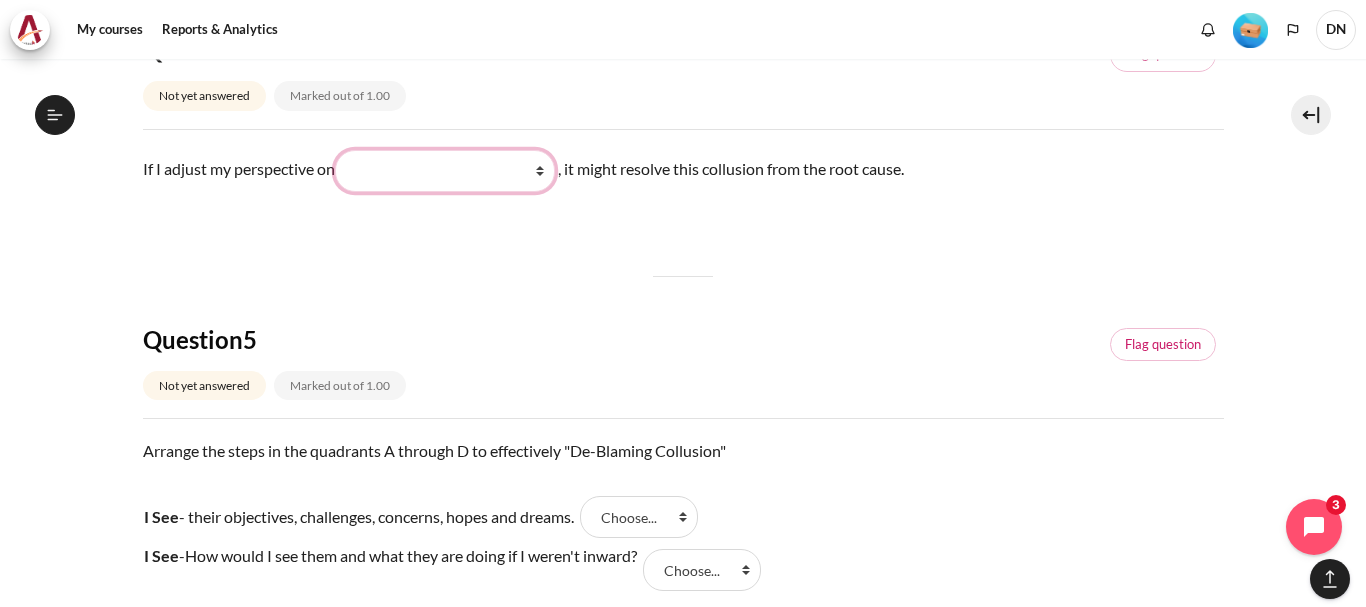 click on "What they do What I see and feel about what they do What I do What they see and feel" at bounding box center [445, 171] 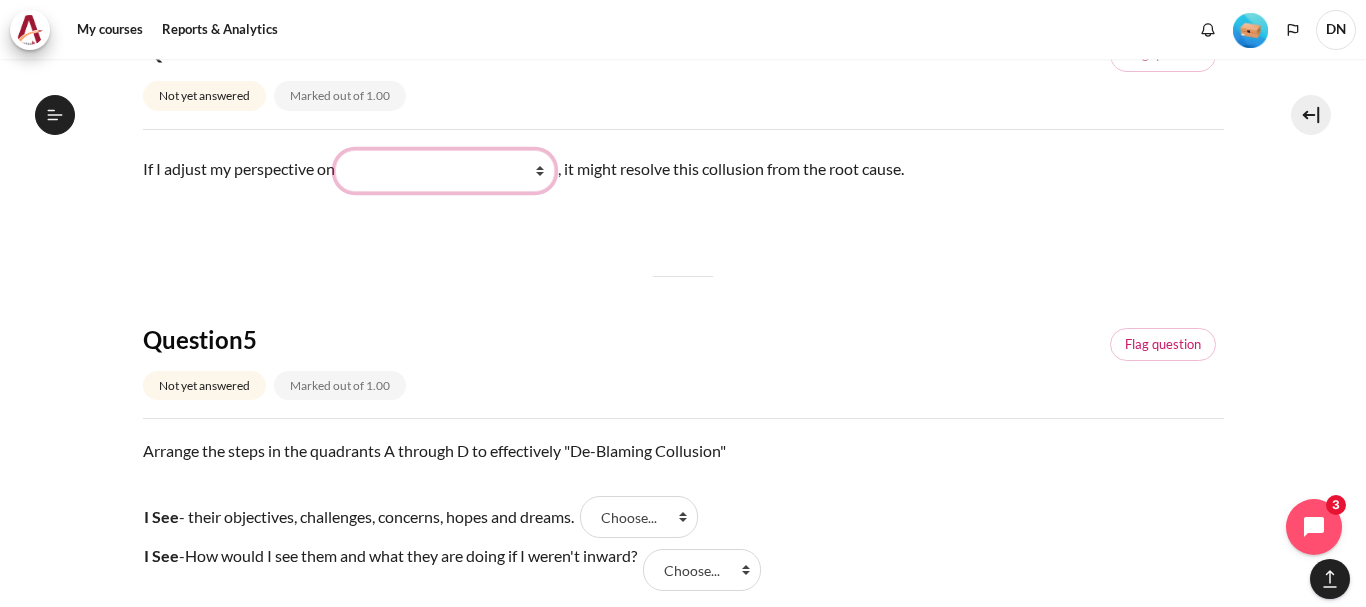 select on "2" 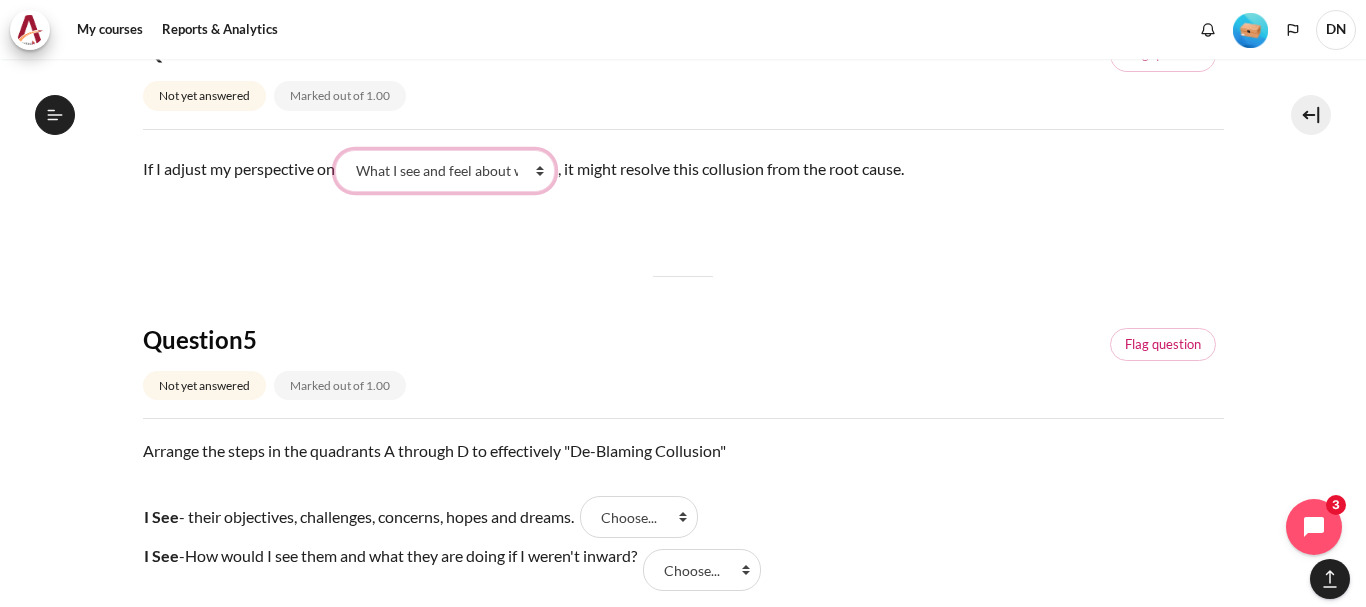 click on "What they do What I see and feel about what they do What I do What they see and feel" at bounding box center [445, 171] 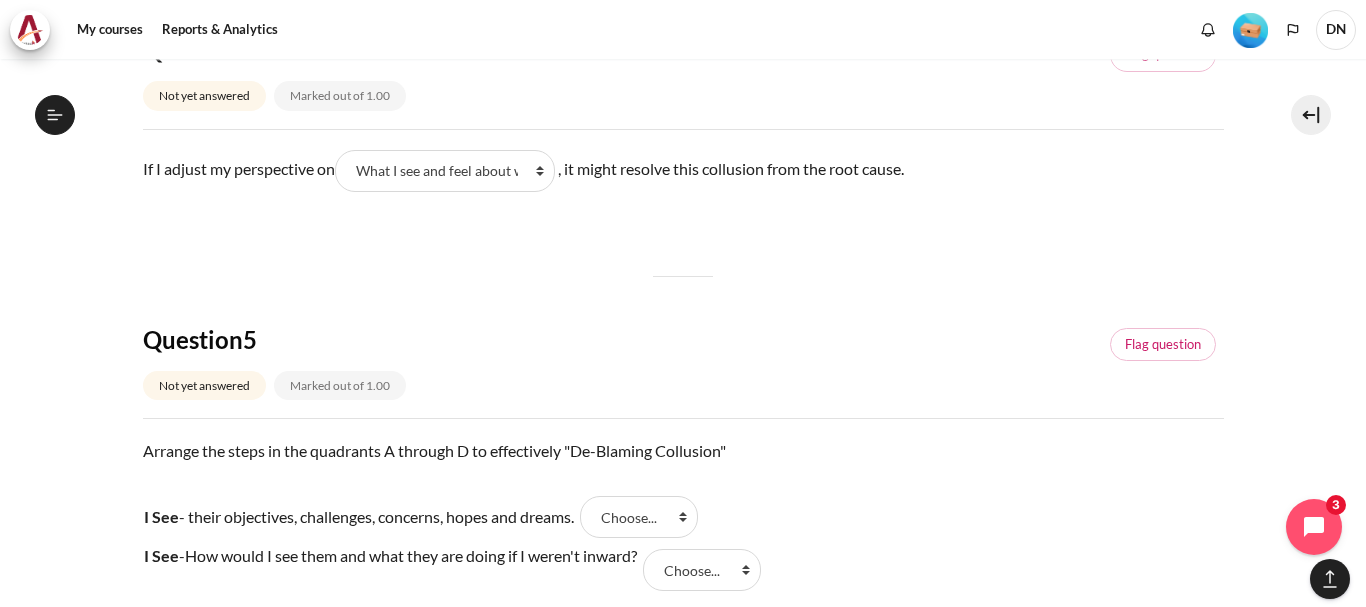 click on "Question  1 Not yet answered Marked out of 1.00
Flag question Question text What is a "false choice" in decision-making?  Question 1  Answer a.  A choice that is made with complete information.
b.  A choice based on considering others' needs, objectives, and challenges.
c.  A choice that considers both self and others' outcomes before deciding.
d.  A choice made during self-betrayal, believing it is the only path forward, often justifying one's actions.
Clear my choice Question  2 Not yet answered Marked out of 1.00
Flag question Question text Collusion  in interpersonal relationships is a cycle where two or more parties sustain a conflict through their actions and perceptions. Question 2  Answer True   False   Question  3 Not yet answered Marked out of 1.00
Flag question Question text Who can possibly be your gathering allies when conflict happened? Question 3  Answer a.  Your coworkers who face the same conflict as you
b.
c.
d.
Question  4 Not yet answered" at bounding box center (683, -262) 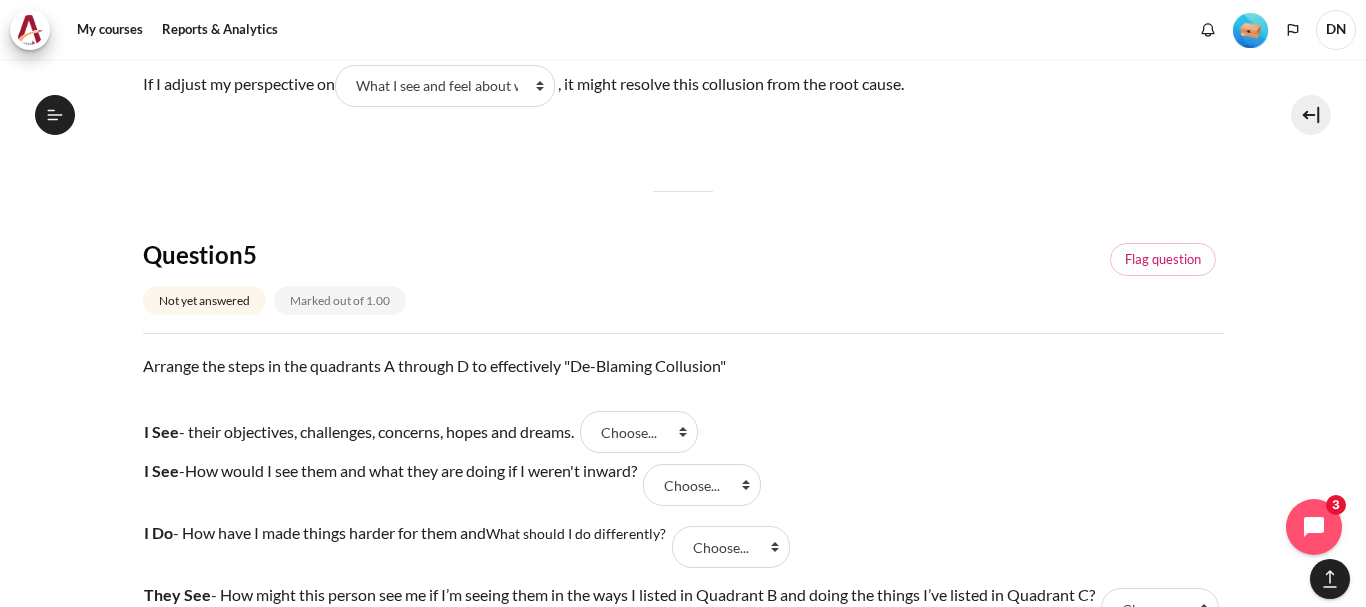 scroll, scrollTop: 1800, scrollLeft: 0, axis: vertical 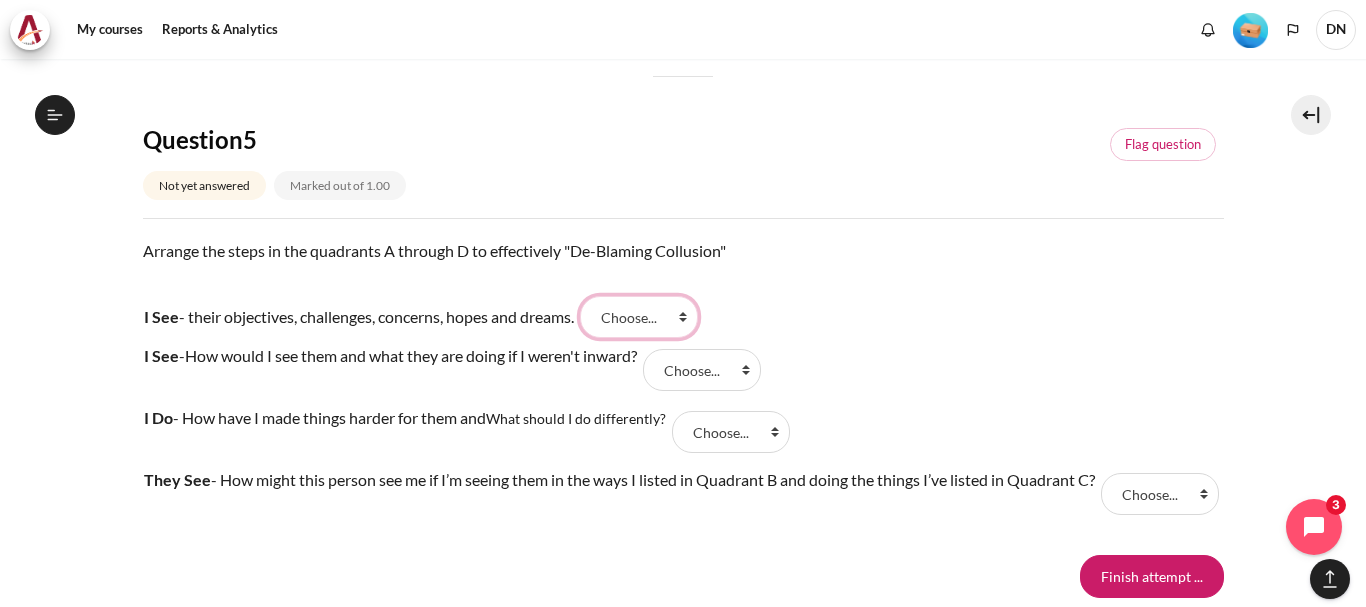 click on "Choose... D C B A" at bounding box center (639, 317) 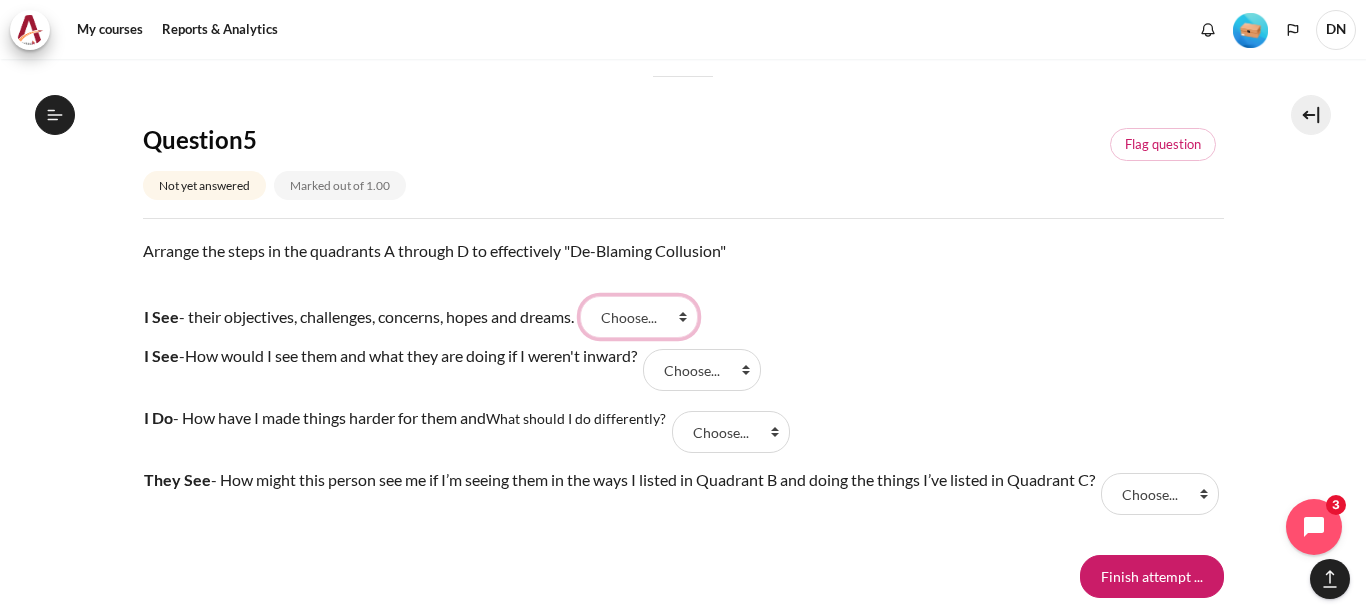 select on "4" 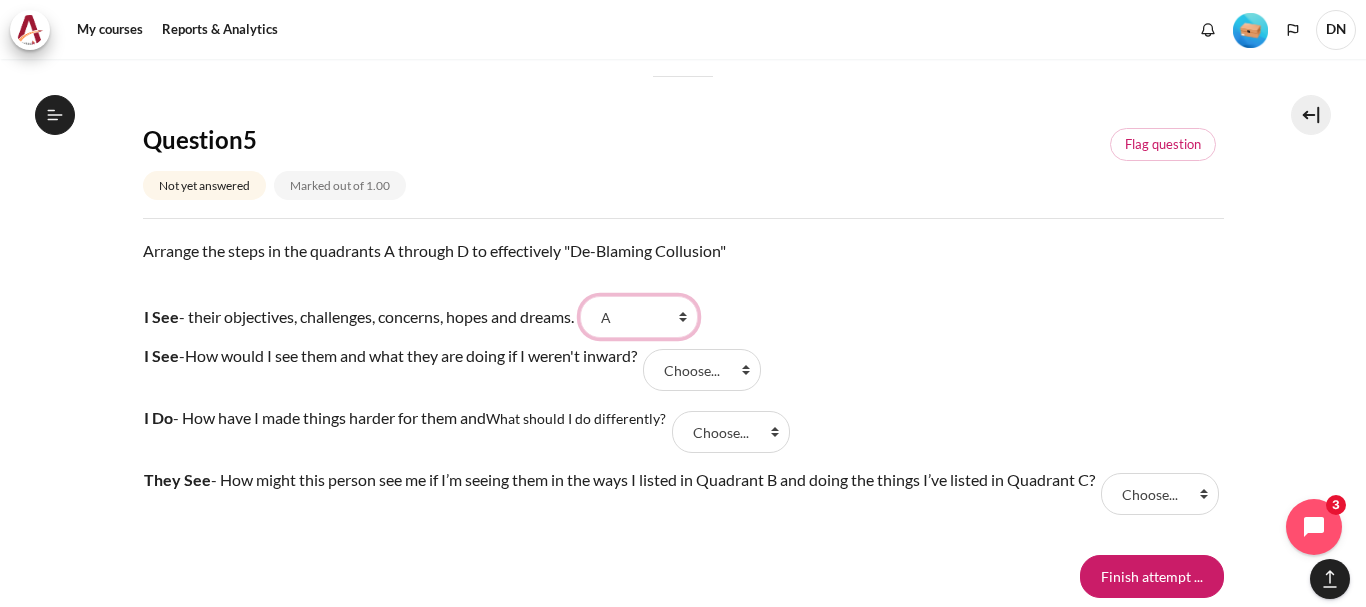 click on "Choose... D C B A" at bounding box center (639, 317) 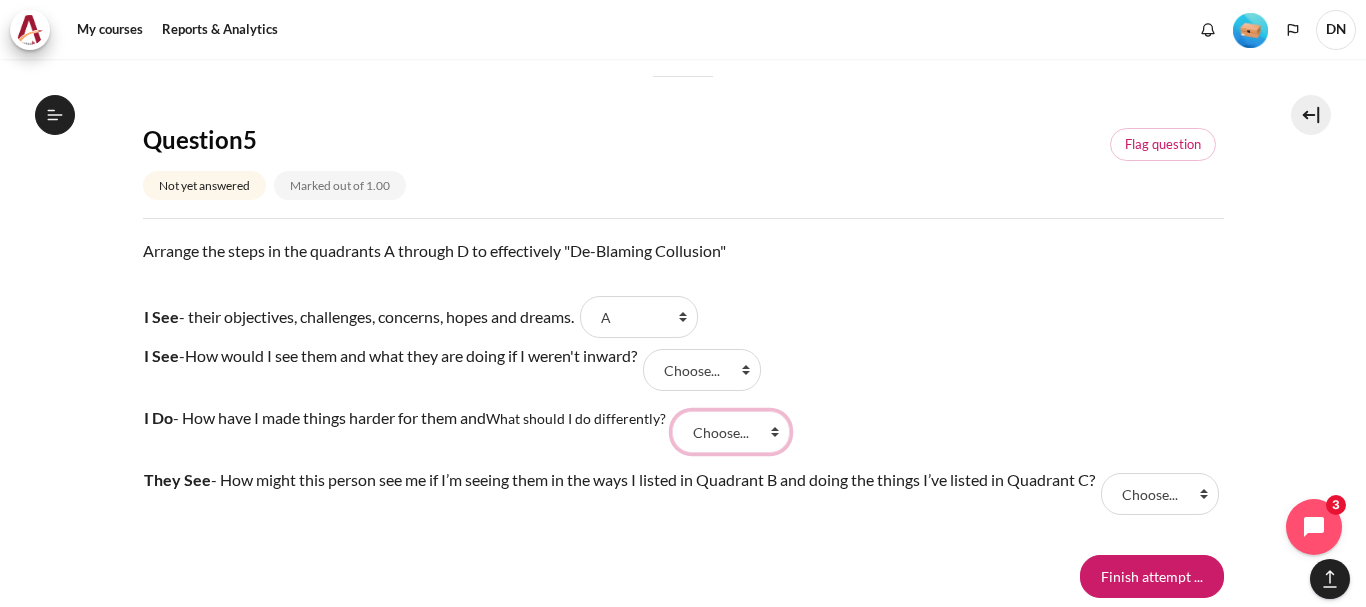 click on "Choose... D C B A" at bounding box center (731, 432) 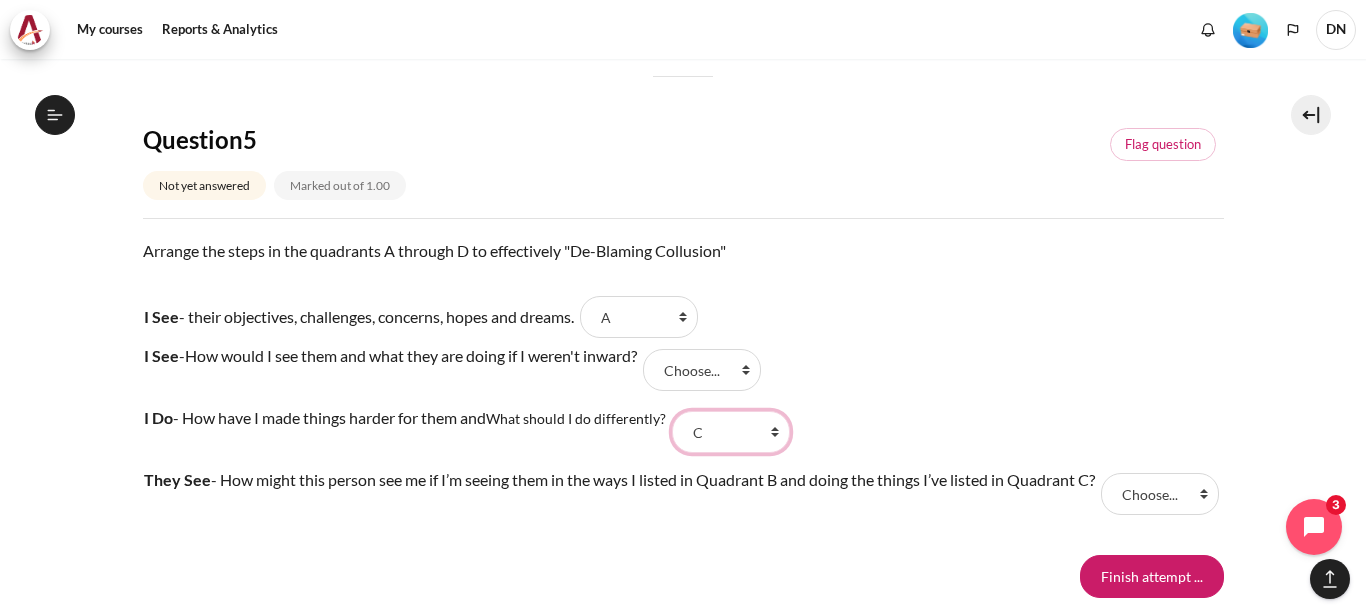 click on "Choose... D C B A" at bounding box center [731, 432] 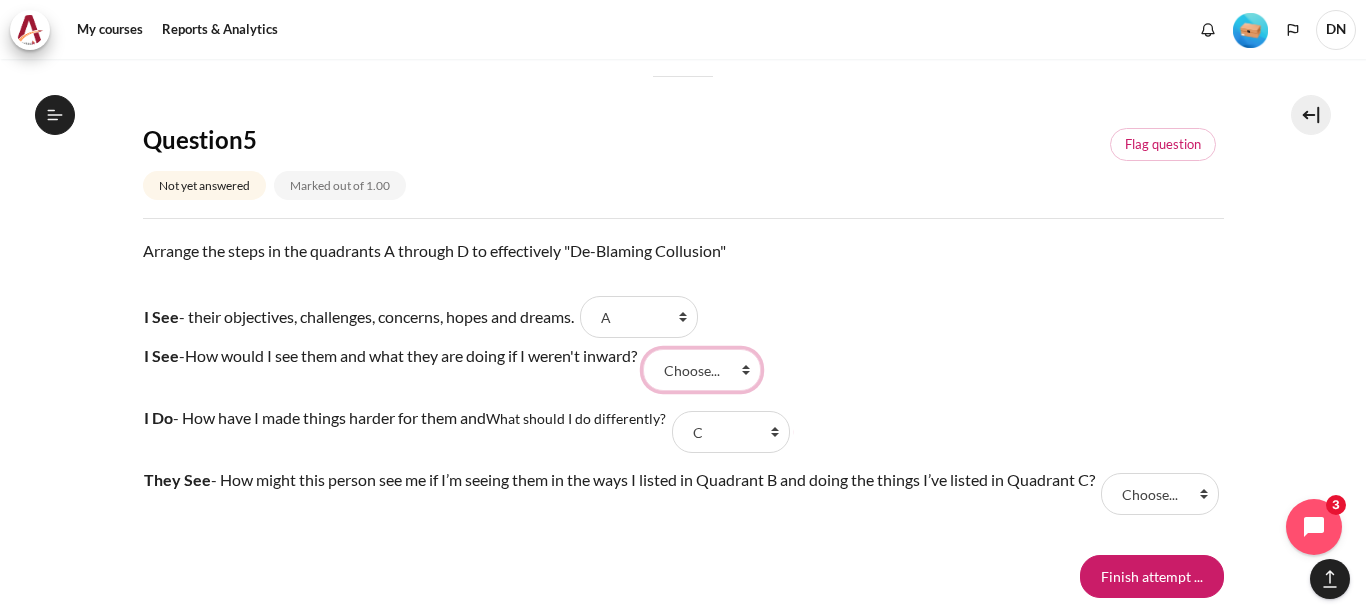 click on "Choose... D C B A" at bounding box center (702, 370) 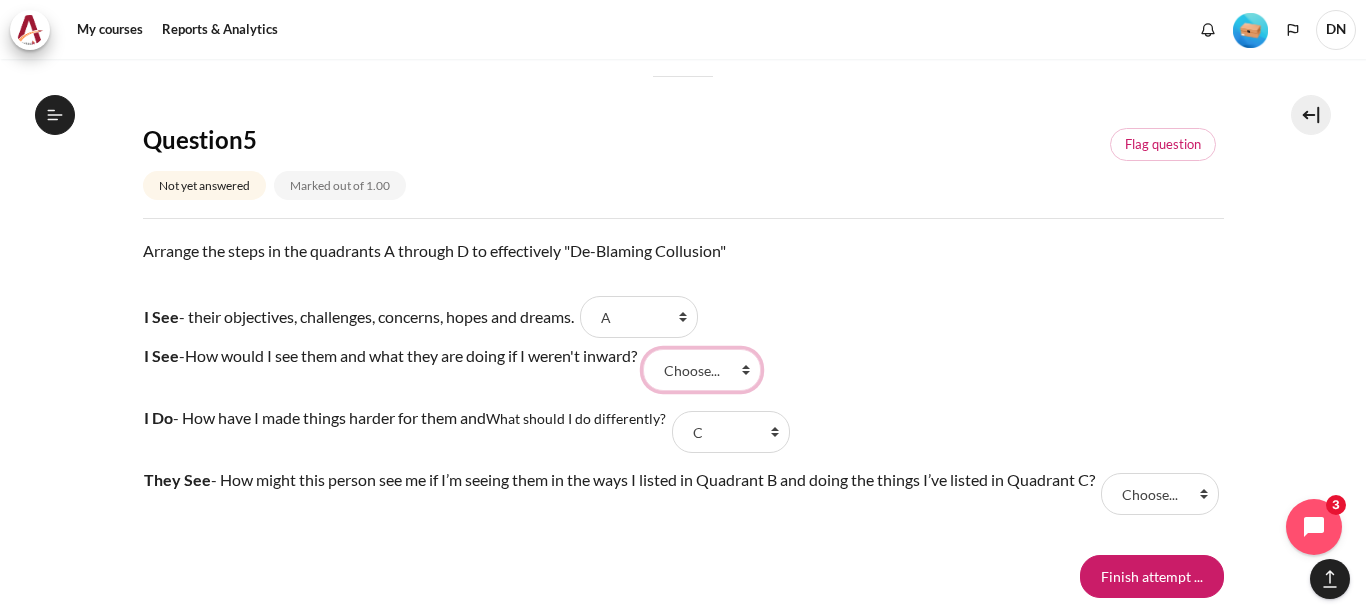 select on "3" 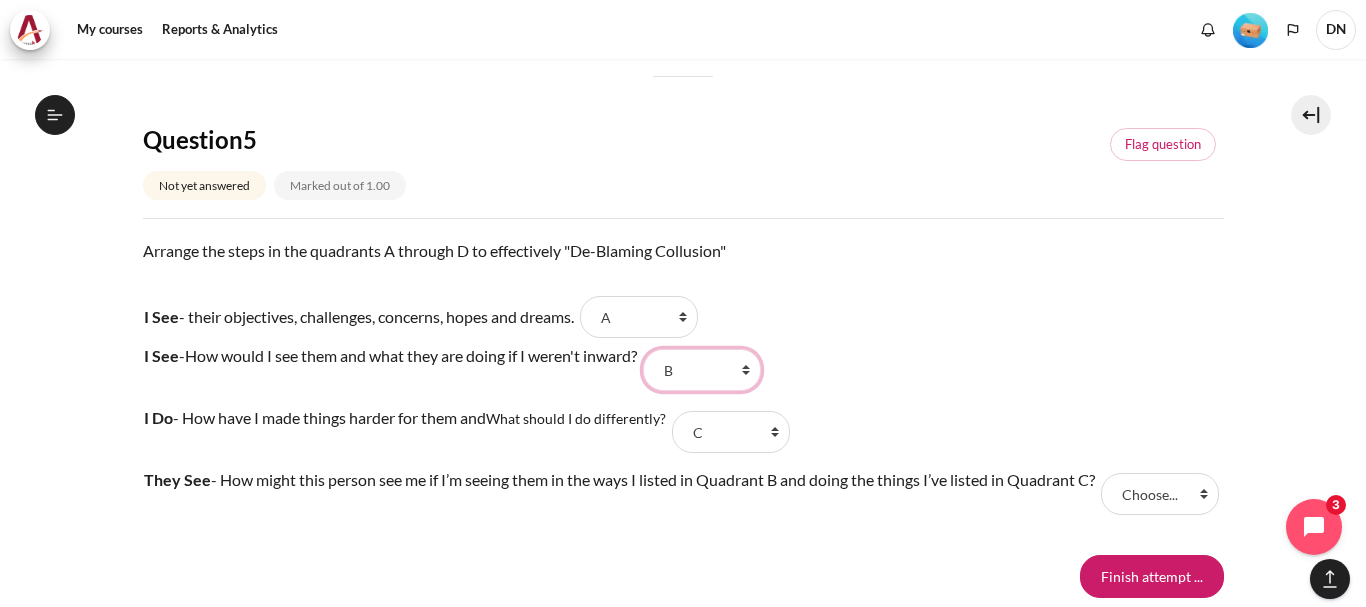 click on "Choose... D C B A" at bounding box center (702, 370) 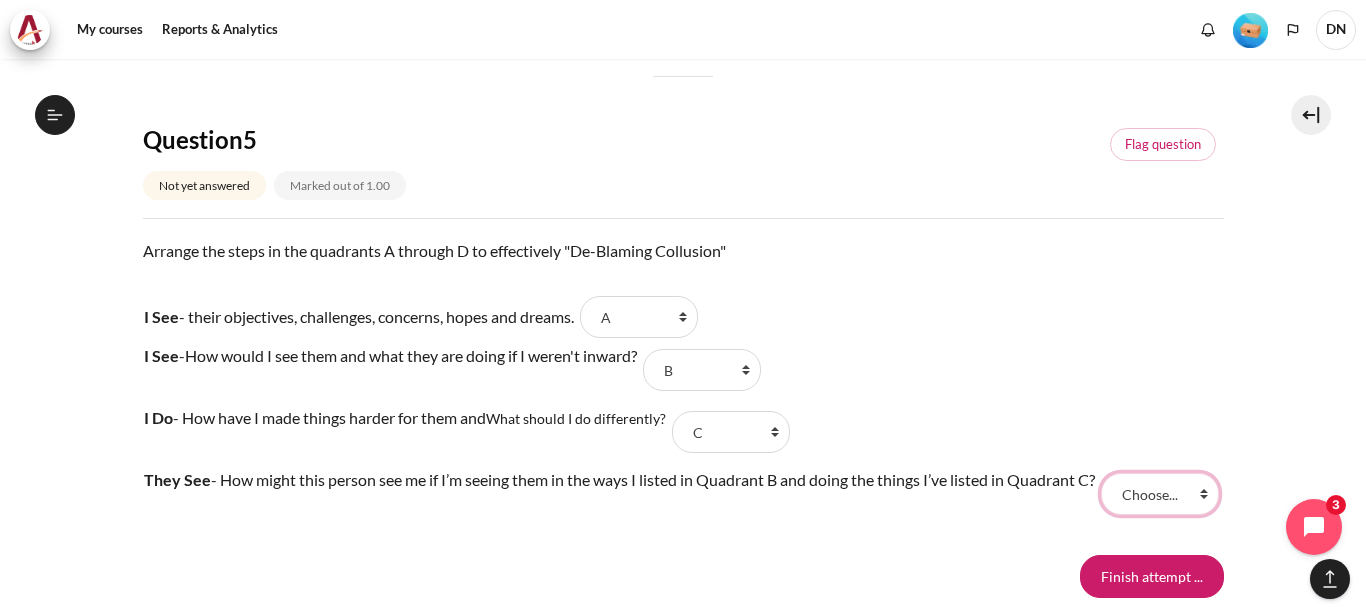 click on "Choose... D C B A" at bounding box center (1160, 494) 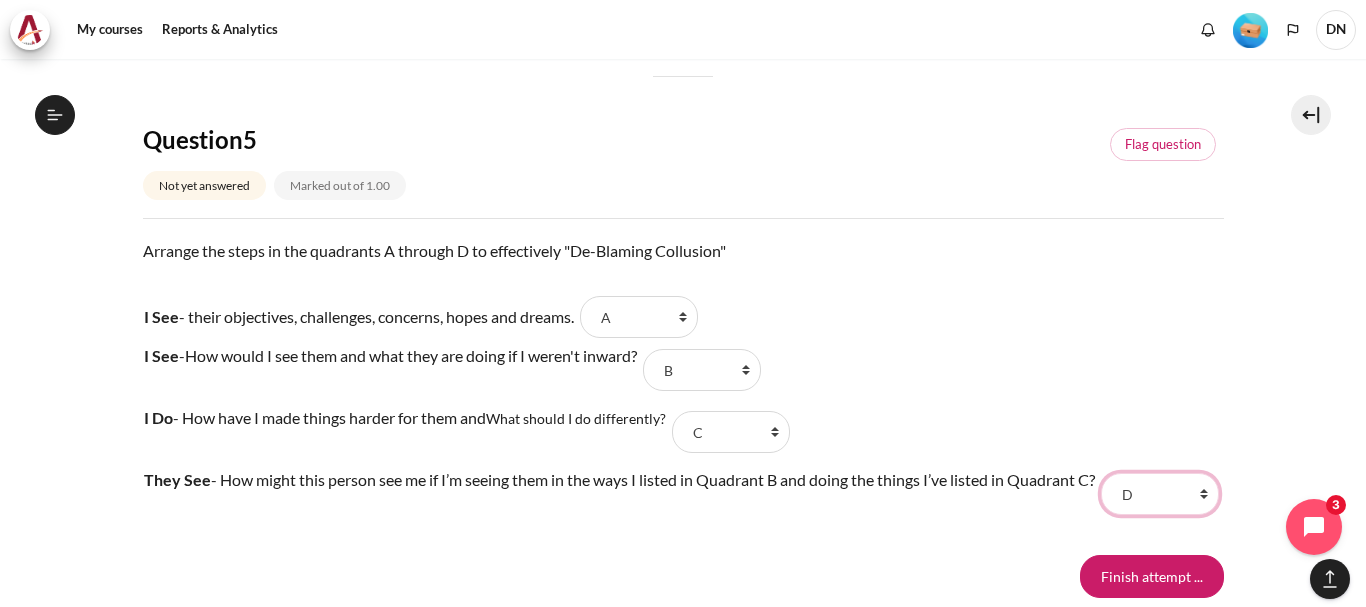 click on "Choose... D C B A" at bounding box center (1160, 494) 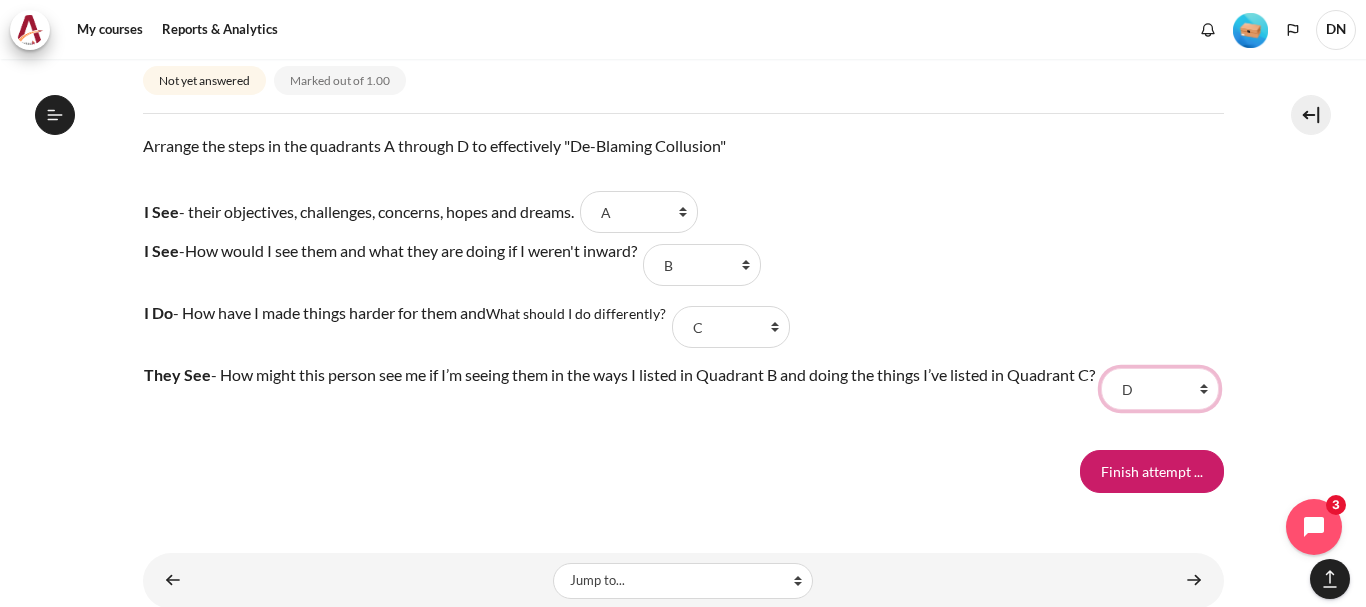 scroll, scrollTop: 1981, scrollLeft: 0, axis: vertical 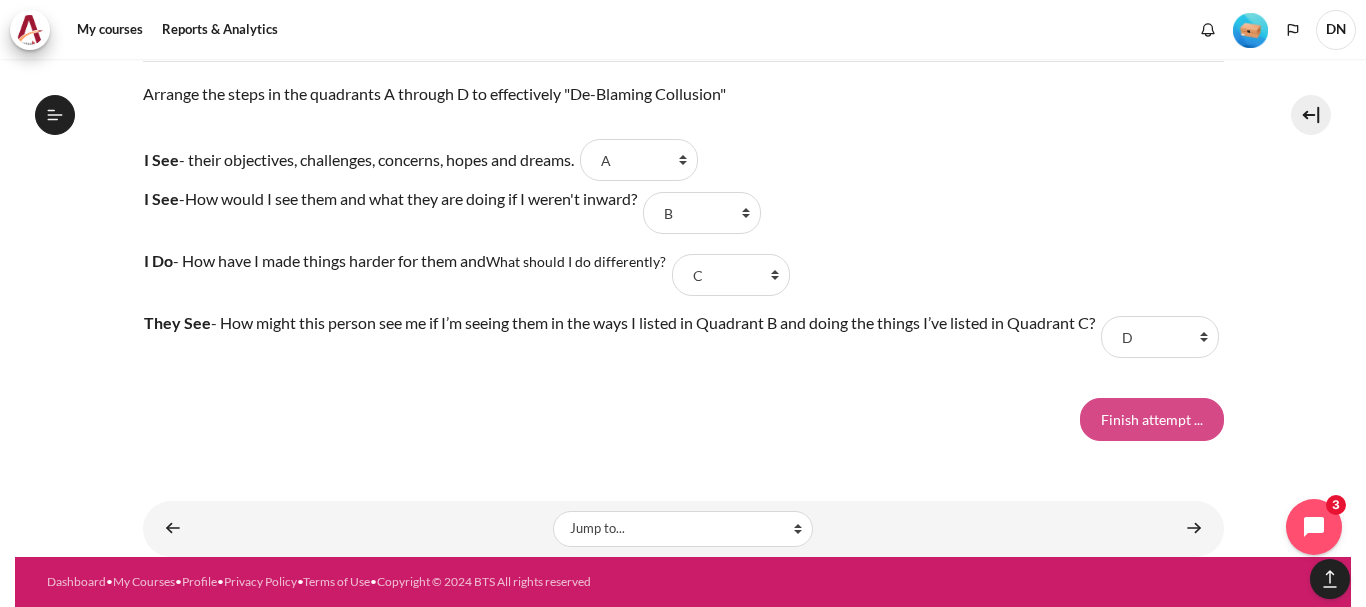 click on "Finish attempt ..." at bounding box center [1152, 419] 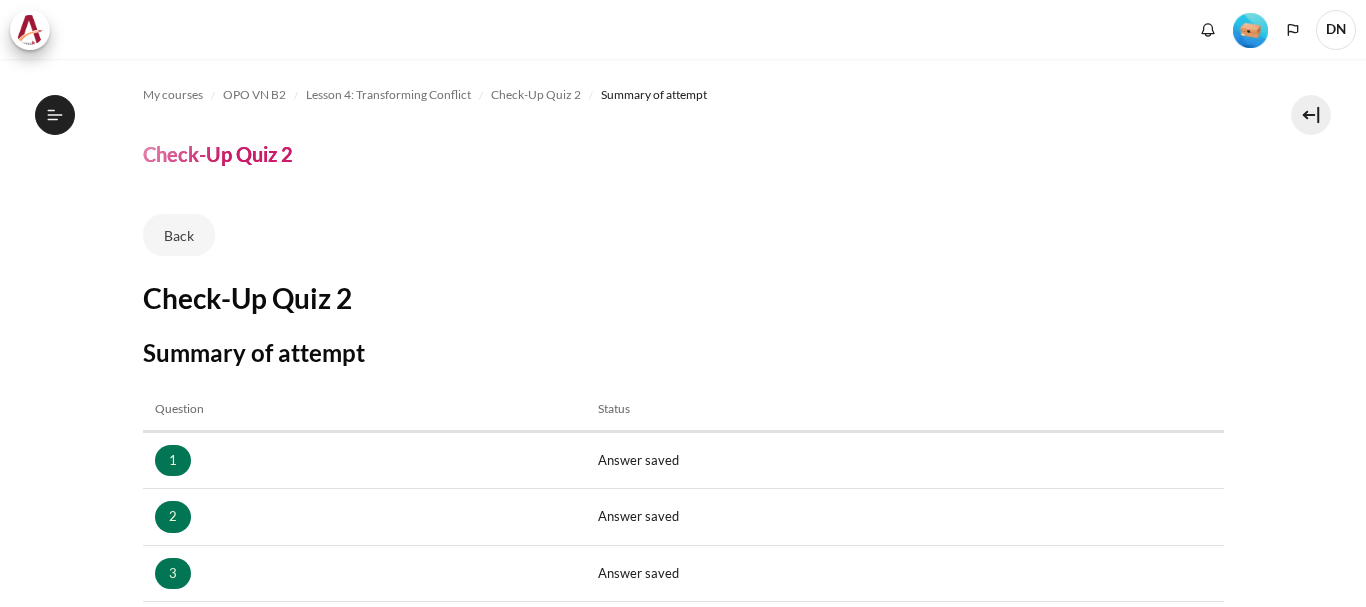 scroll, scrollTop: 0, scrollLeft: 0, axis: both 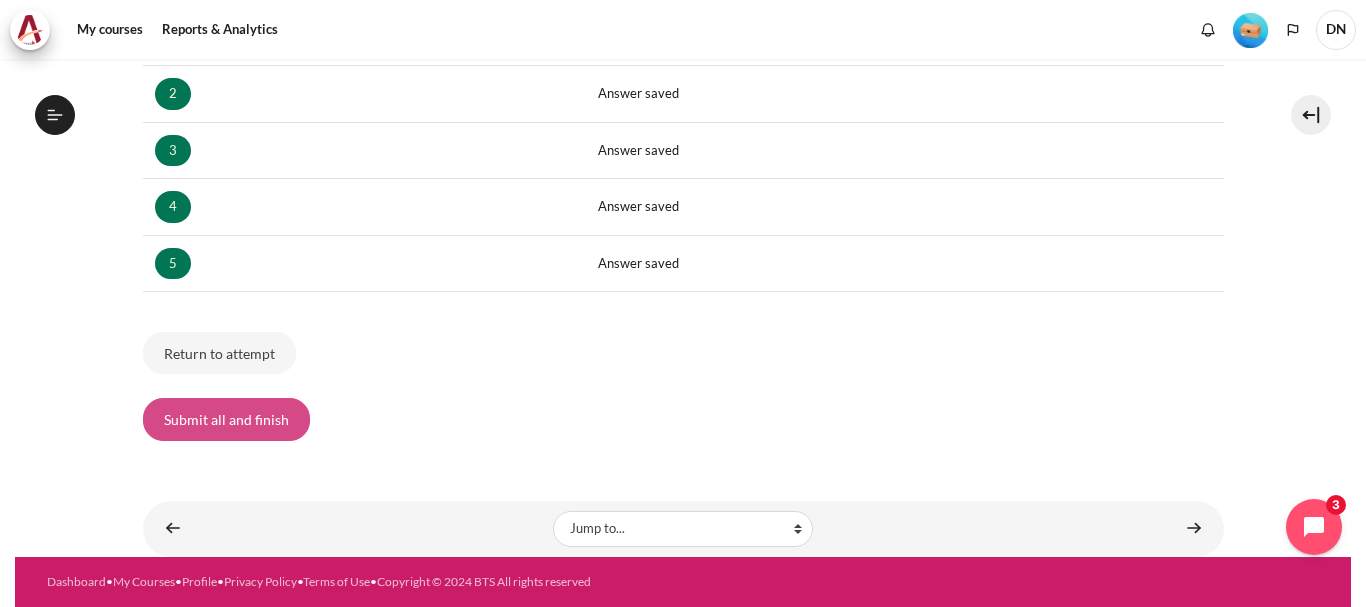 click on "Submit all and finish" at bounding box center [226, 419] 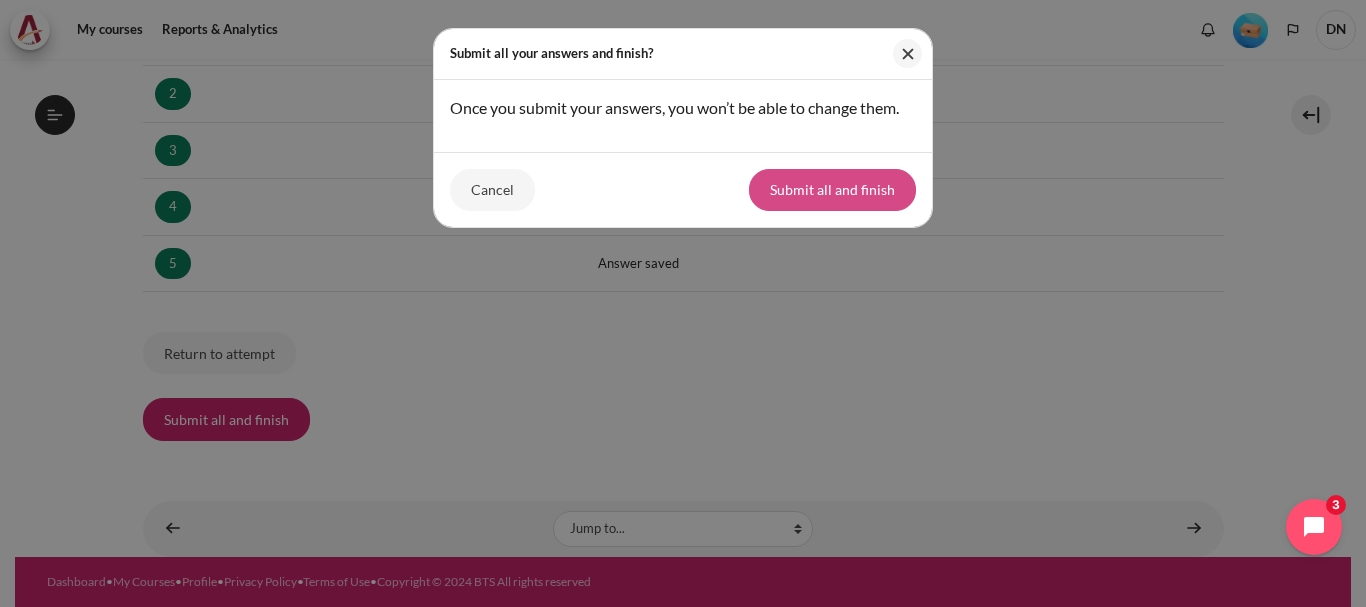 click on "Submit all and finish" at bounding box center [832, 190] 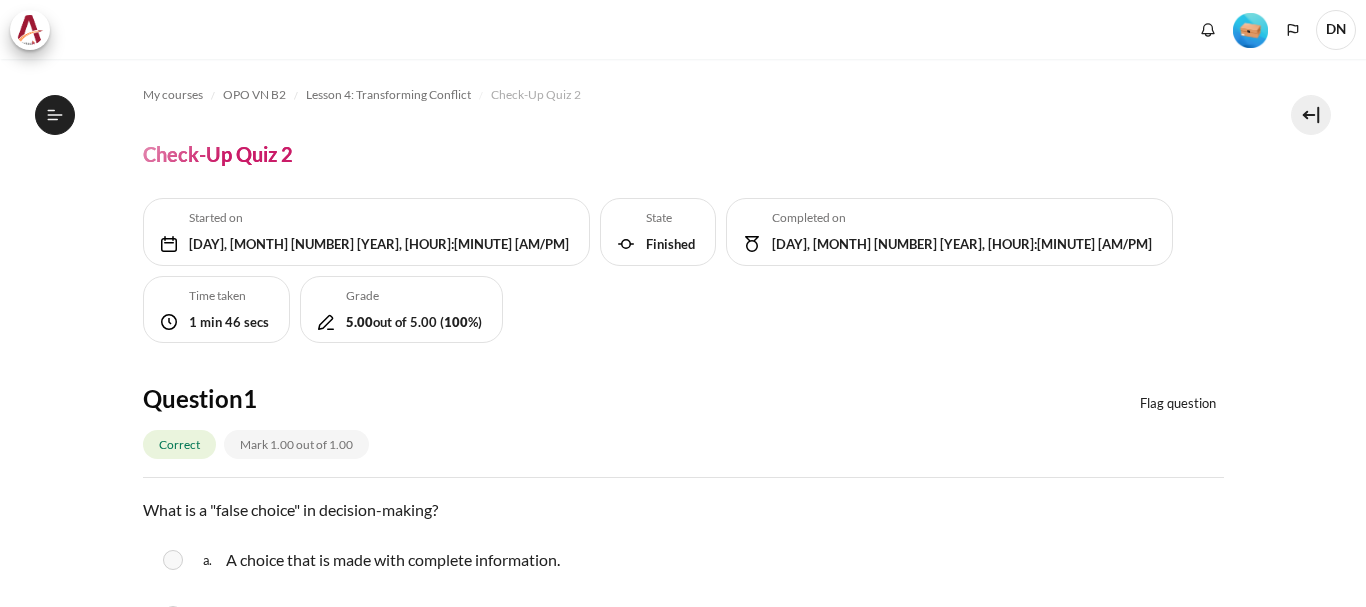 scroll, scrollTop: 0, scrollLeft: 0, axis: both 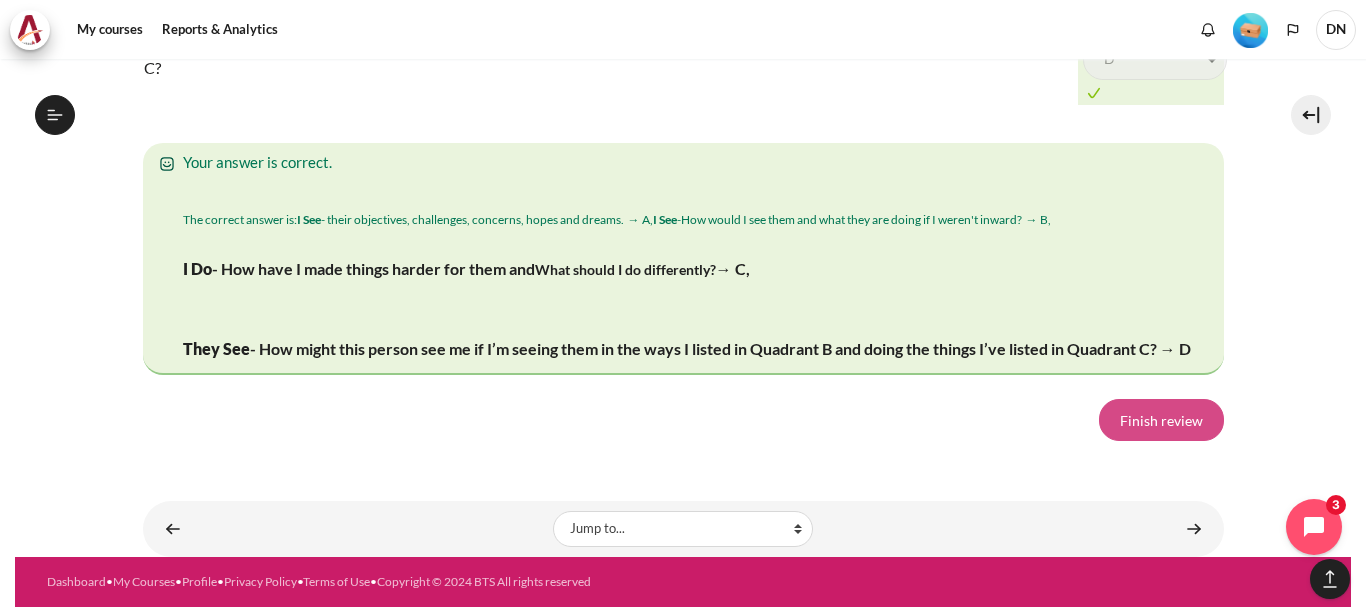 click on "Finish review" at bounding box center [1161, 420] 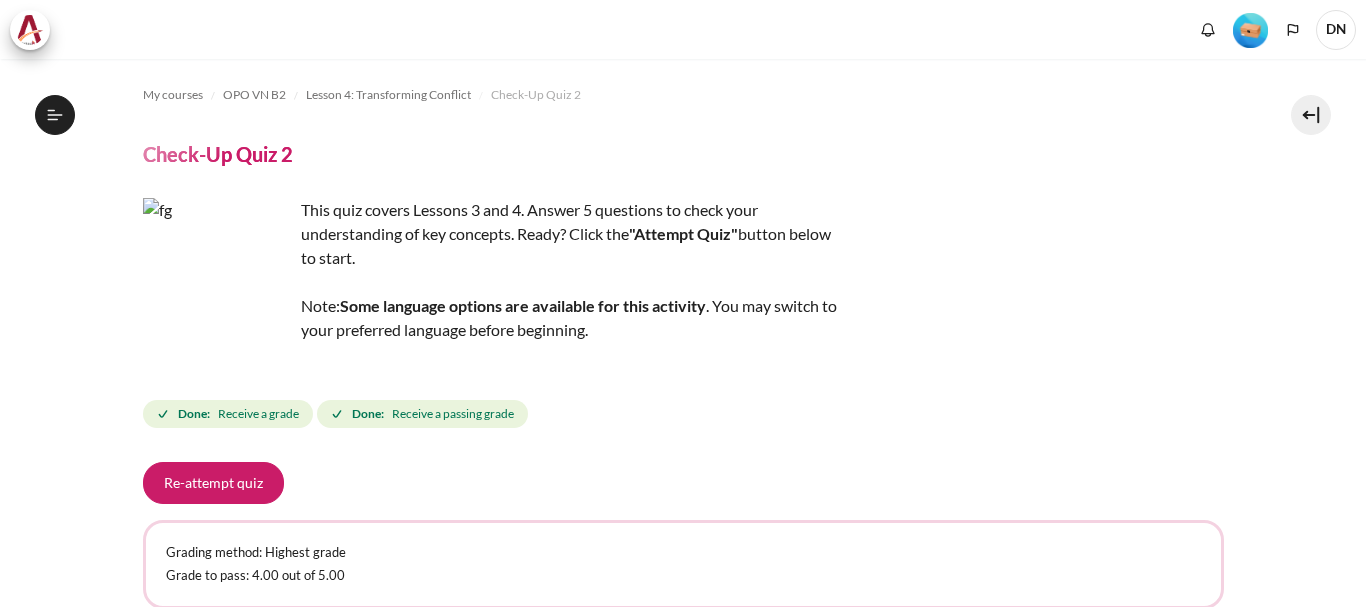 scroll, scrollTop: 0, scrollLeft: 0, axis: both 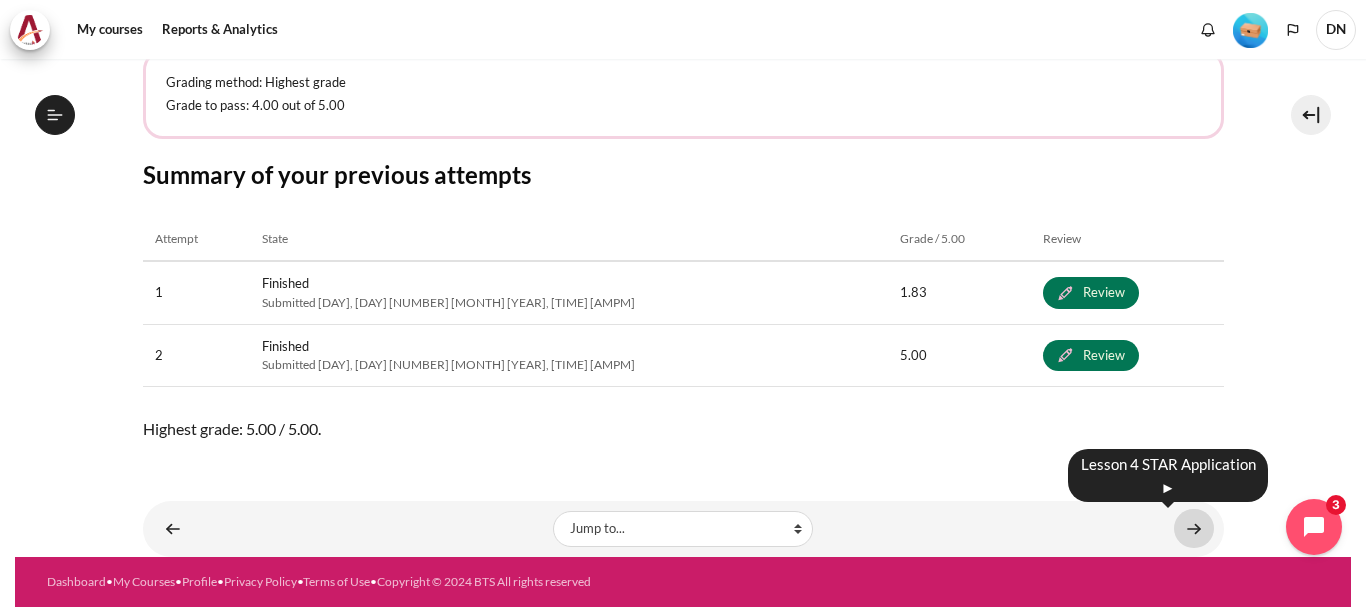 click at bounding box center (1194, 528) 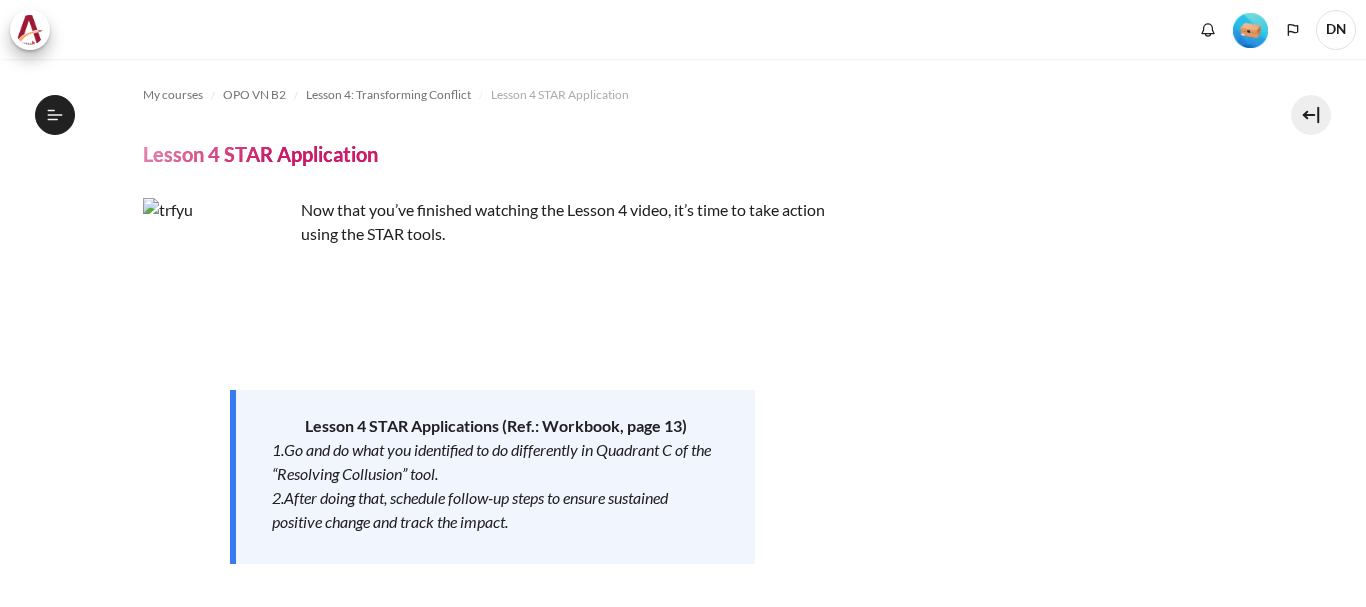 scroll, scrollTop: 0, scrollLeft: 0, axis: both 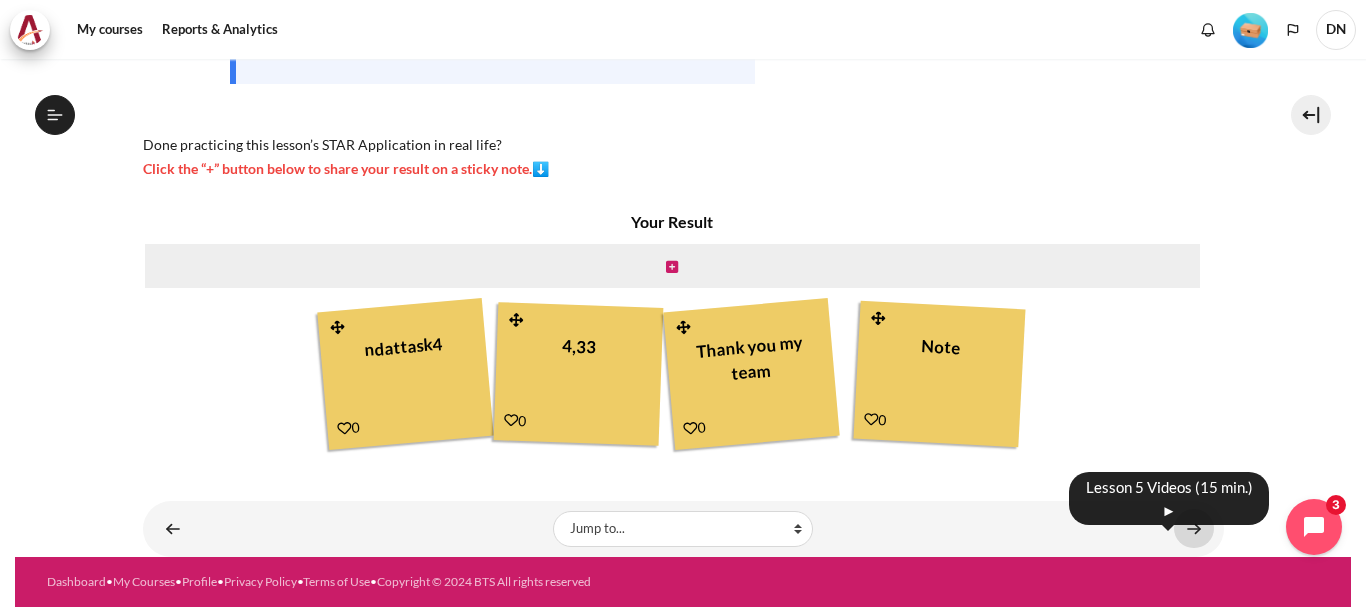 click at bounding box center (1194, 528) 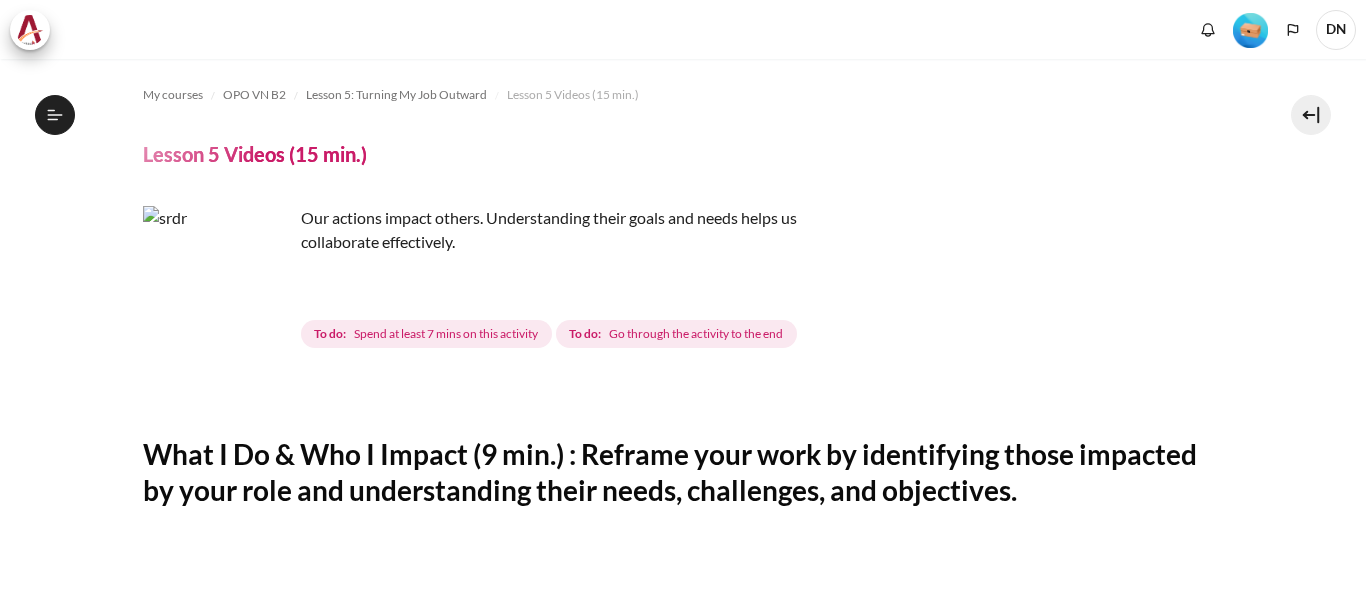 scroll, scrollTop: 0, scrollLeft: 0, axis: both 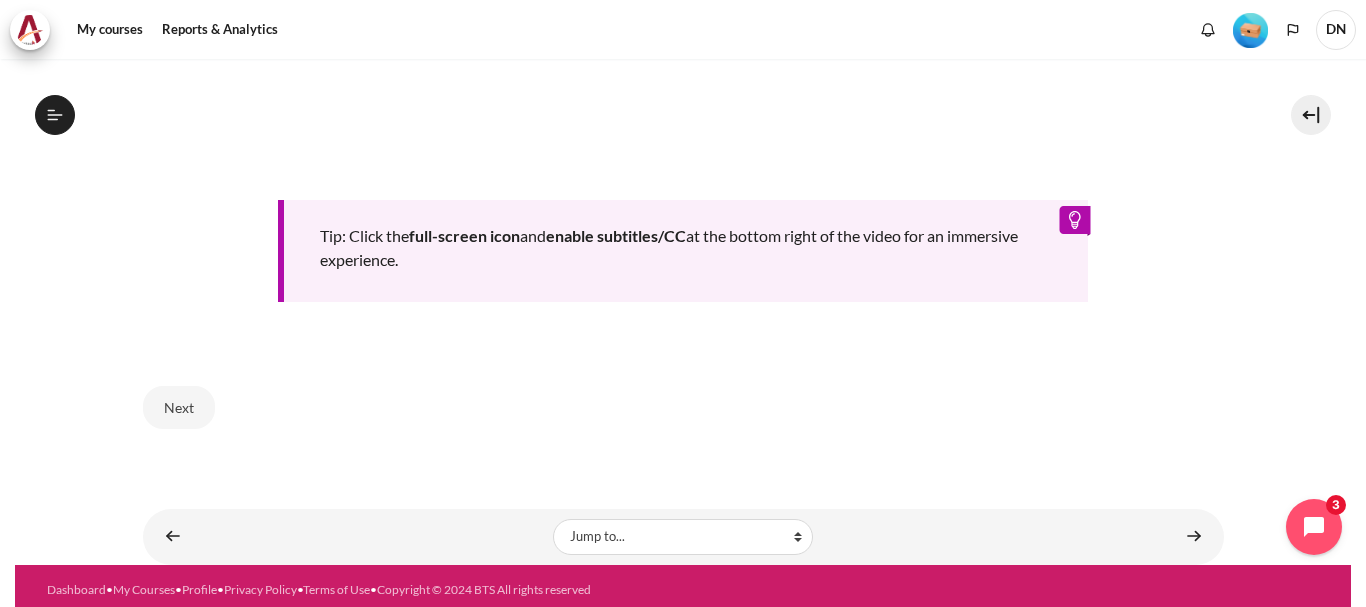 click on "Tip: Click the  full-screen icon  and  enable subtitles/CC  at the bottom right of the video for an immersive experience." at bounding box center (683, 251) 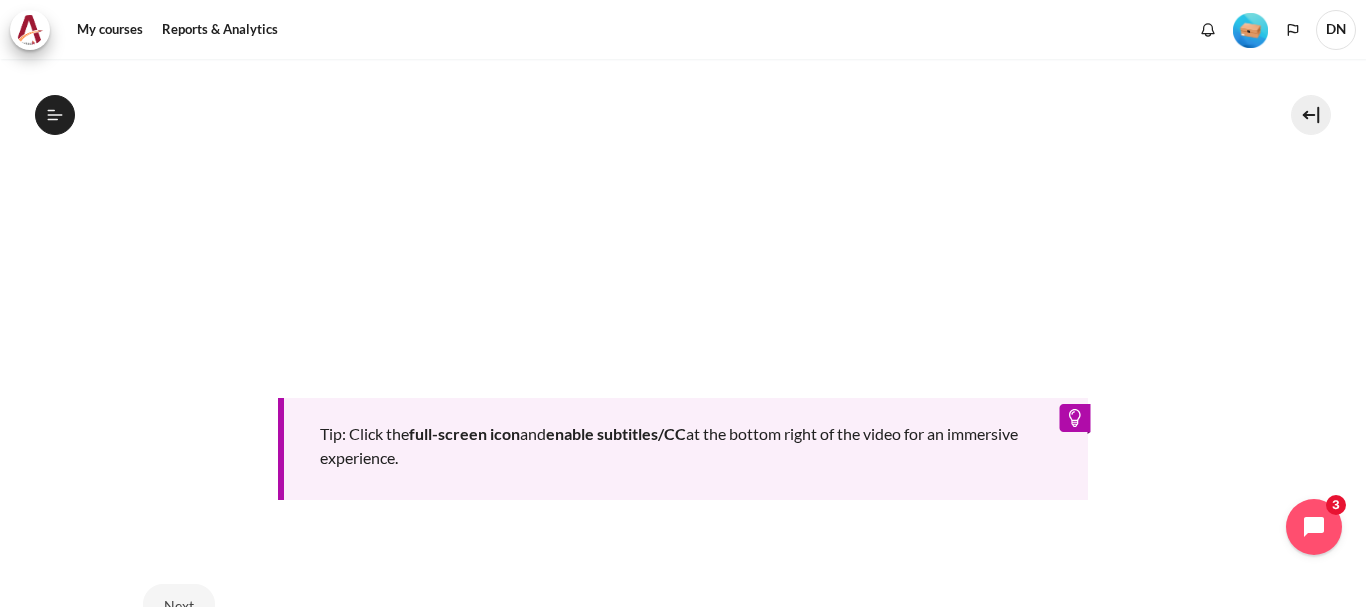 scroll, scrollTop: 1002, scrollLeft: 0, axis: vertical 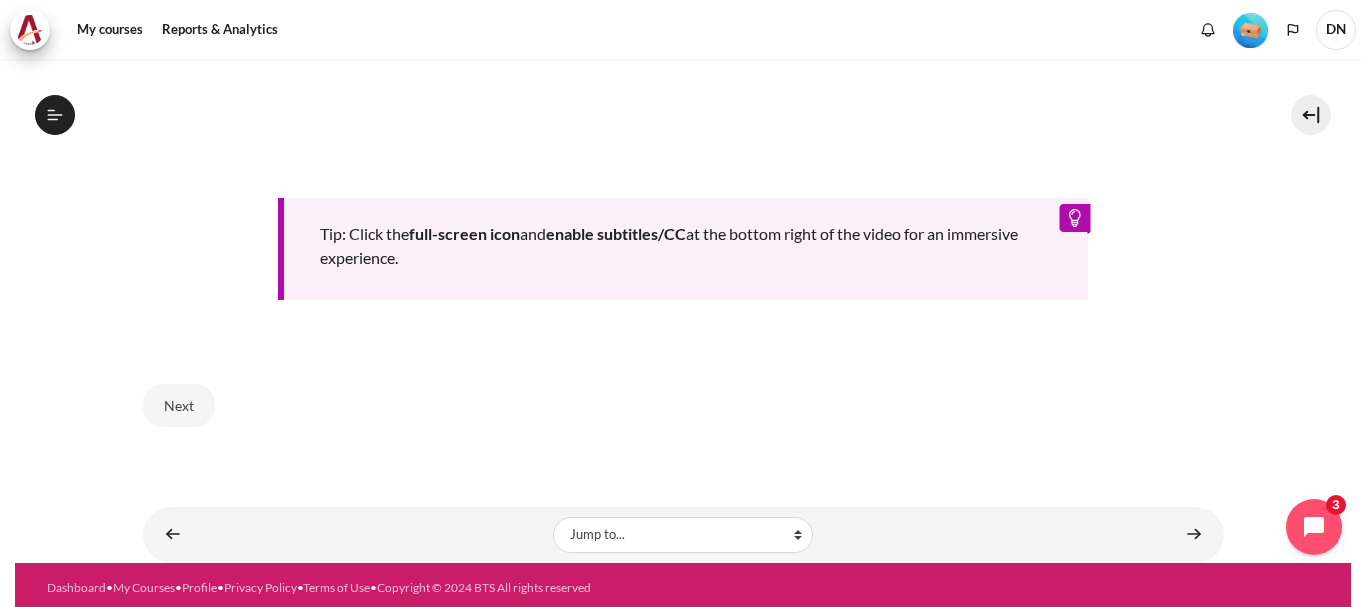 click on "Tip: Click the  full-screen icon  and  enable subtitles/CC  at the bottom right of the video for an immersive experience." at bounding box center [683, 249] 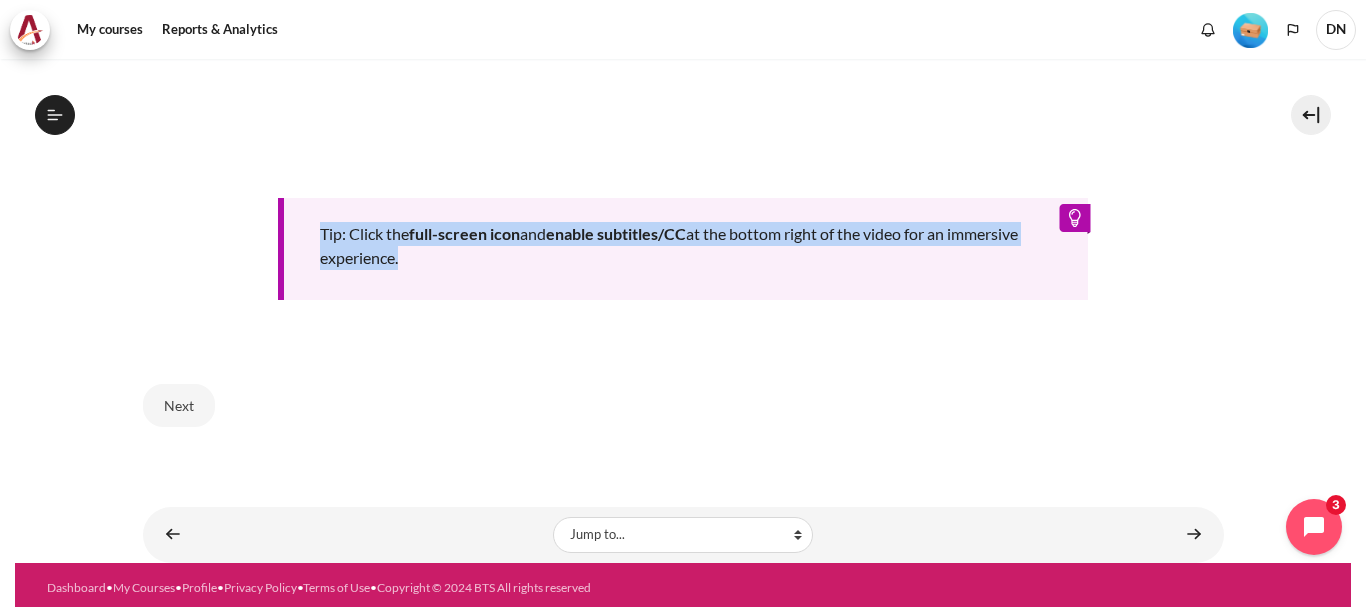drag, startPoint x: 1067, startPoint y: 211, endPoint x: 943, endPoint y: 254, distance: 131.24405 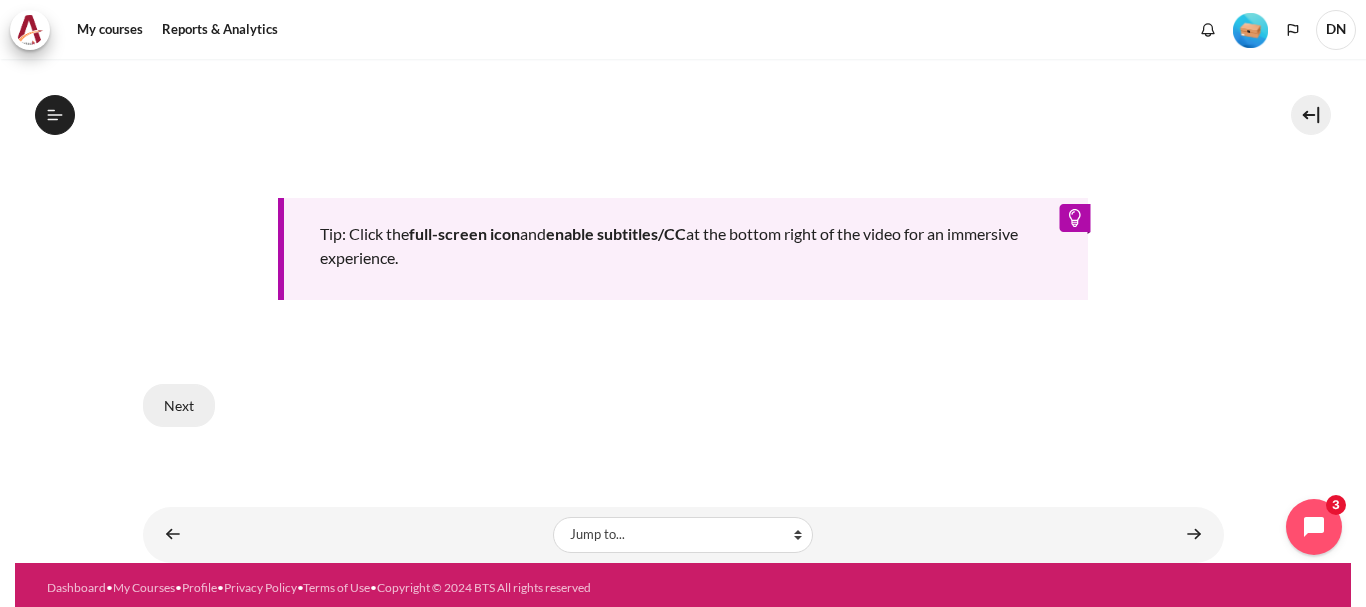 click on "Next" at bounding box center (179, 405) 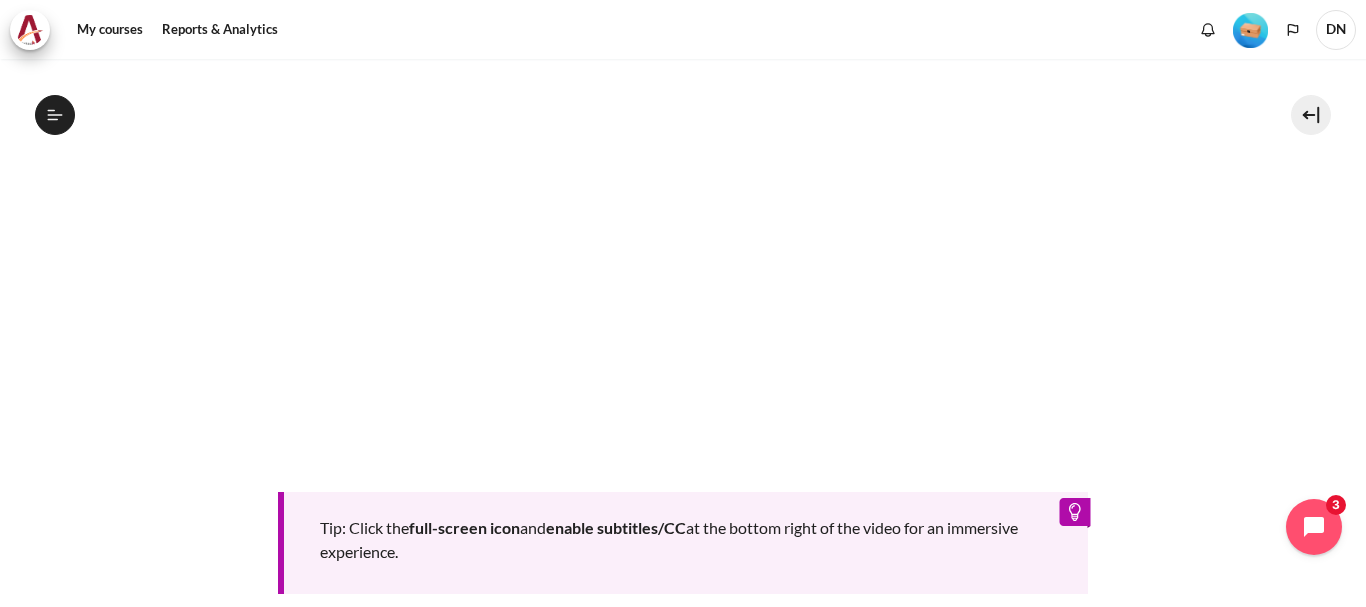 scroll, scrollTop: 702, scrollLeft: 0, axis: vertical 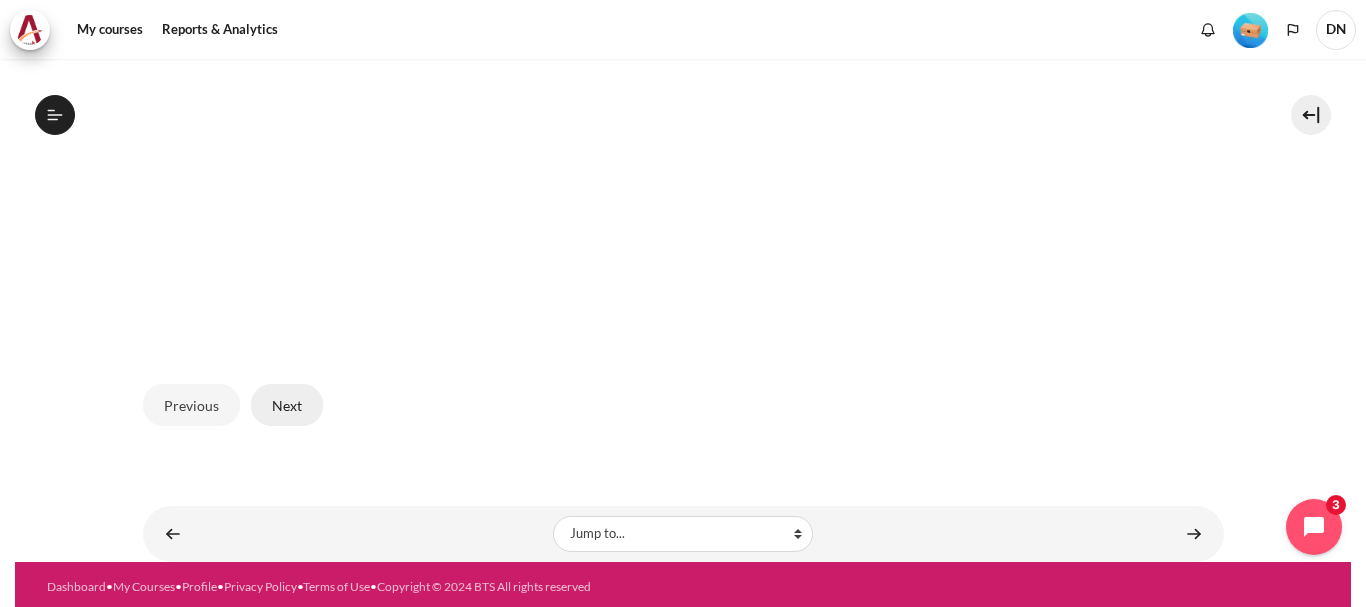 click on "Next" at bounding box center [287, 405] 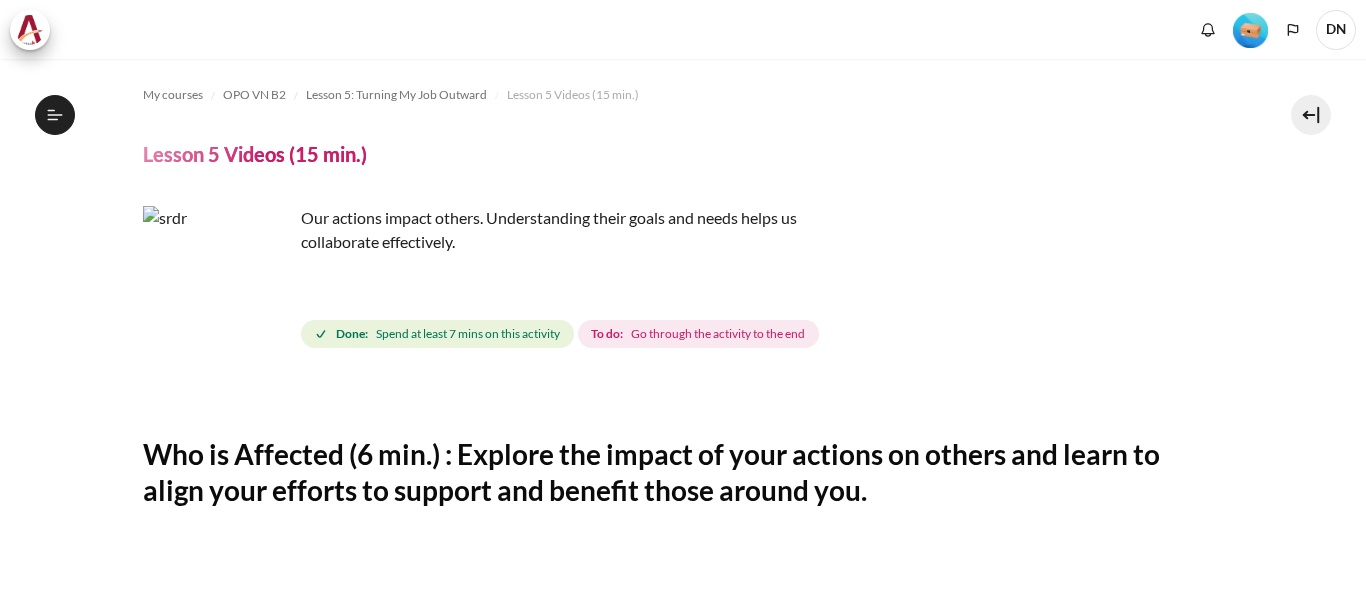 scroll, scrollTop: 0, scrollLeft: 0, axis: both 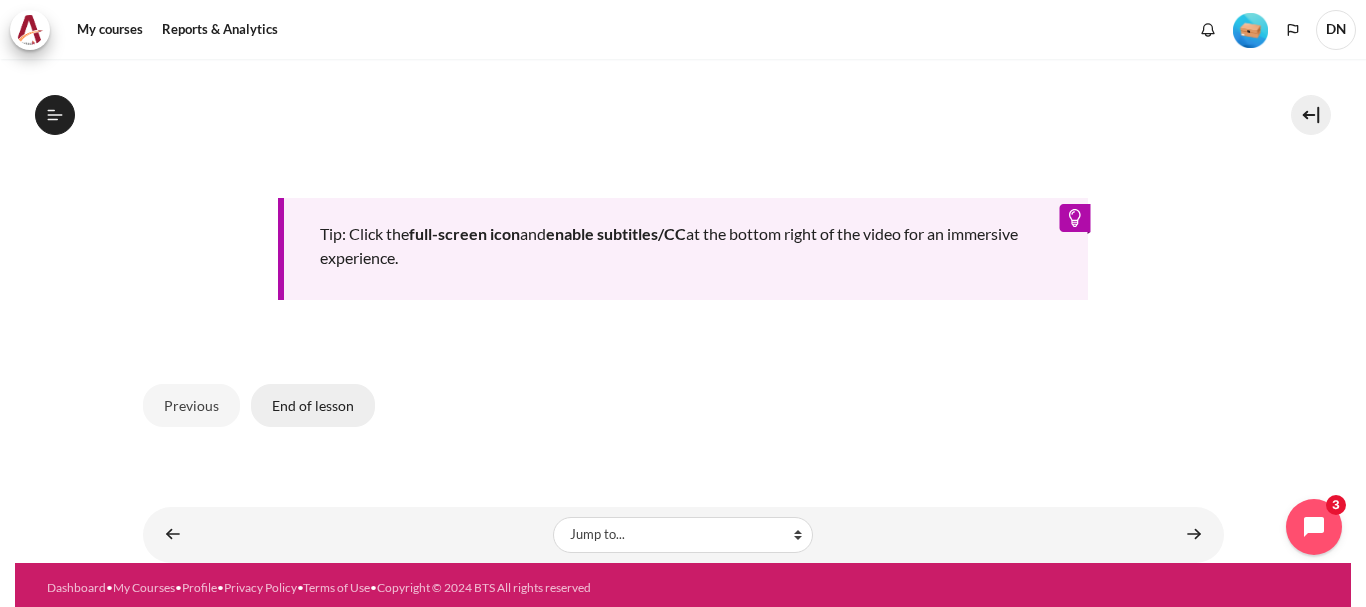 click on "End of lesson" at bounding box center [313, 405] 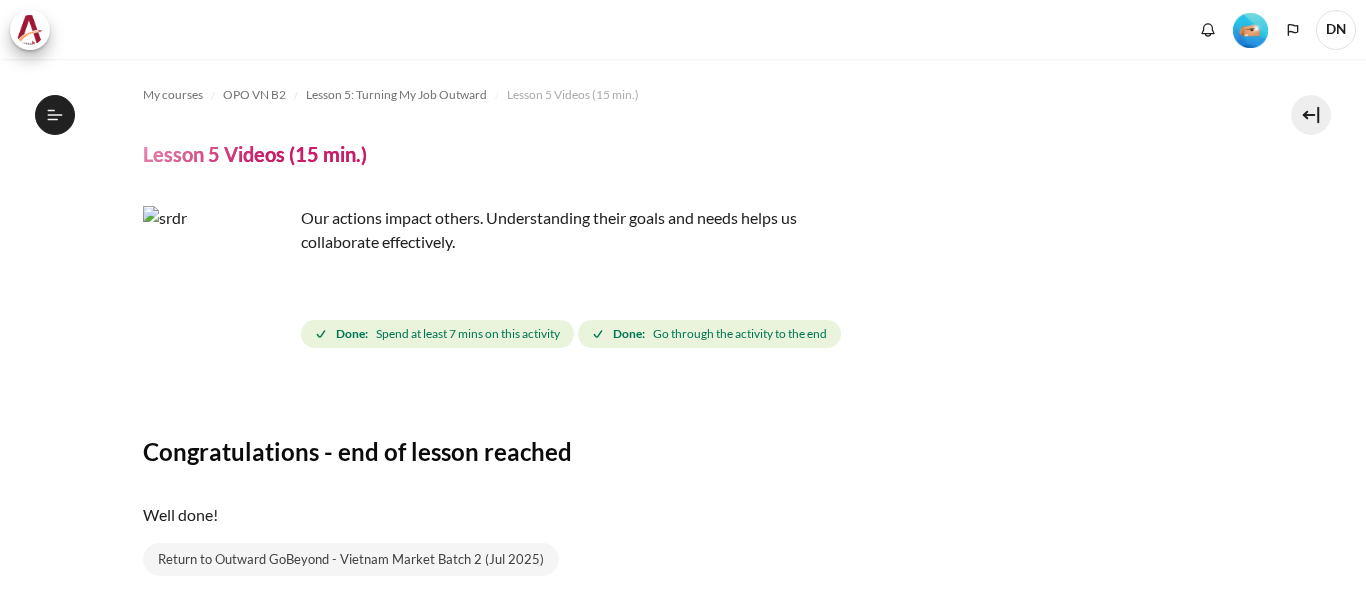 scroll, scrollTop: 0, scrollLeft: 0, axis: both 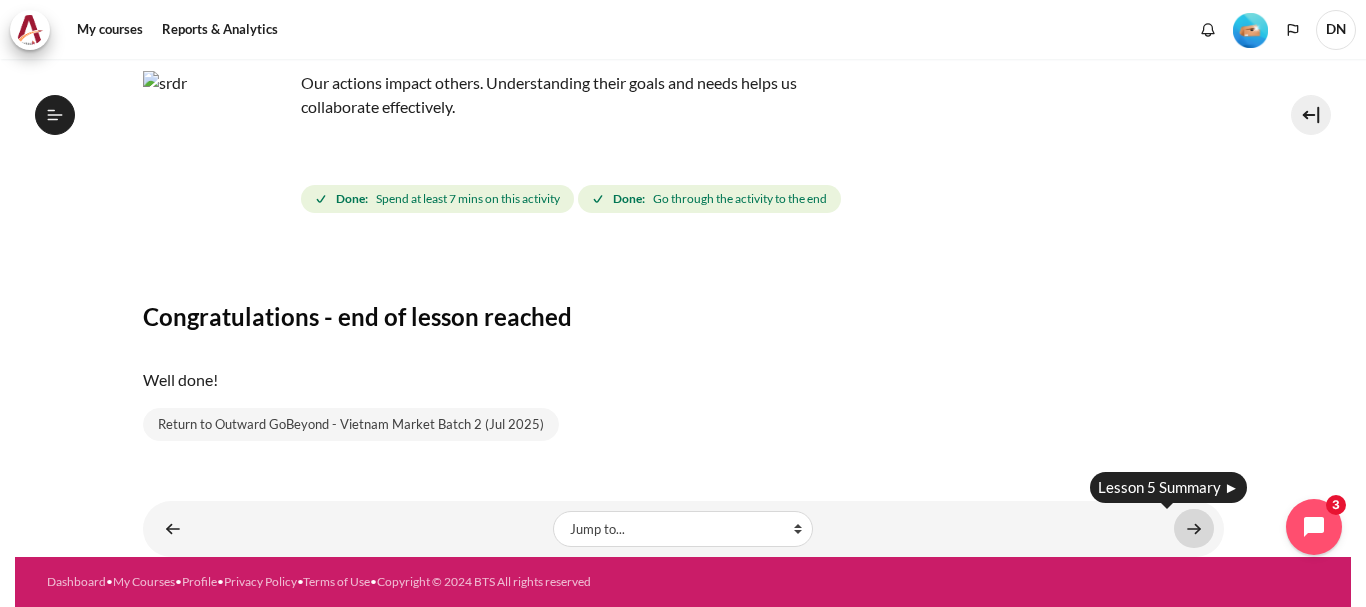 click at bounding box center [1194, 528] 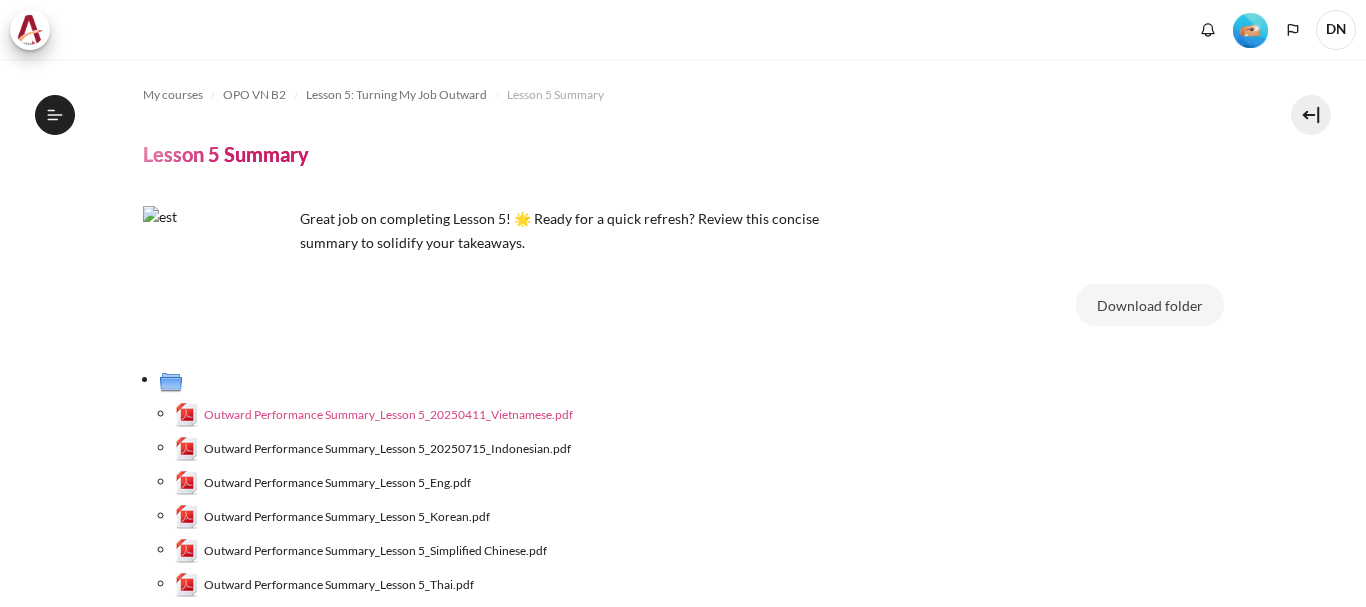 scroll, scrollTop: 0, scrollLeft: 0, axis: both 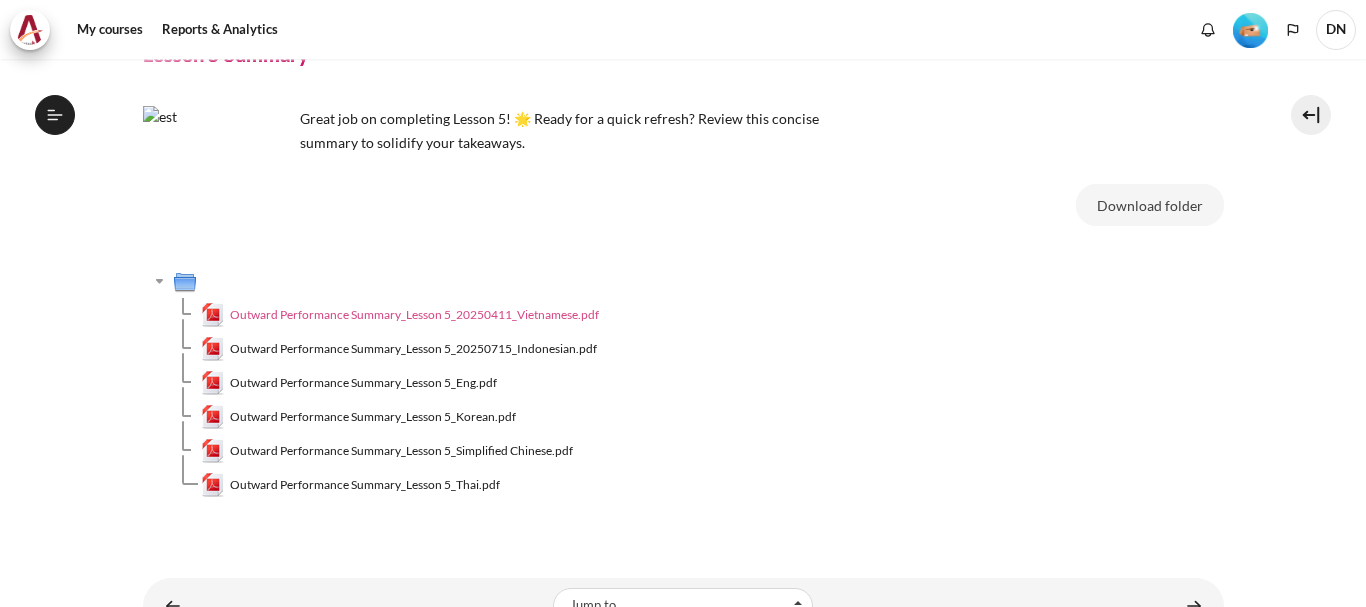 click on "Outward Performance Summary_Lesson 5_20250411_Vietnamese.pdf" at bounding box center (414, 315) 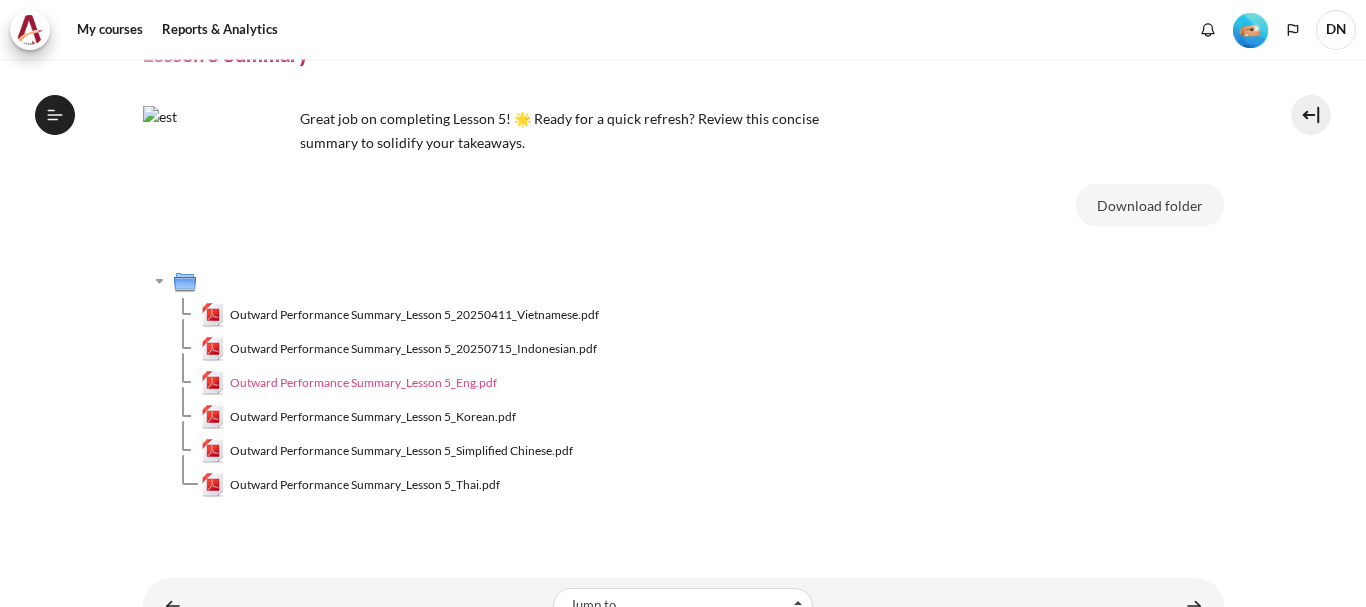 scroll, scrollTop: 844, scrollLeft: 0, axis: vertical 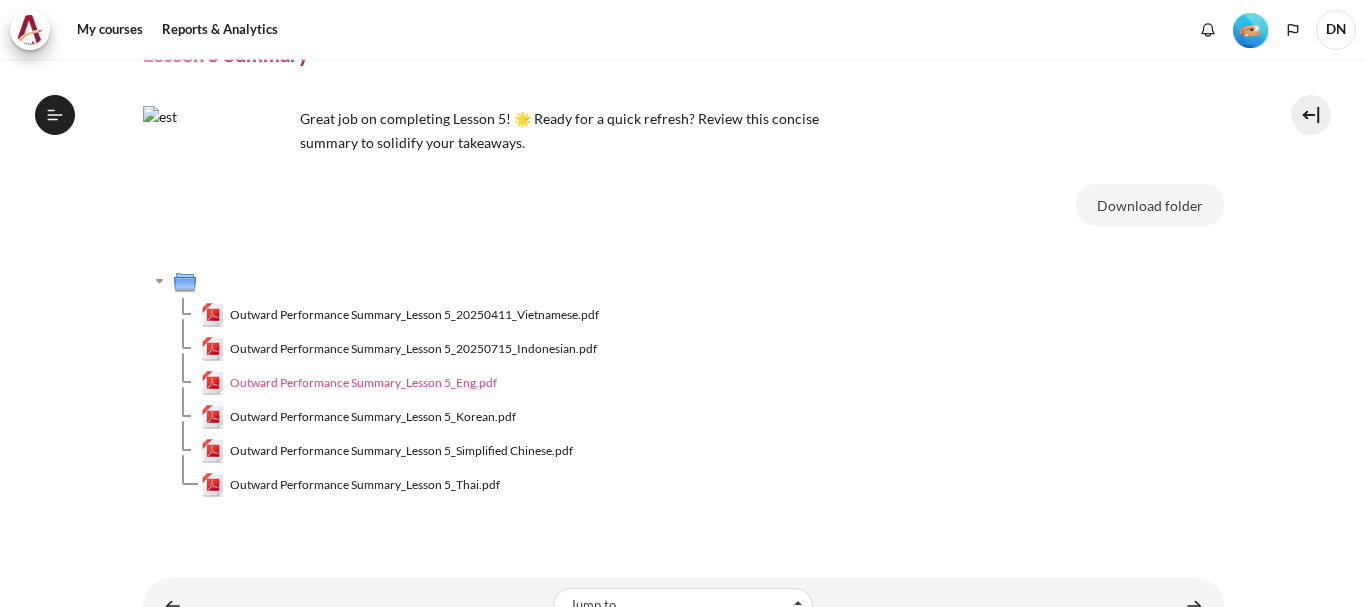 click on "Outward Performance Summary_Lesson 5_Eng.pdf" at bounding box center (363, 383) 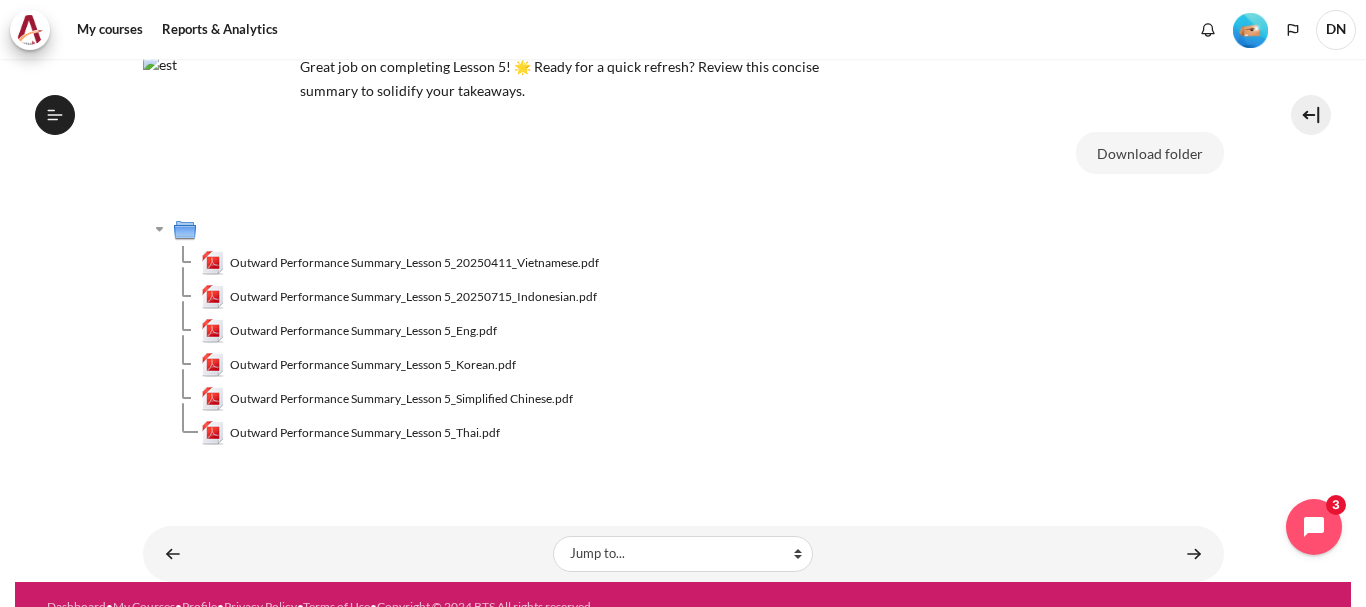 scroll, scrollTop: 177, scrollLeft: 0, axis: vertical 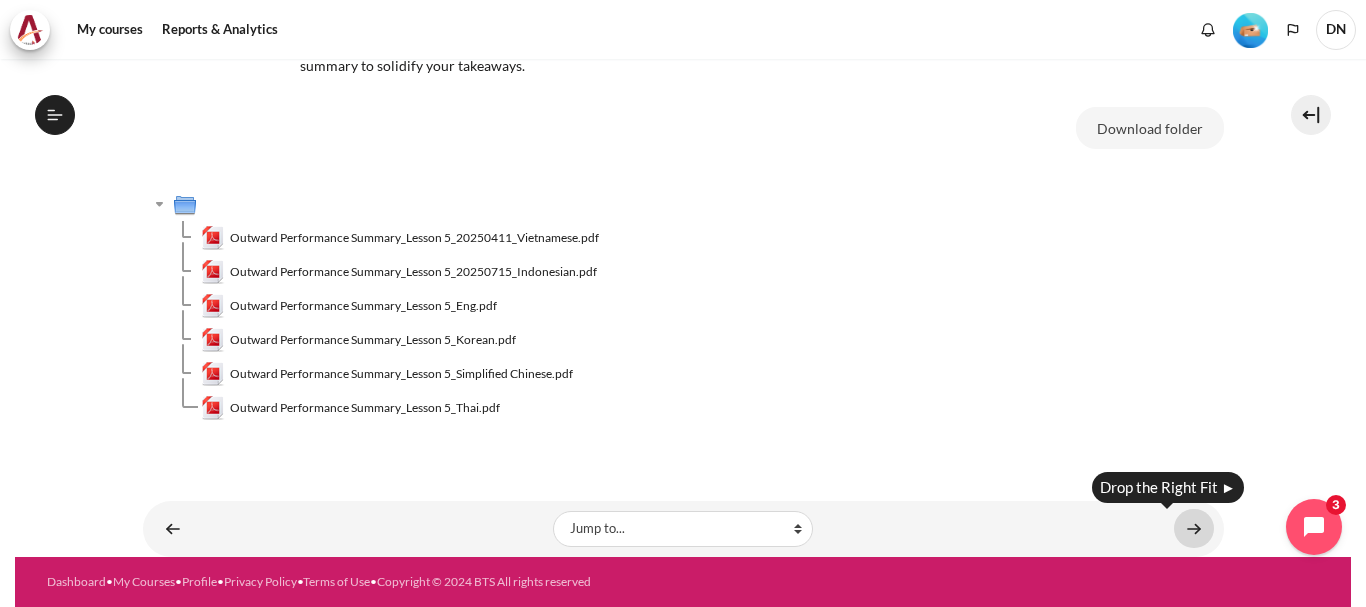 click at bounding box center [1194, 528] 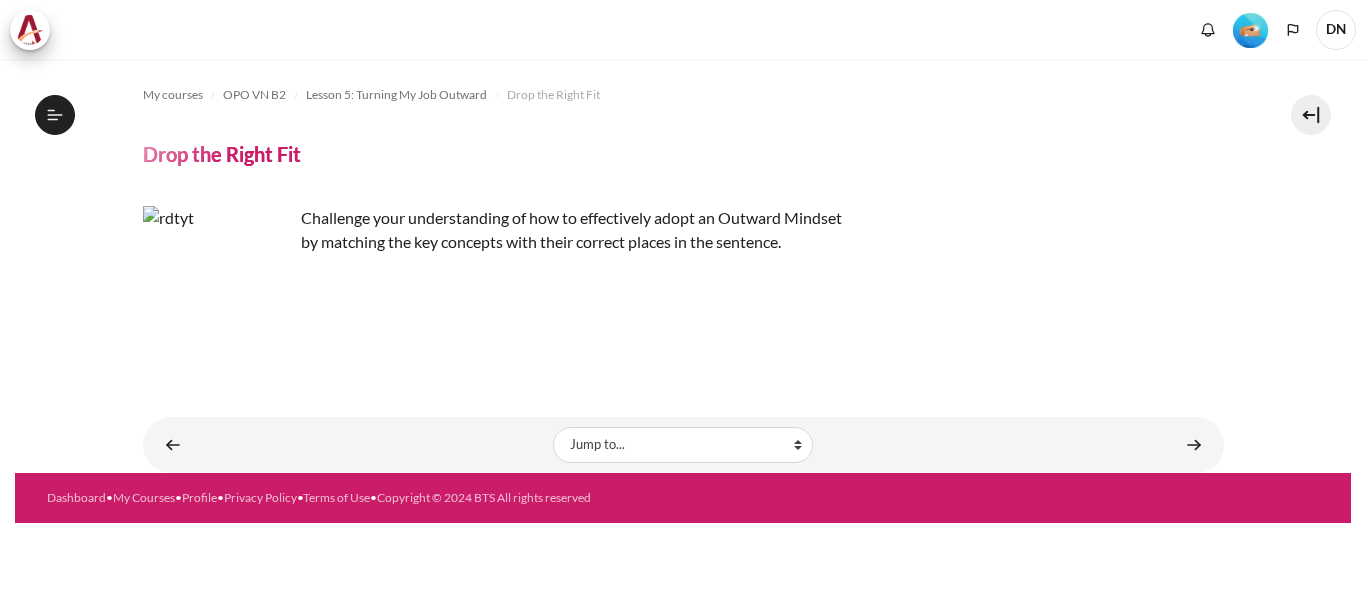 scroll, scrollTop: 0, scrollLeft: 0, axis: both 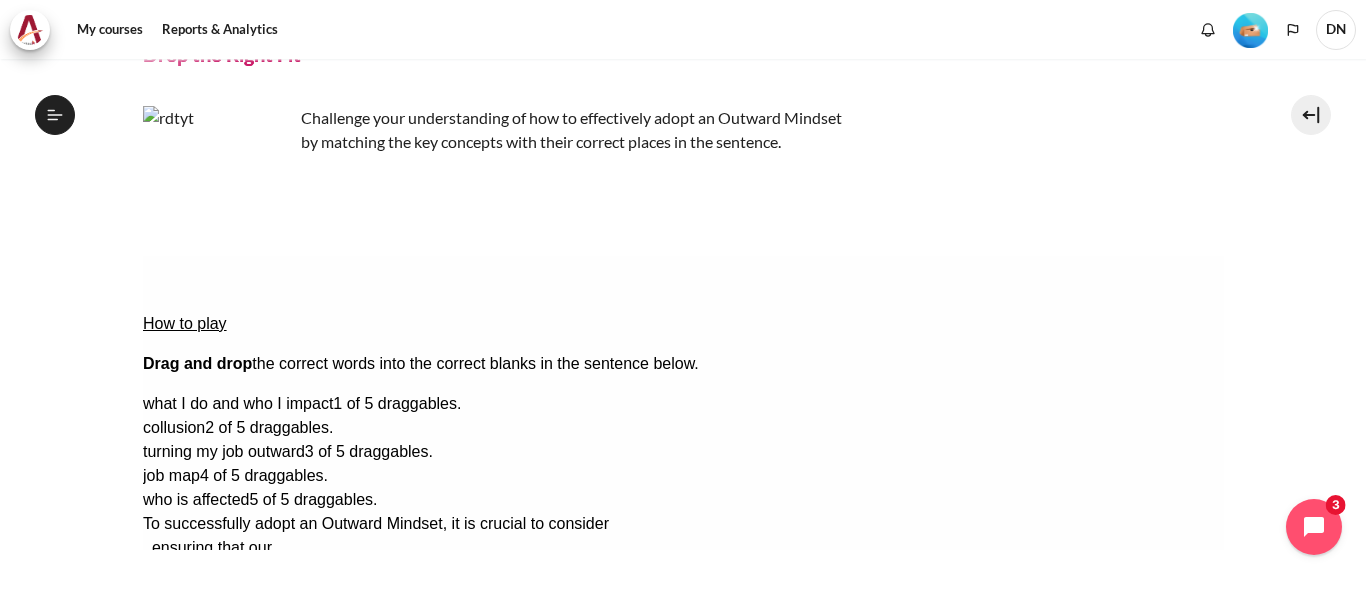 click on "what I do and who I impact" at bounding box center (237, 403) 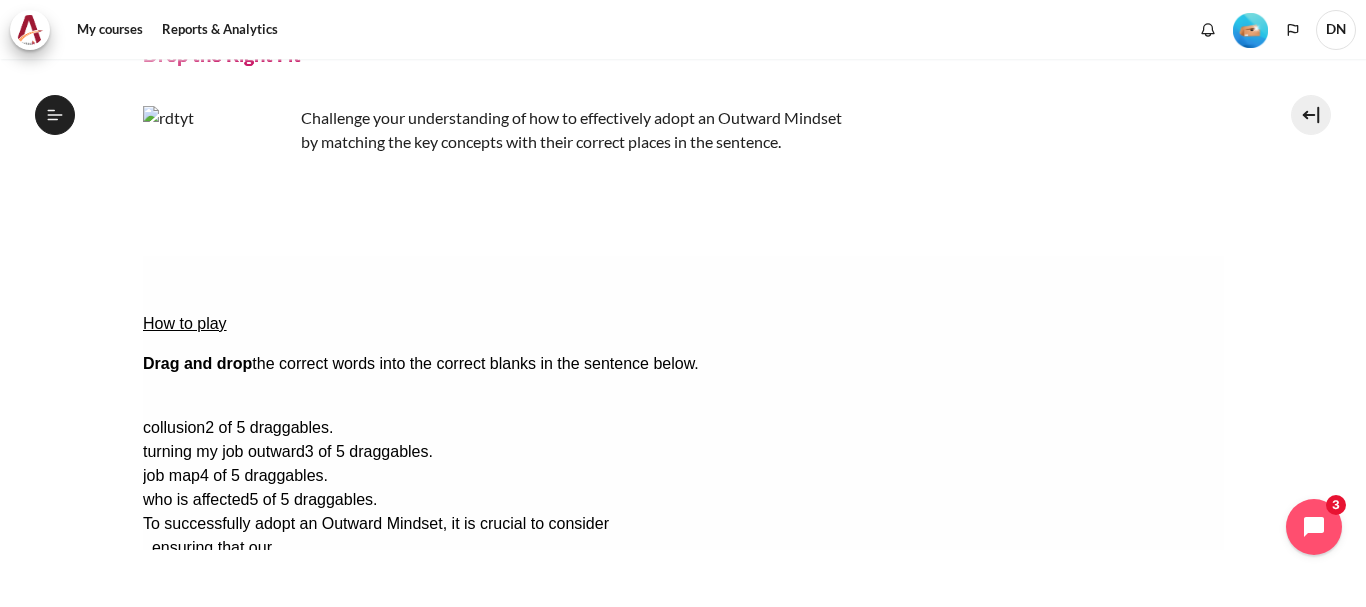 drag, startPoint x: 1122, startPoint y: 338, endPoint x: 716, endPoint y: 318, distance: 406.4923 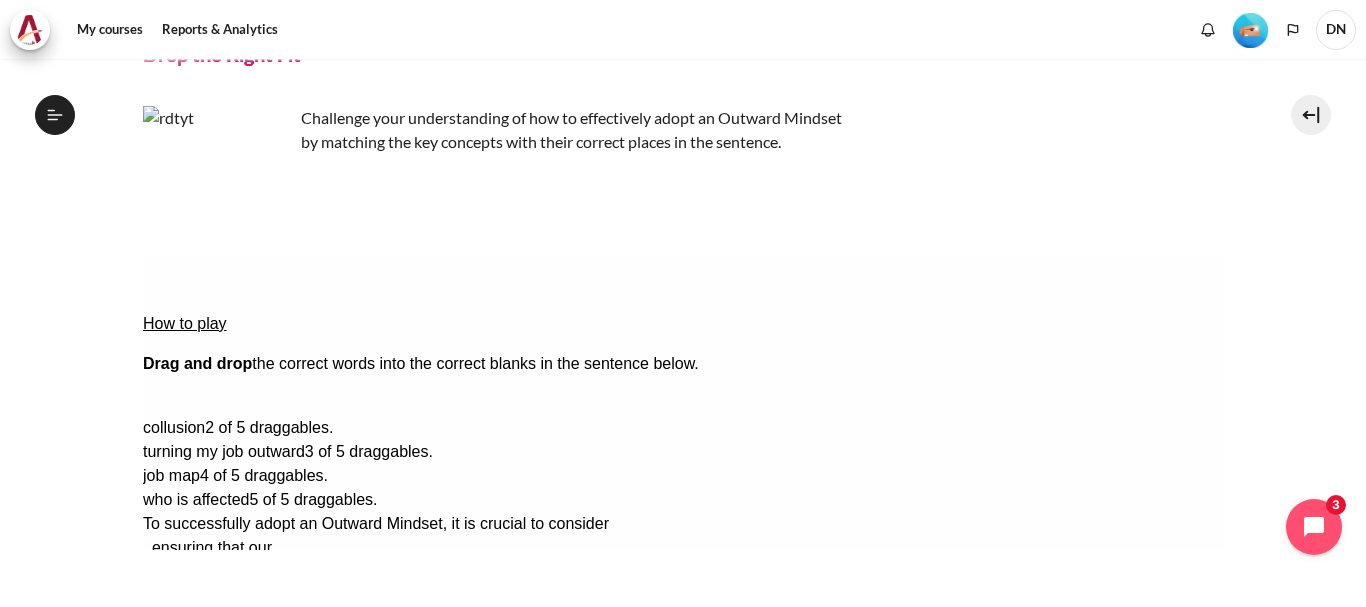drag, startPoint x: 1114, startPoint y: 344, endPoint x: 844, endPoint y: 379, distance: 272.25906 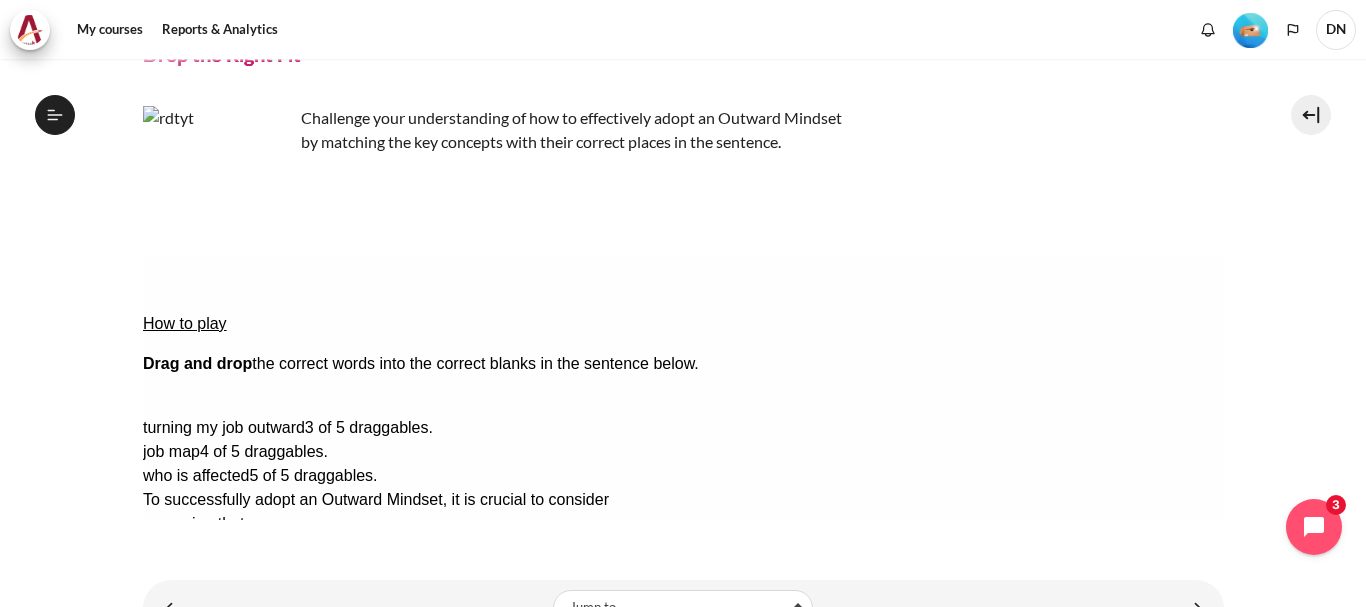 drag, startPoint x: 1123, startPoint y: 336, endPoint x: 687, endPoint y: 324, distance: 436.1651 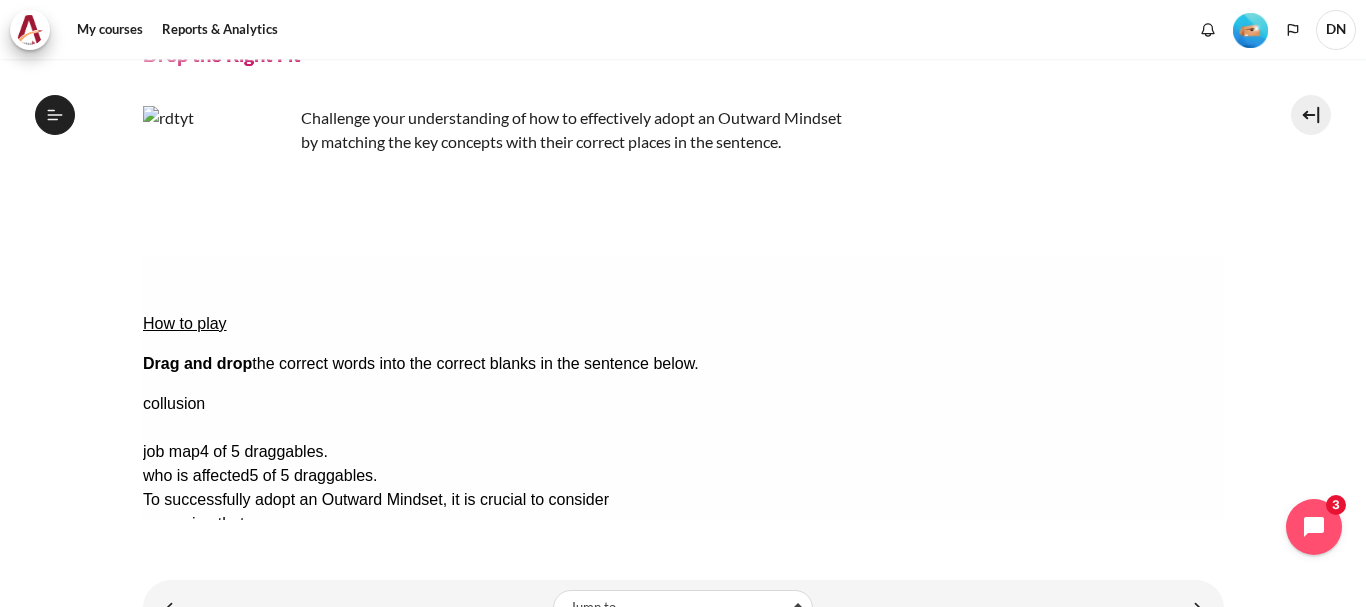 drag, startPoint x: 1133, startPoint y: 377, endPoint x: 666, endPoint y: 342, distance: 468.30972 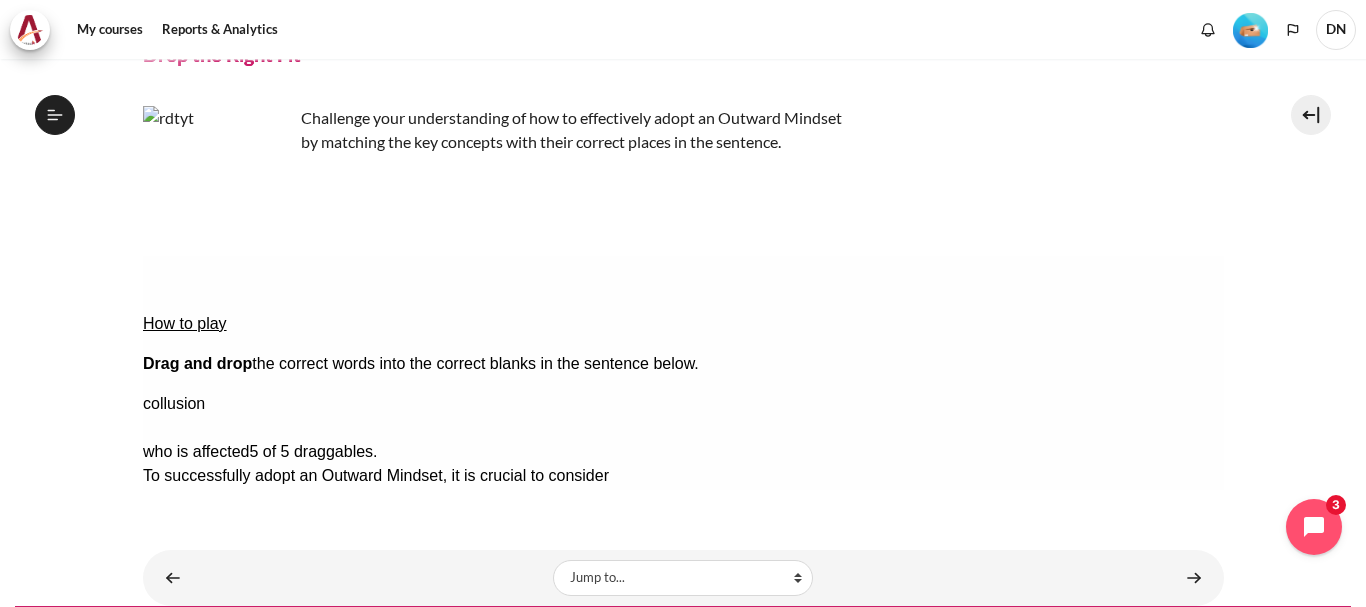 drag, startPoint x: 1149, startPoint y: 370, endPoint x: 230, endPoint y: 363, distance: 919.0267 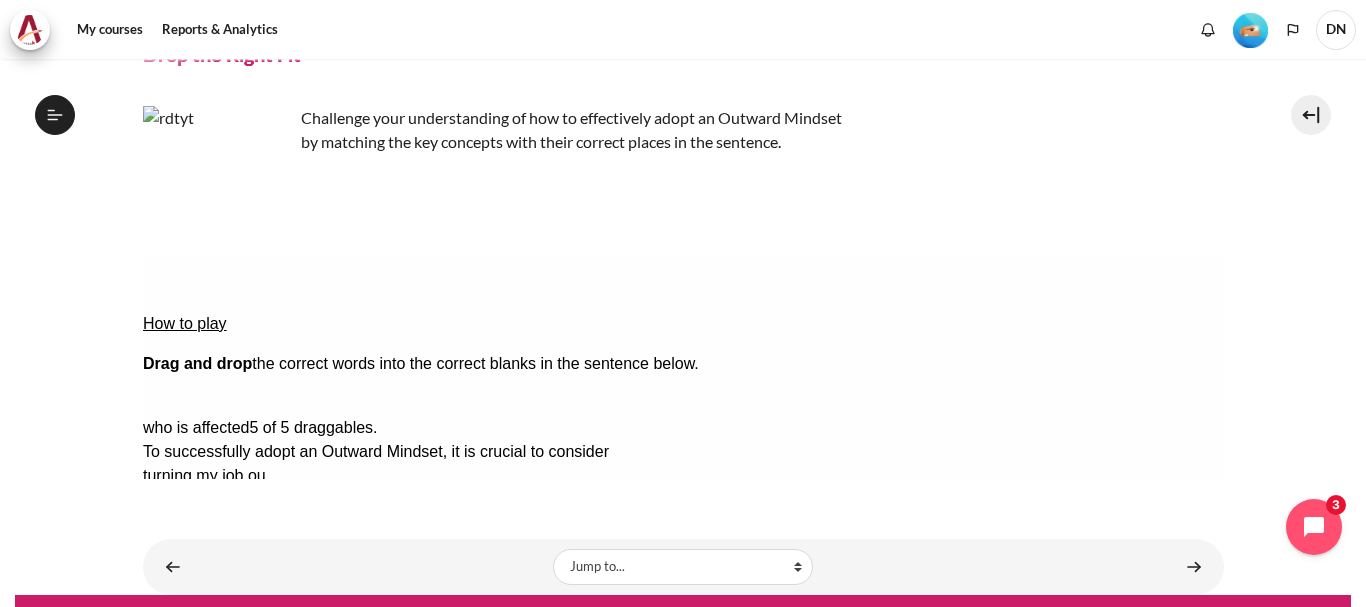 drag, startPoint x: 1140, startPoint y: 353, endPoint x: 407, endPoint y: 425, distance: 736.52765 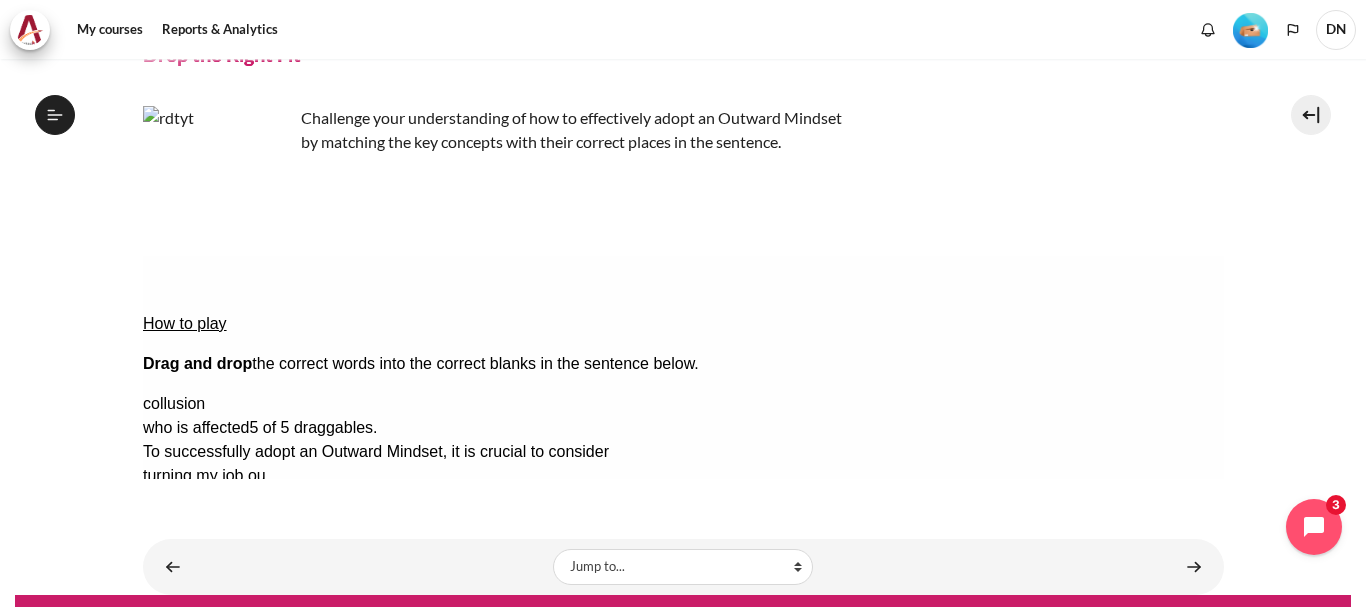 drag, startPoint x: 1127, startPoint y: 390, endPoint x: 1063, endPoint y: 397, distance: 64.381676 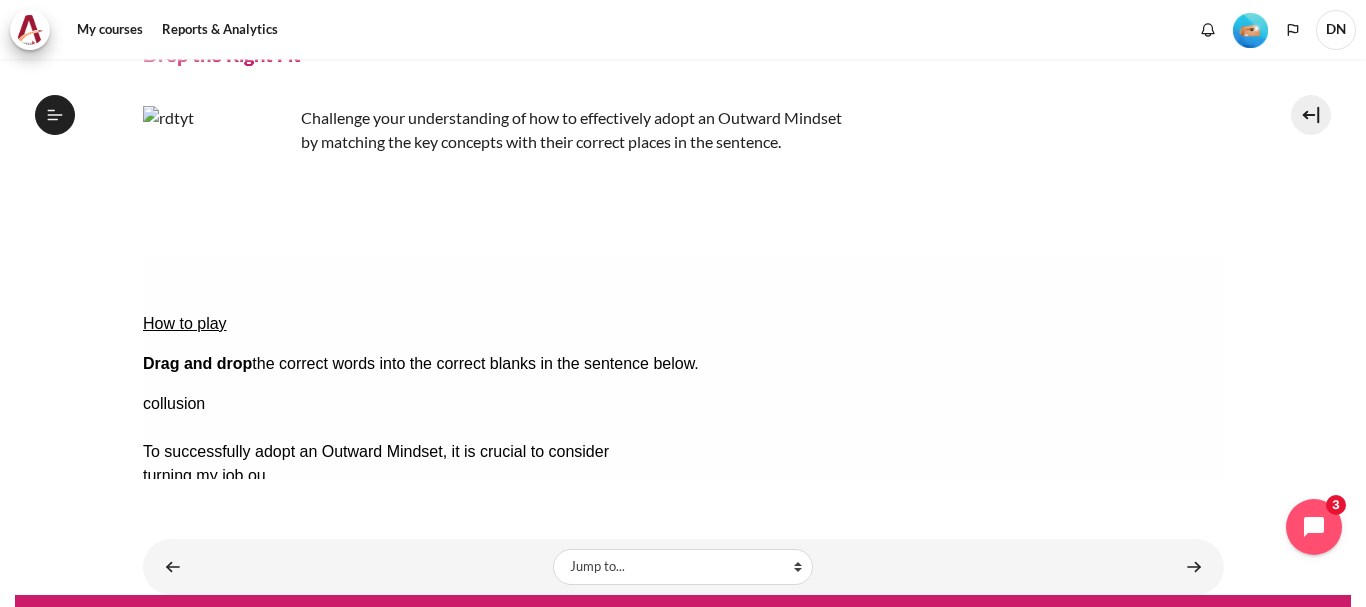 drag, startPoint x: 1146, startPoint y: 382, endPoint x: 394, endPoint y: 454, distance: 755.43896 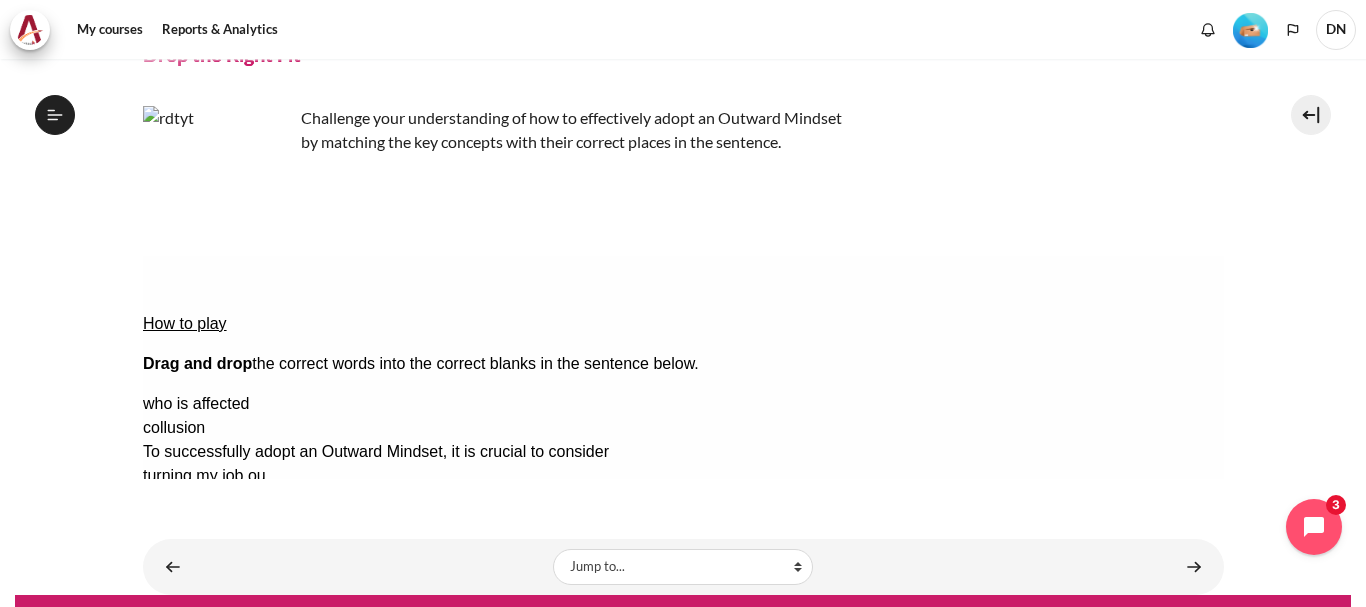 click on "Check Check the answers. The responses will be marked as correct, incorrect, or unanswered." at bounding box center (682, 644) 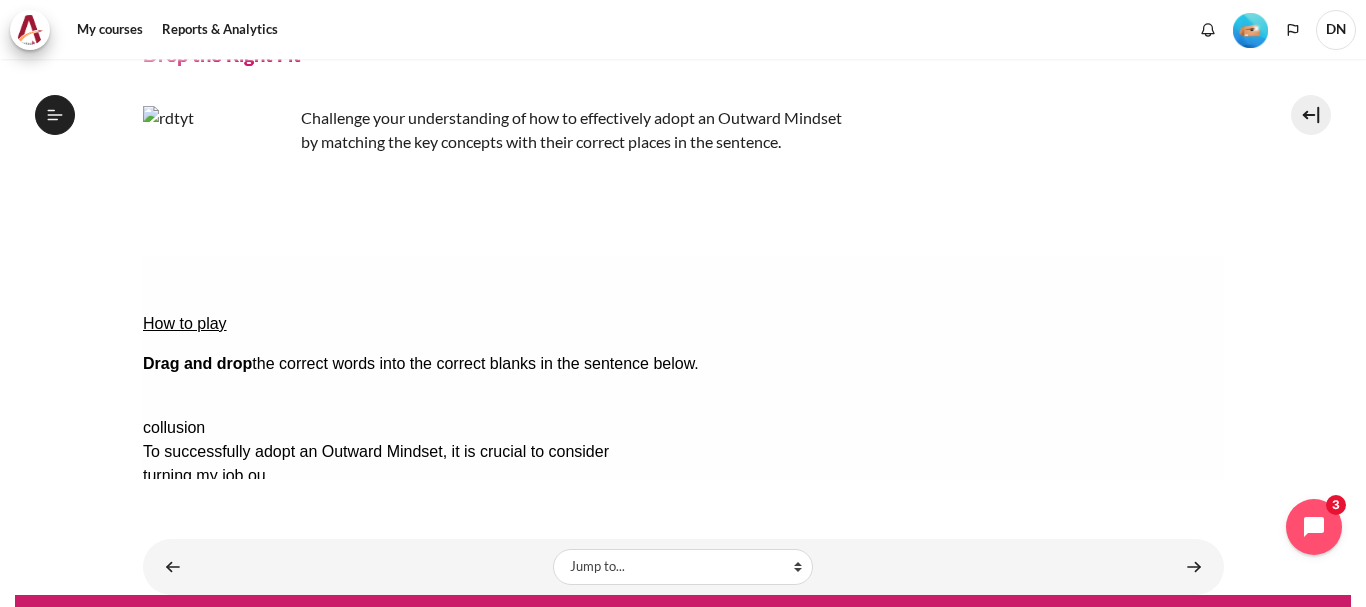 drag, startPoint x: 1144, startPoint y: 353, endPoint x: 385, endPoint y: 424, distance: 762.3136 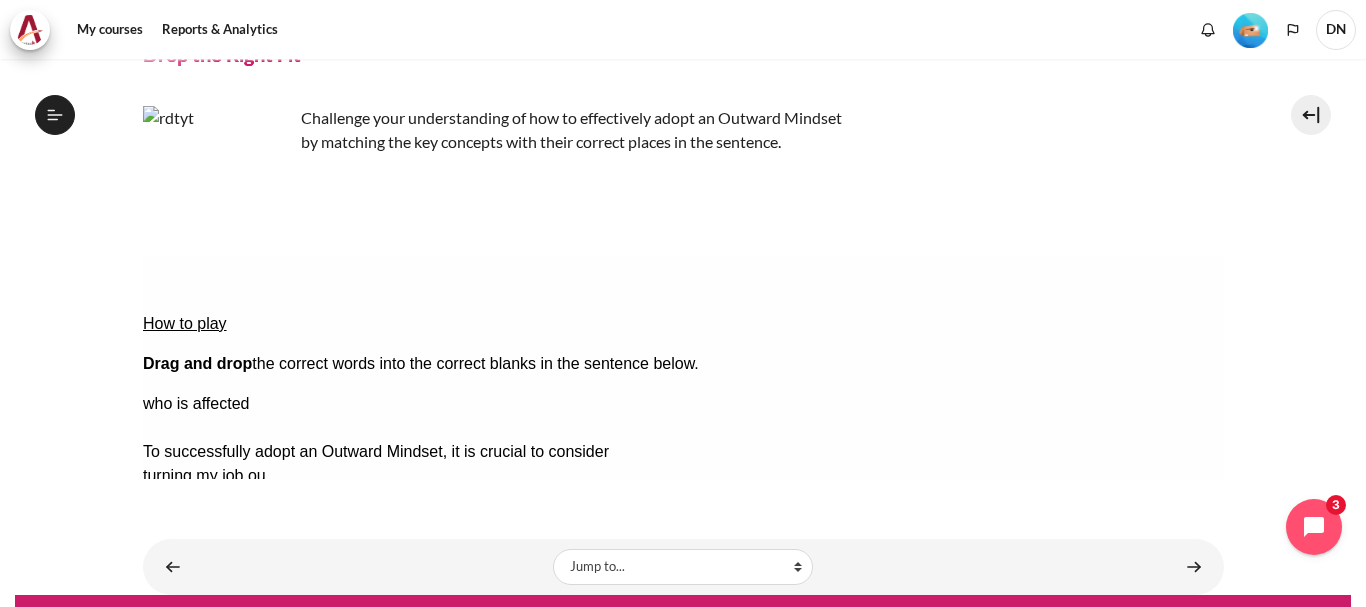 drag, startPoint x: 1127, startPoint y: 370, endPoint x: 381, endPoint y: 429, distance: 748.32947 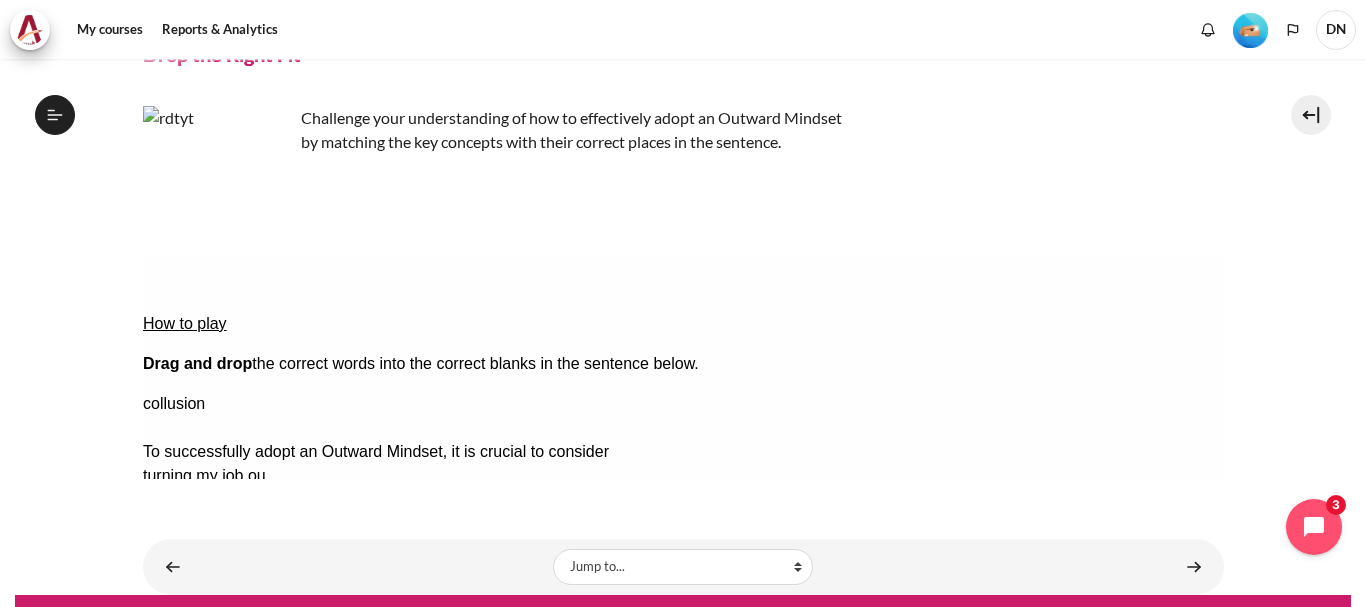 drag, startPoint x: 1122, startPoint y: 377, endPoint x: 354, endPoint y: 435, distance: 770.187 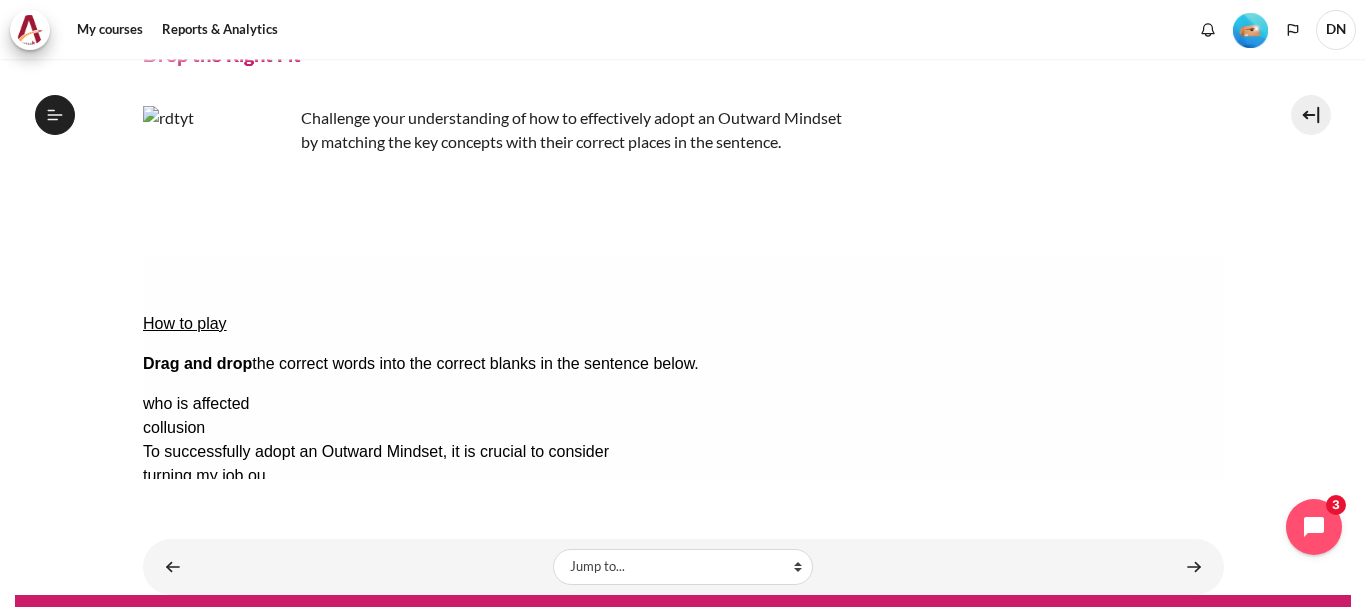 drag, startPoint x: 225, startPoint y: 379, endPoint x: 363, endPoint y: 404, distance: 140.24622 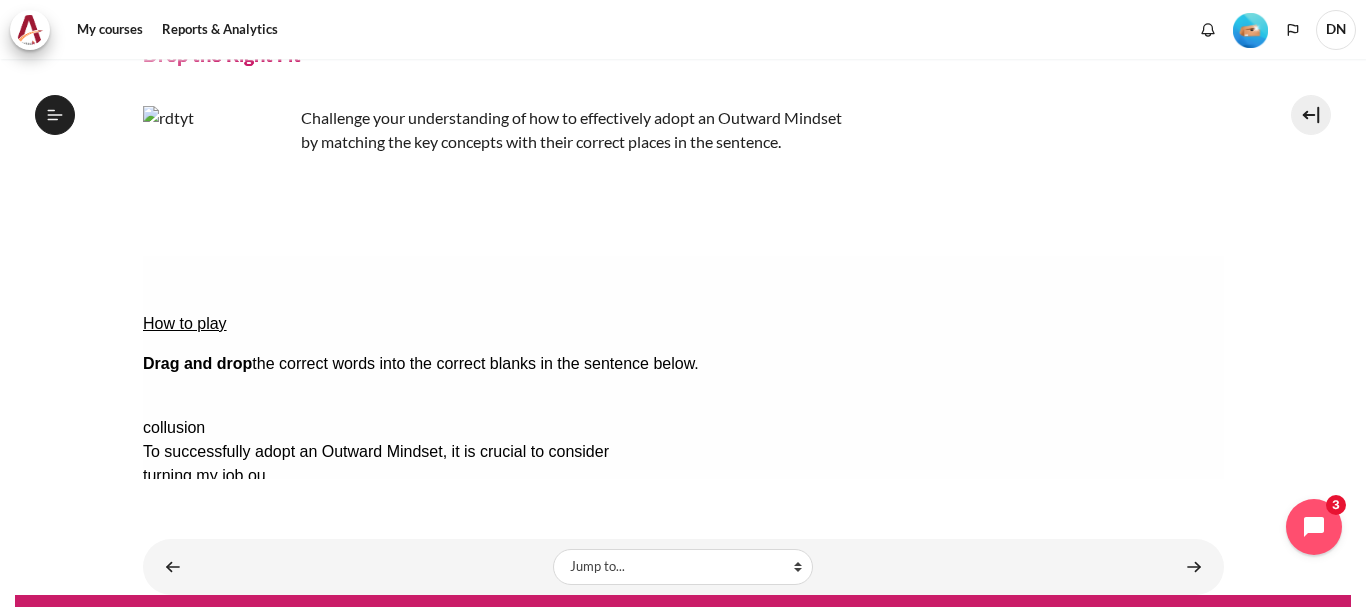 drag, startPoint x: 1135, startPoint y: 343, endPoint x: 221, endPoint y: 379, distance: 914.7087 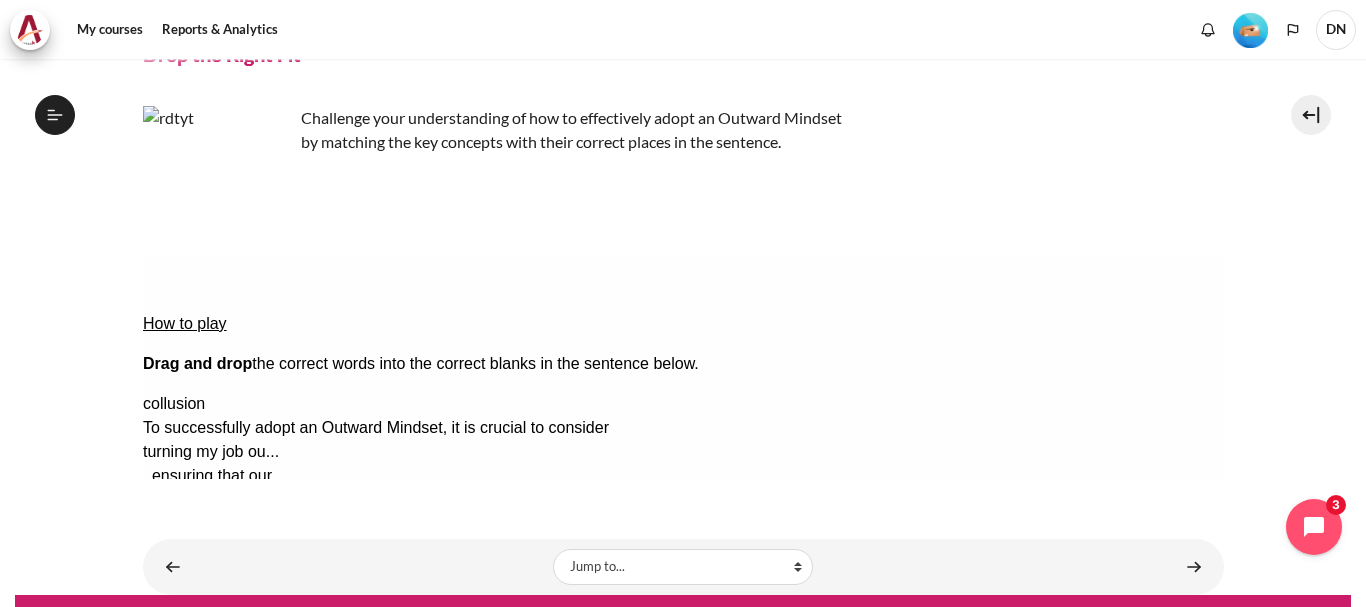 click on "Check Check the answers. The responses will be marked as correct, incorrect, or unanswered." at bounding box center [169, 644] 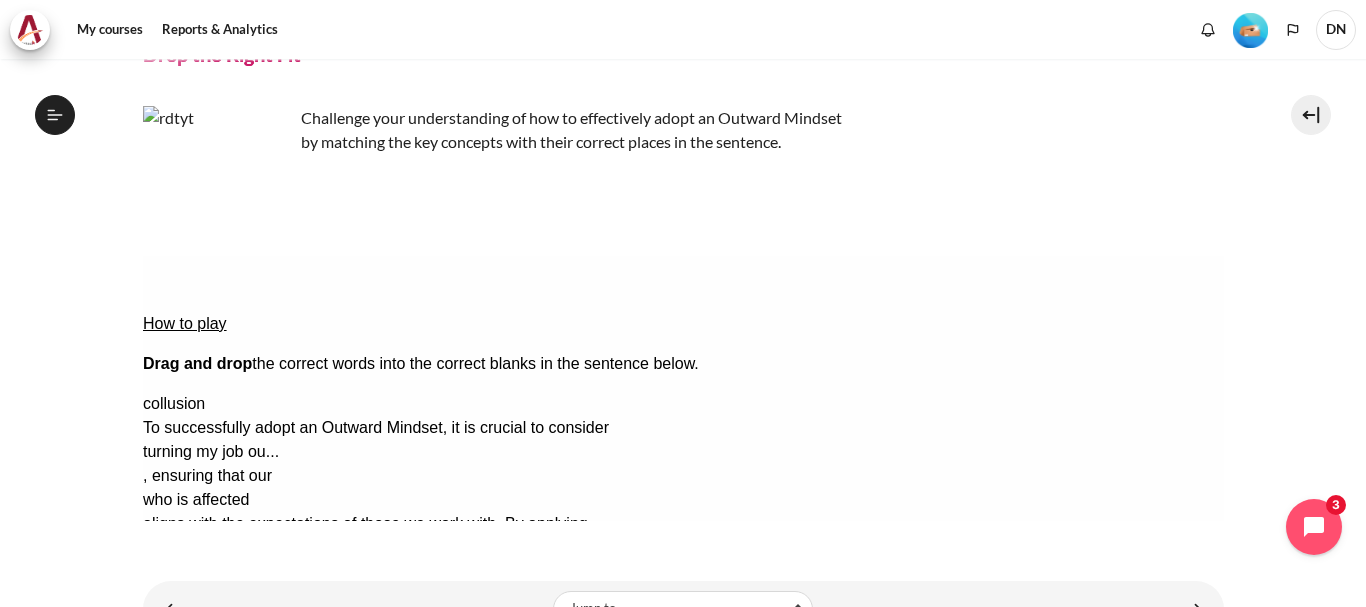 click on "Retry Retry the task. Reset all responses and start the task over again." at bounding box center [265, 705] 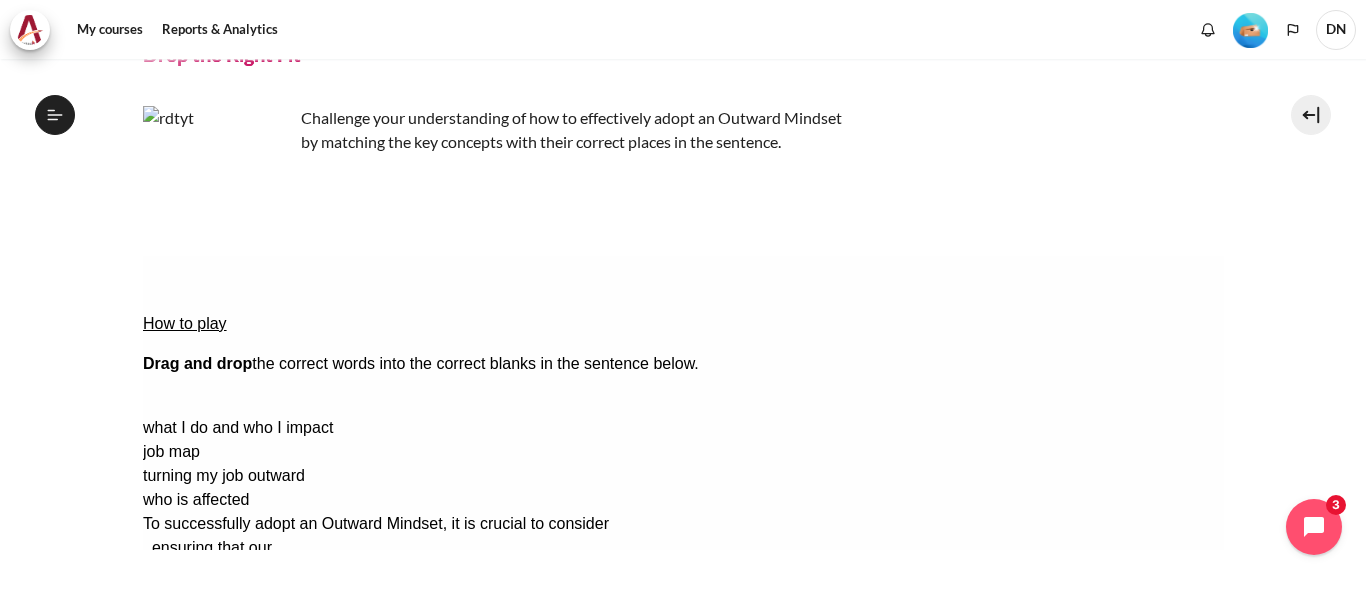 drag, startPoint x: 1105, startPoint y: 351, endPoint x: 766, endPoint y: 338, distance: 339.24918 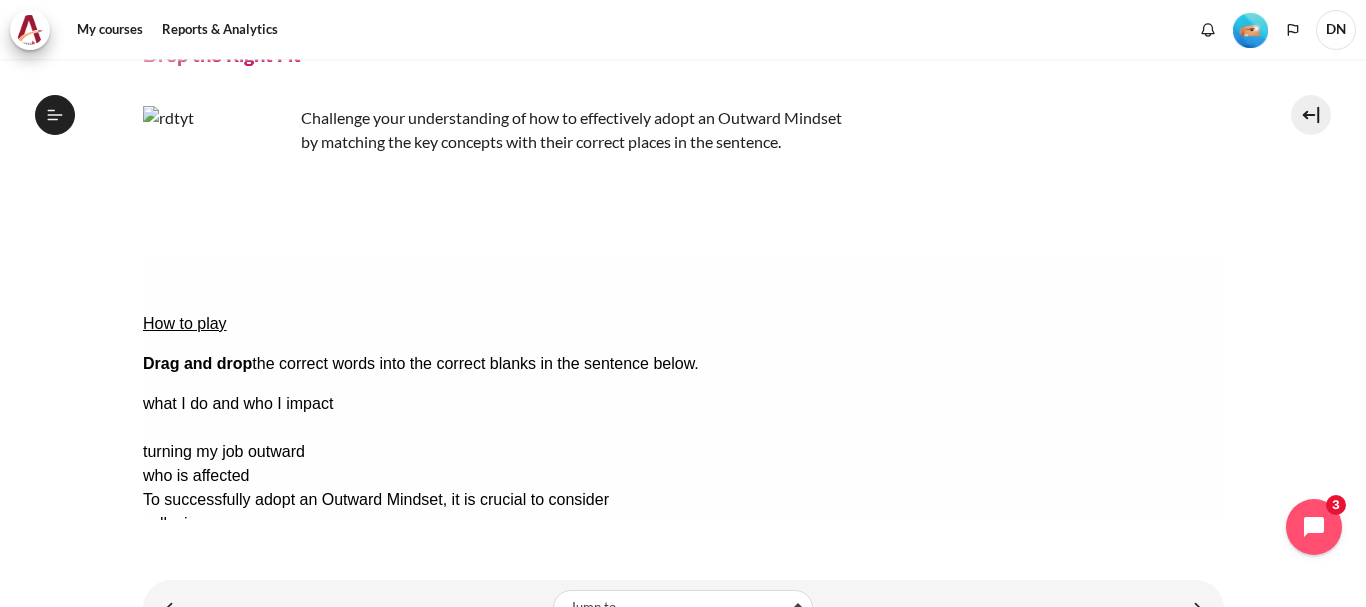 drag, startPoint x: 1082, startPoint y: 377, endPoint x: 224, endPoint y: 364, distance: 858.09845 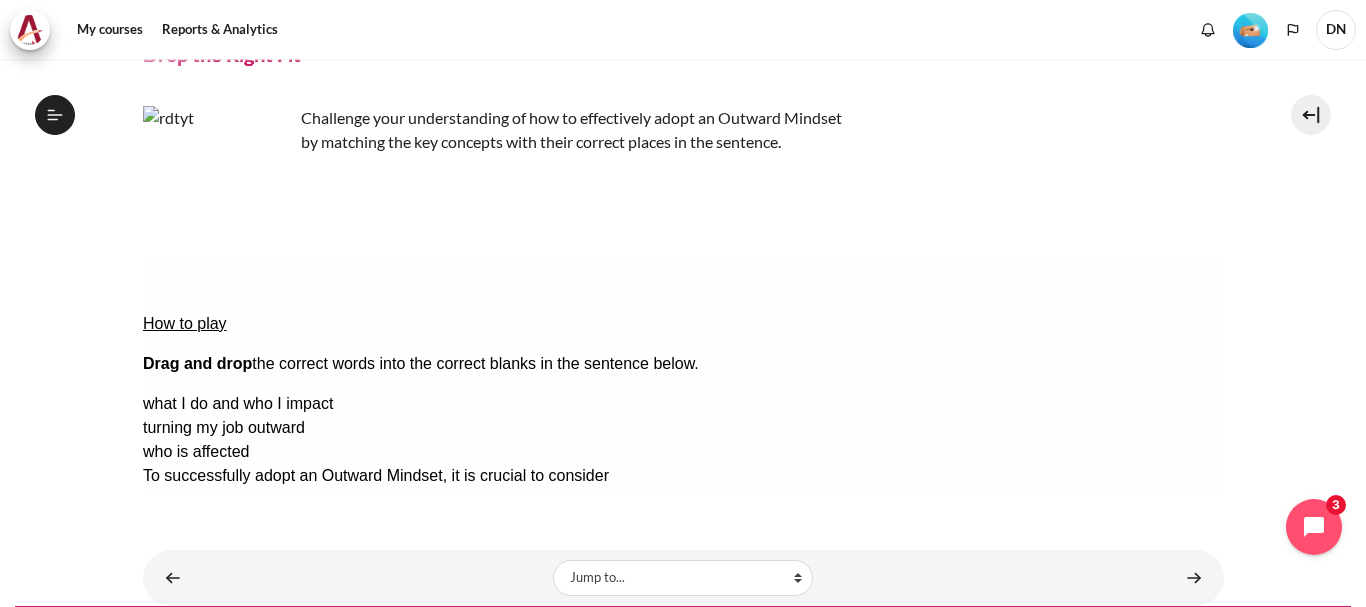 drag, startPoint x: 220, startPoint y: 368, endPoint x: 459, endPoint y: 398, distance: 240.87549 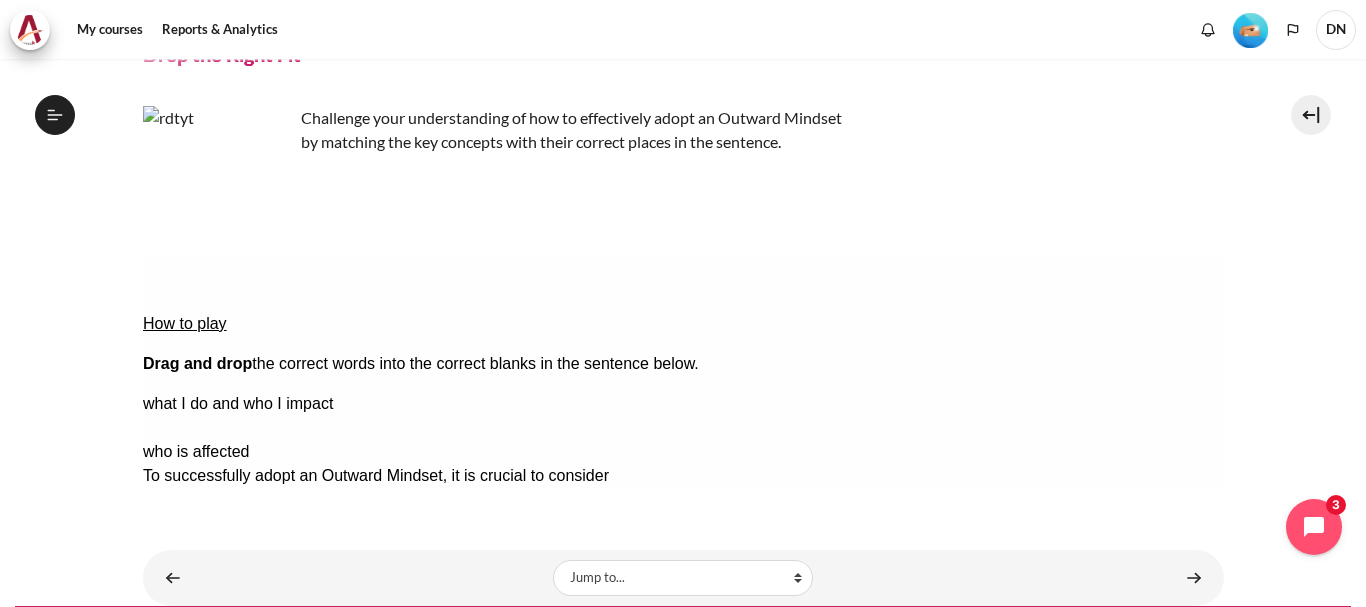 drag, startPoint x: 1080, startPoint y: 381, endPoint x: 858, endPoint y: 369, distance: 222.32408 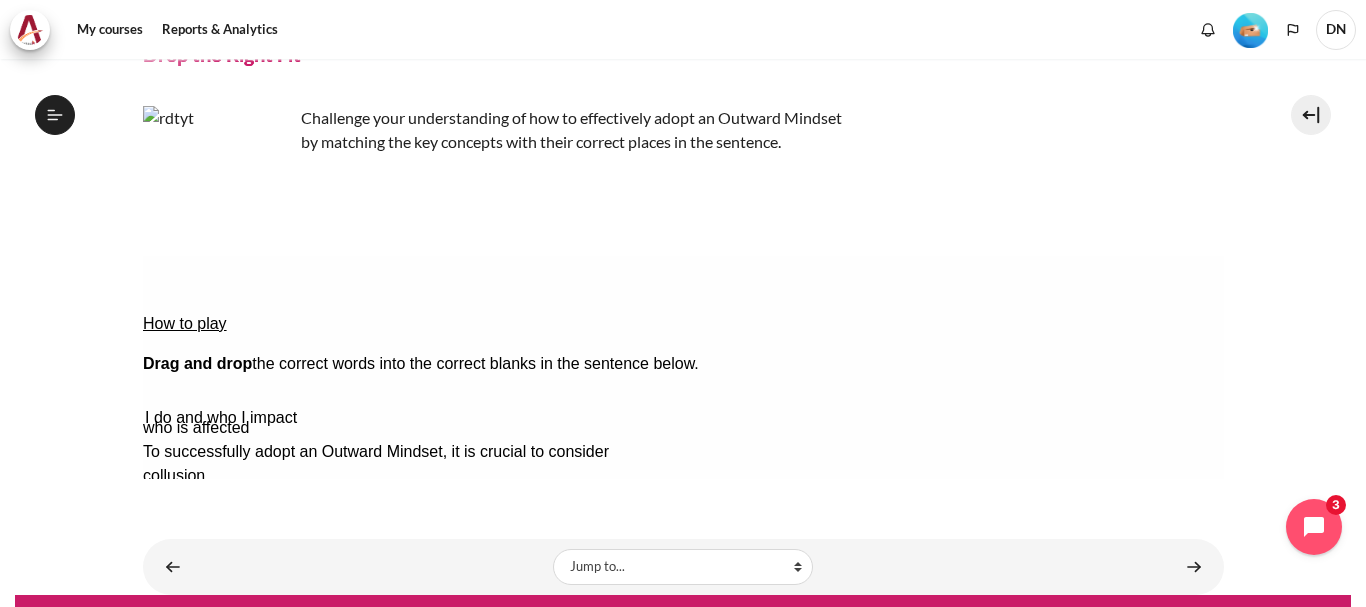 drag, startPoint x: 1110, startPoint y: 338, endPoint x: 1096, endPoint y: 331, distance: 15.652476 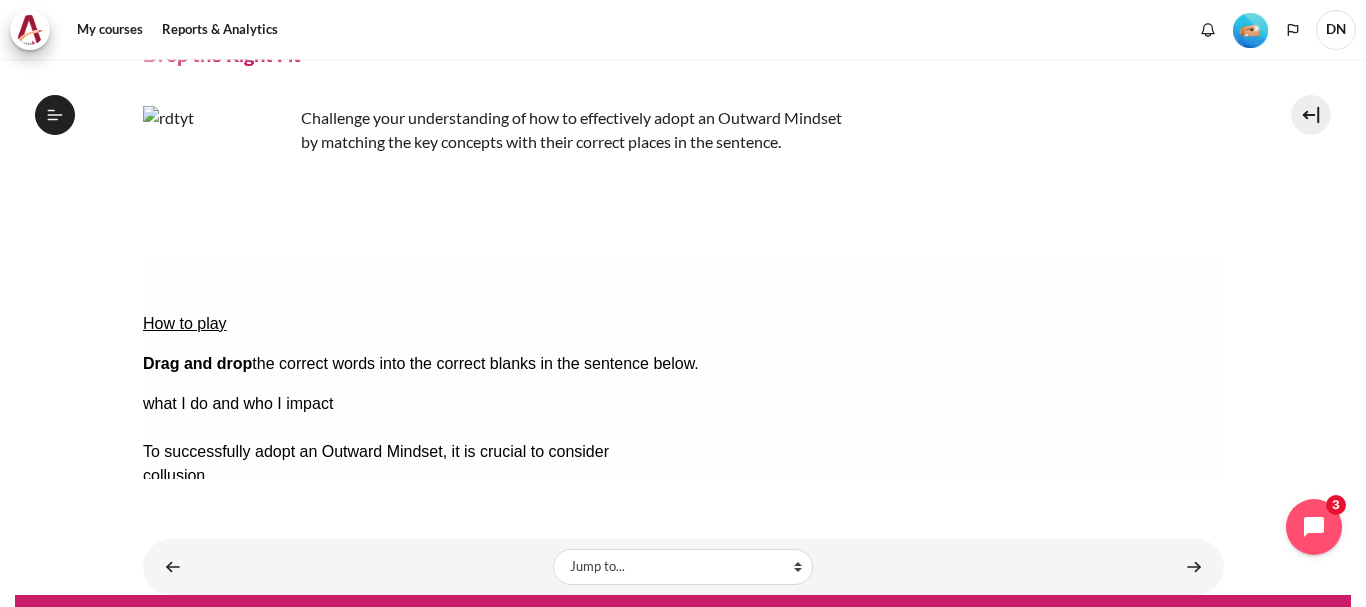 drag, startPoint x: 1096, startPoint y: 372, endPoint x: 192, endPoint y: 366, distance: 904.0199 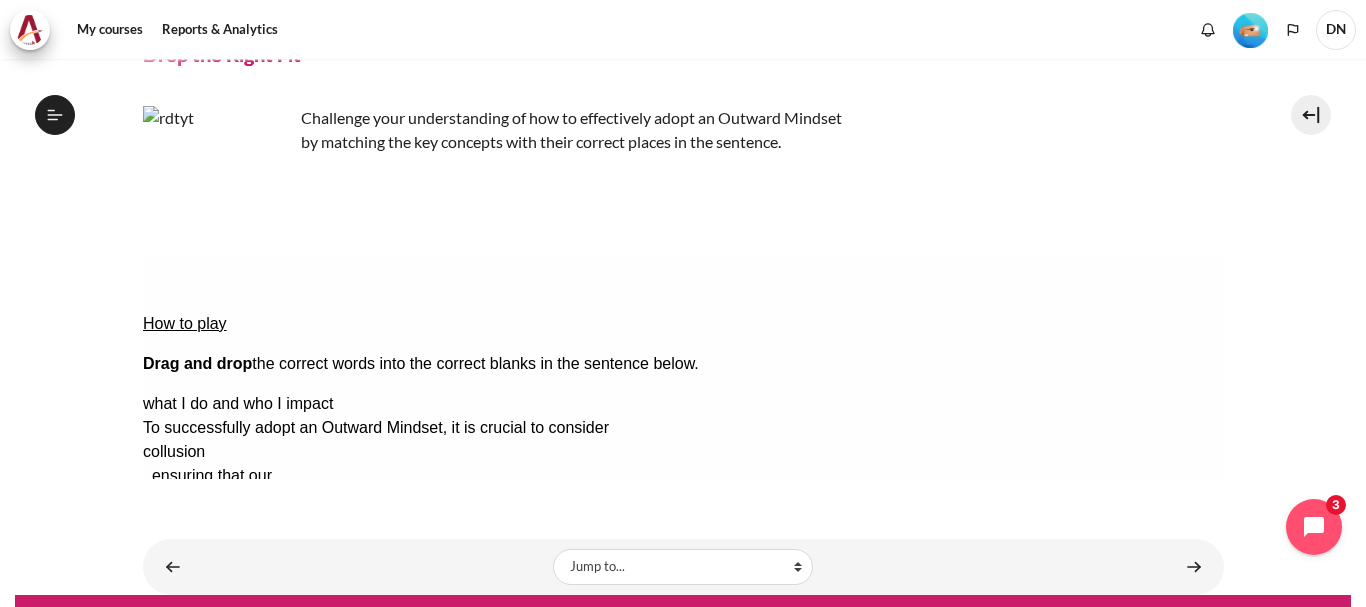 click on "Check Check the answers. The responses will be marked as correct, incorrect, or unanswered." at bounding box center [169, 644] 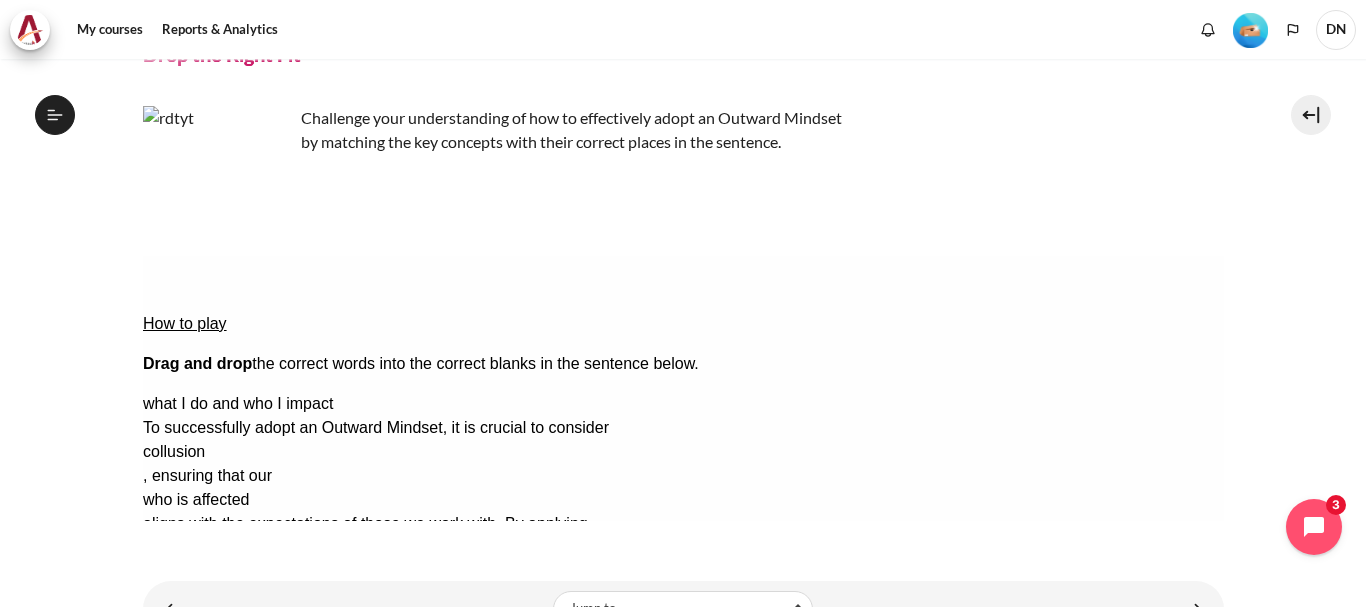 drag, startPoint x: 481, startPoint y: 399, endPoint x: 667, endPoint y: 393, distance: 186.09676 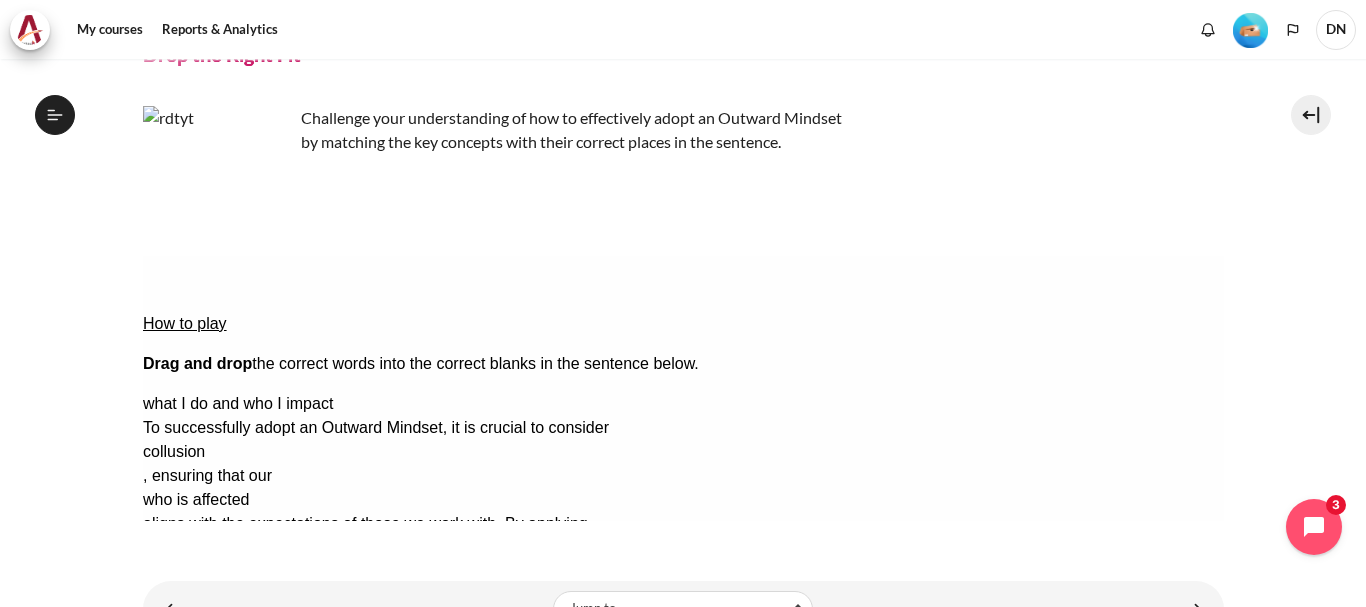 click on "Retry Retry the task. Reset all responses and start the task over again." at bounding box center (265, 705) 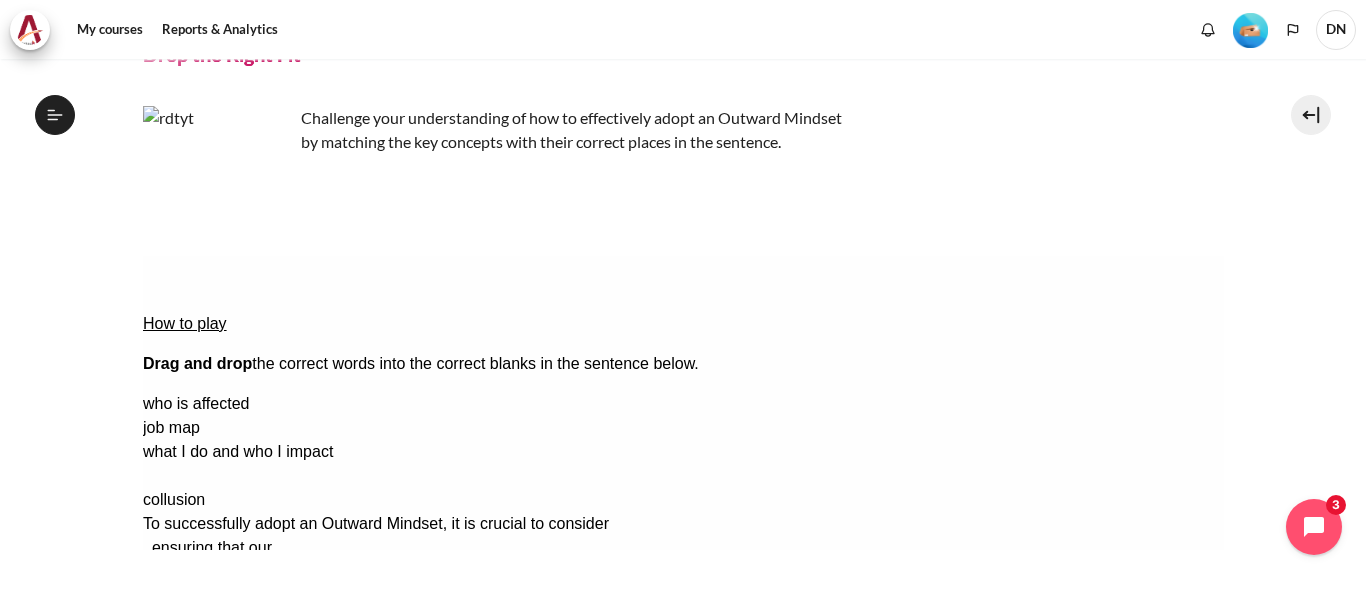 drag, startPoint x: 1075, startPoint y: 433, endPoint x: 866, endPoint y: 366, distance: 219.47665 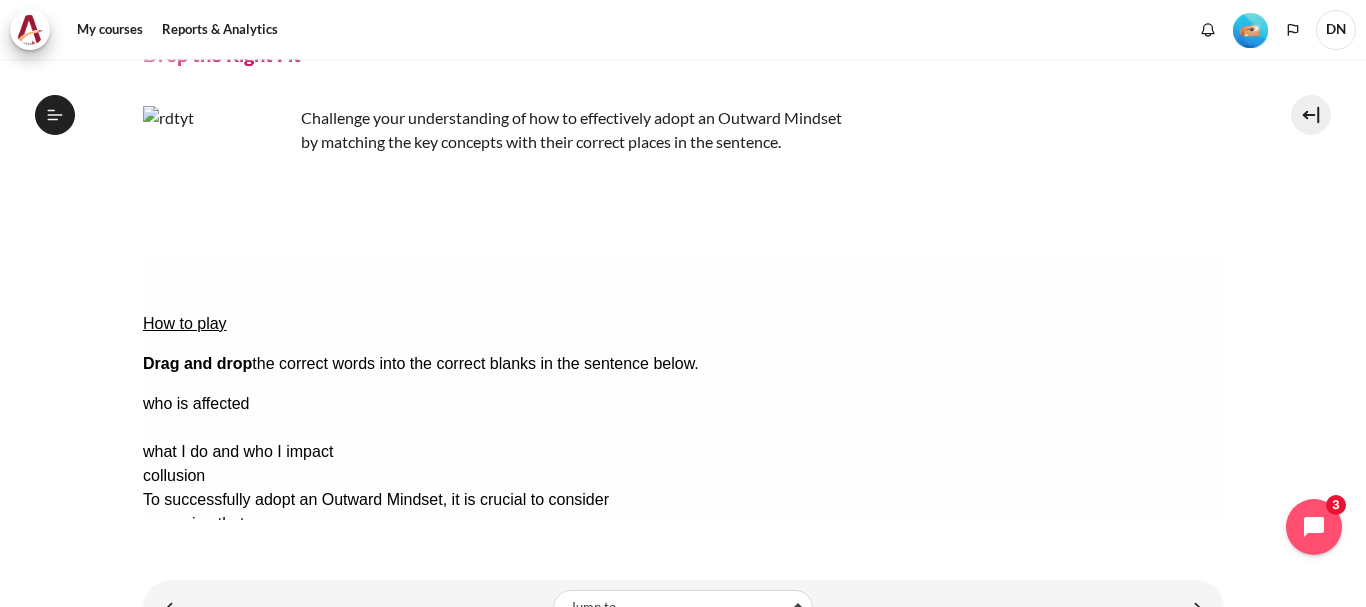 drag, startPoint x: 1095, startPoint y: 376, endPoint x: 473, endPoint y: 405, distance: 622.67566 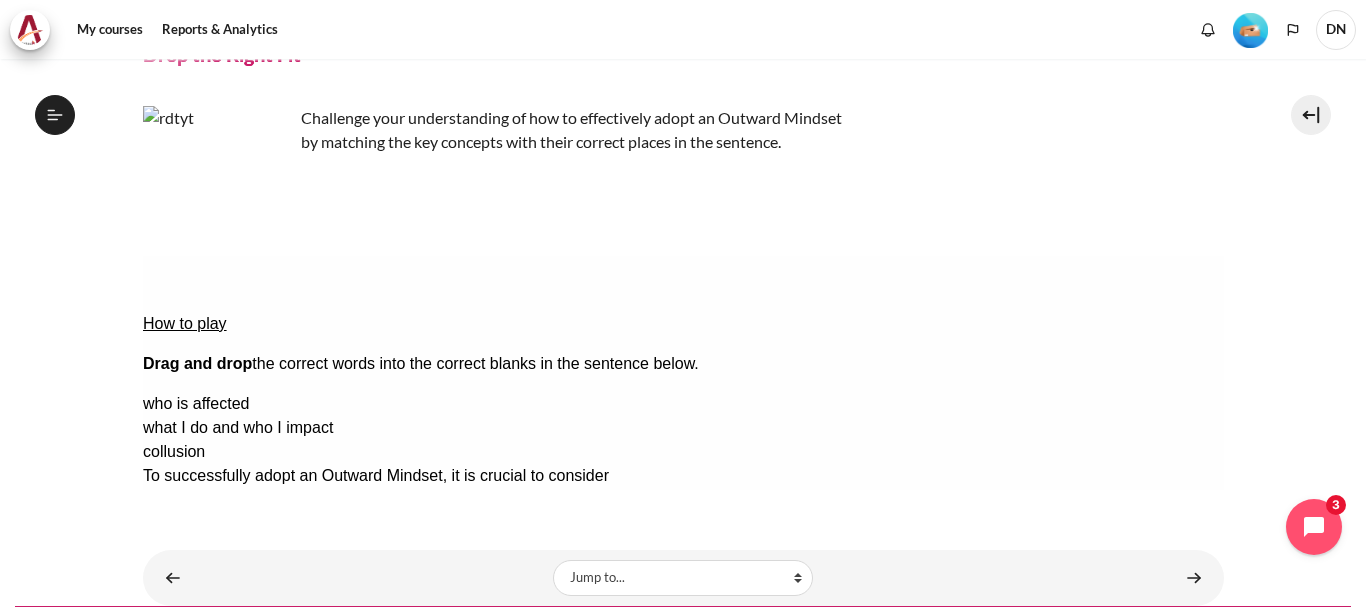 drag, startPoint x: 511, startPoint y: 399, endPoint x: 729, endPoint y: 336, distance: 226.92068 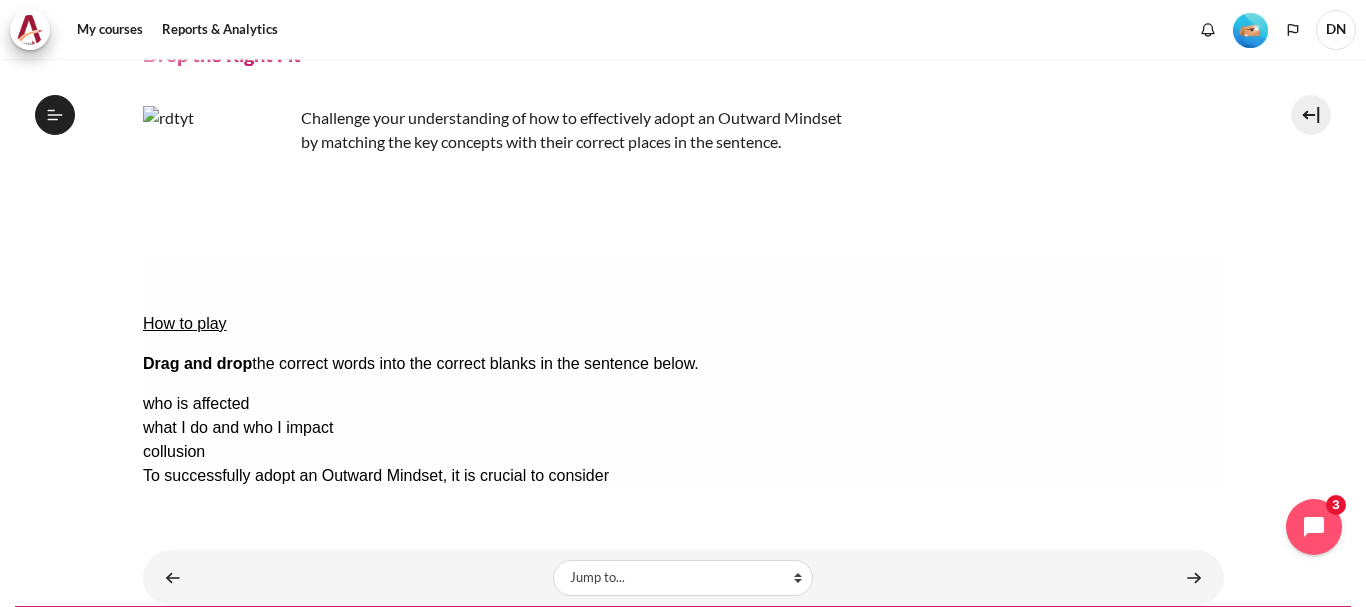 drag, startPoint x: 688, startPoint y: 342, endPoint x: 225, endPoint y: 373, distance: 464.03665 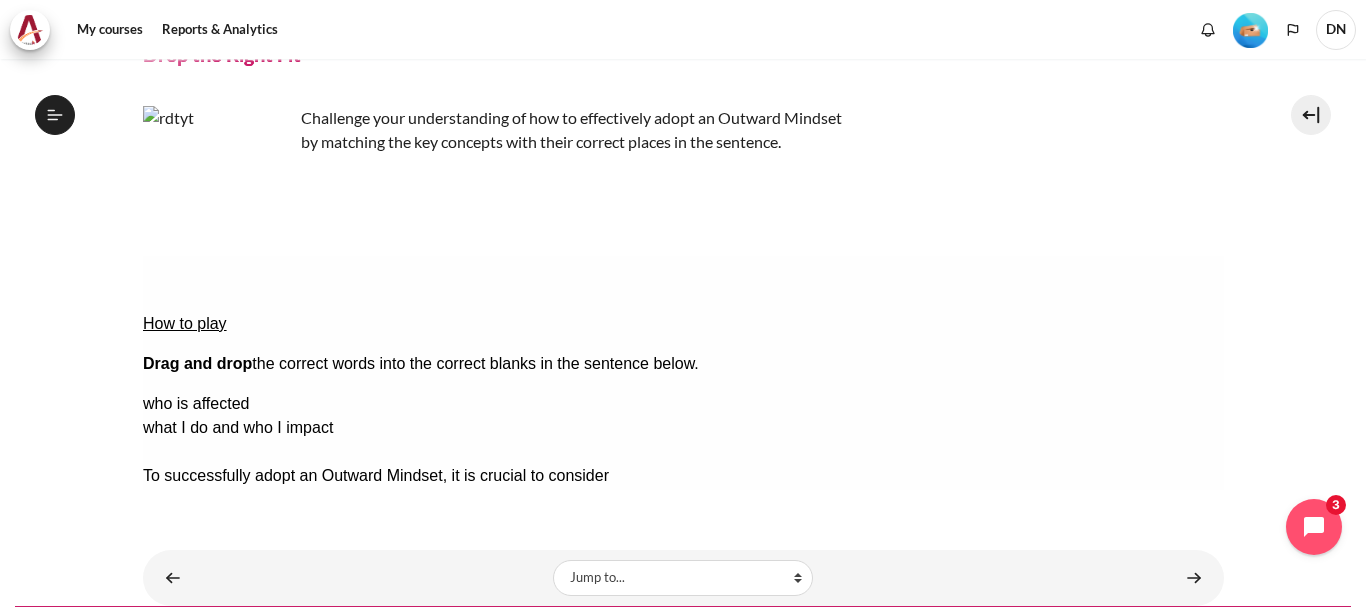 drag, startPoint x: 1130, startPoint y: 413, endPoint x: 780, endPoint y: 348, distance: 355.98456 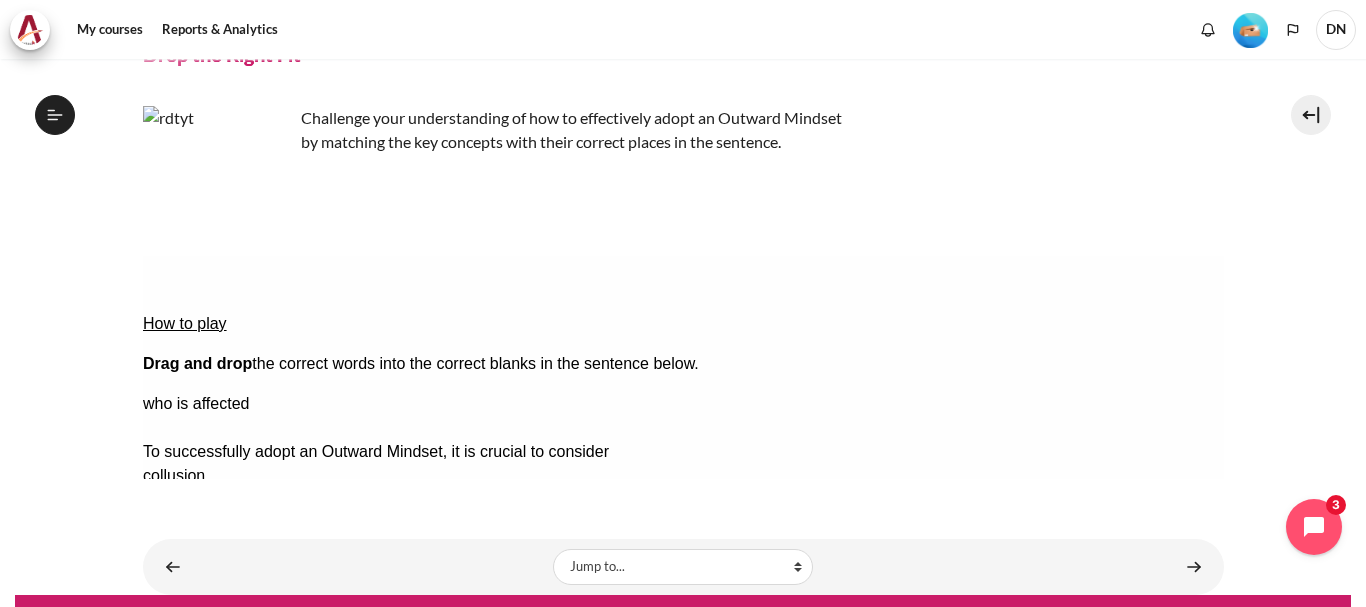 drag, startPoint x: 1068, startPoint y: 375, endPoint x: 422, endPoint y: 407, distance: 646.7921 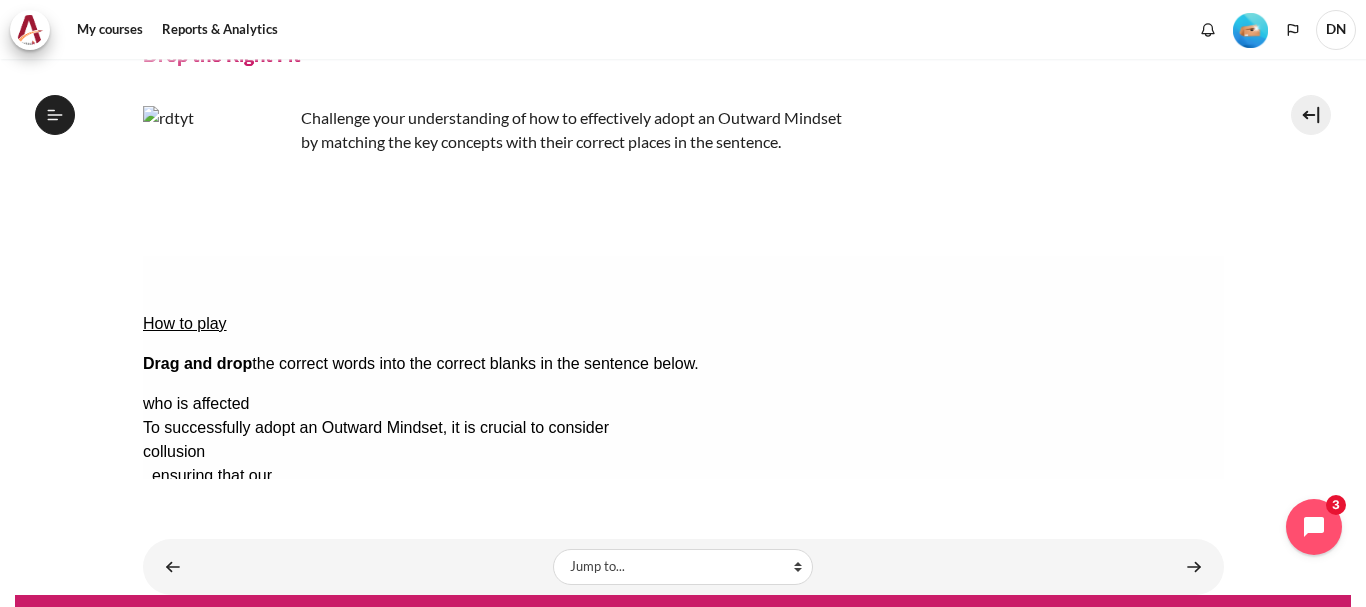 click on "Check Check the answers. The responses will be marked as correct, incorrect, or unanswered." at bounding box center [169, 644] 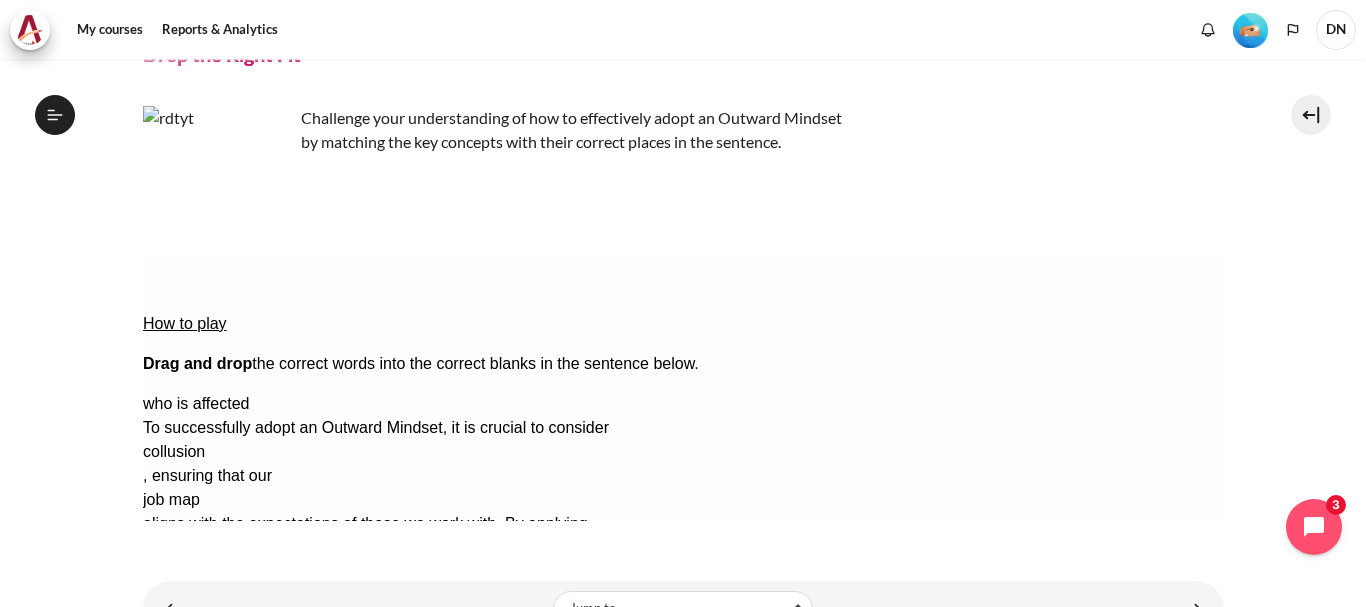 click on "Retry Retry the task. Reset all responses and start the task over again." at bounding box center [265, 705] 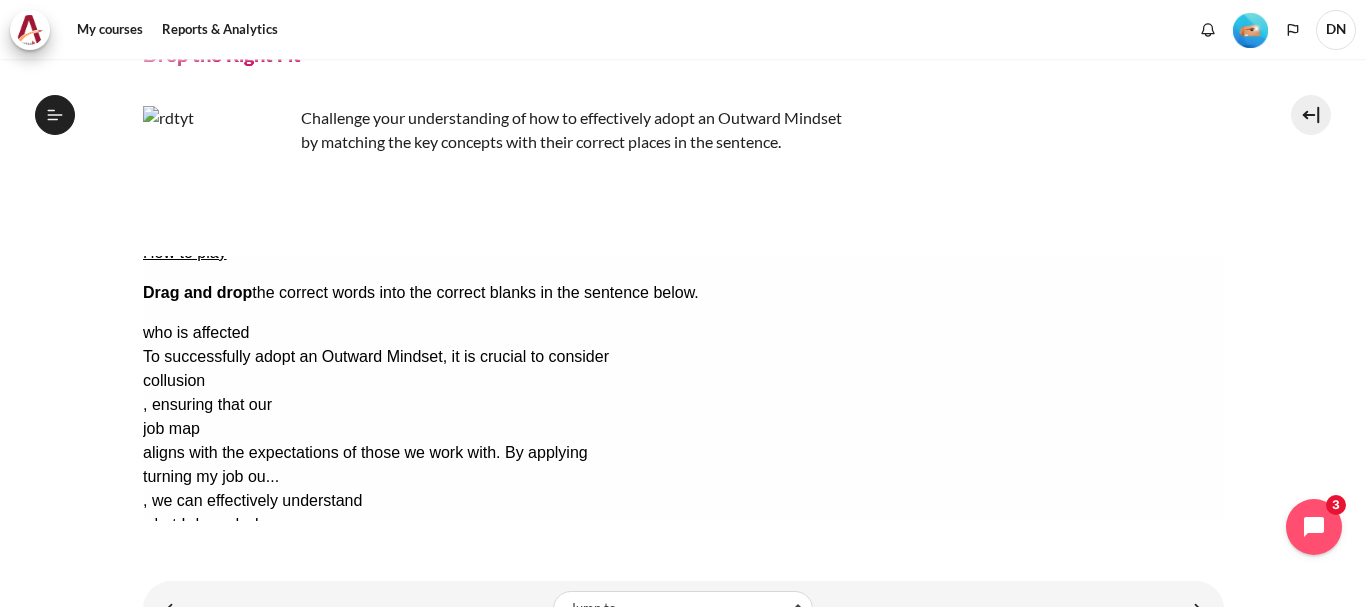 scroll, scrollTop: 0, scrollLeft: 0, axis: both 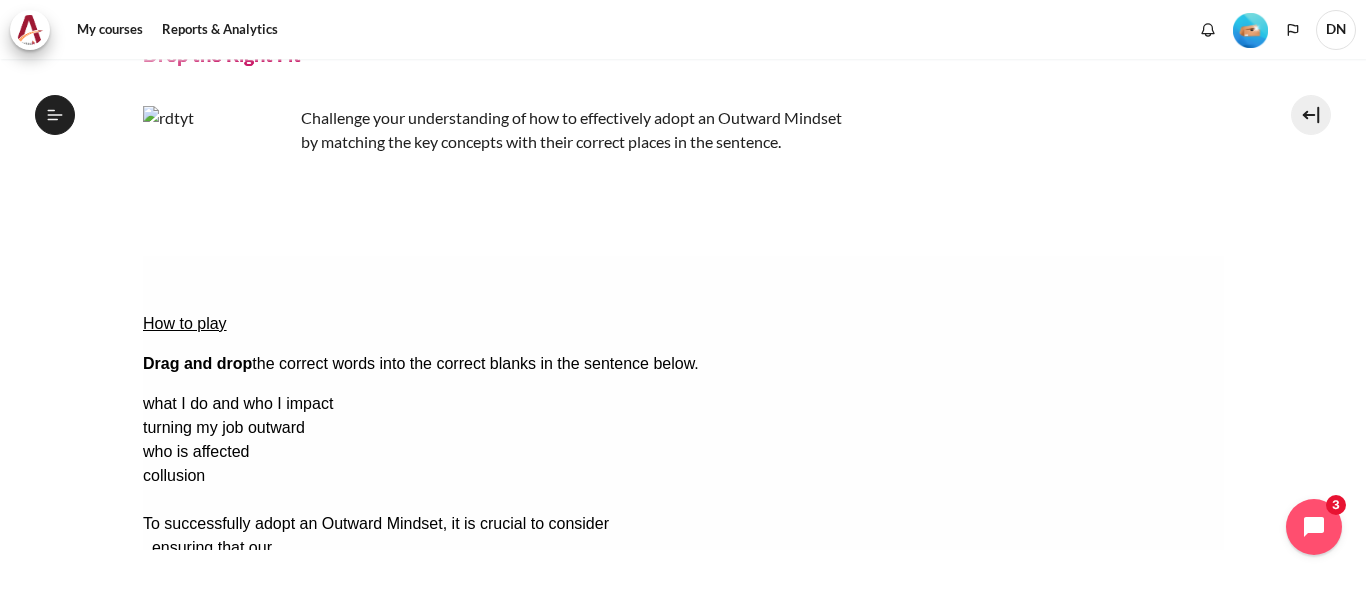 drag, startPoint x: 1075, startPoint y: 463, endPoint x: 227, endPoint y: 361, distance: 854.1124 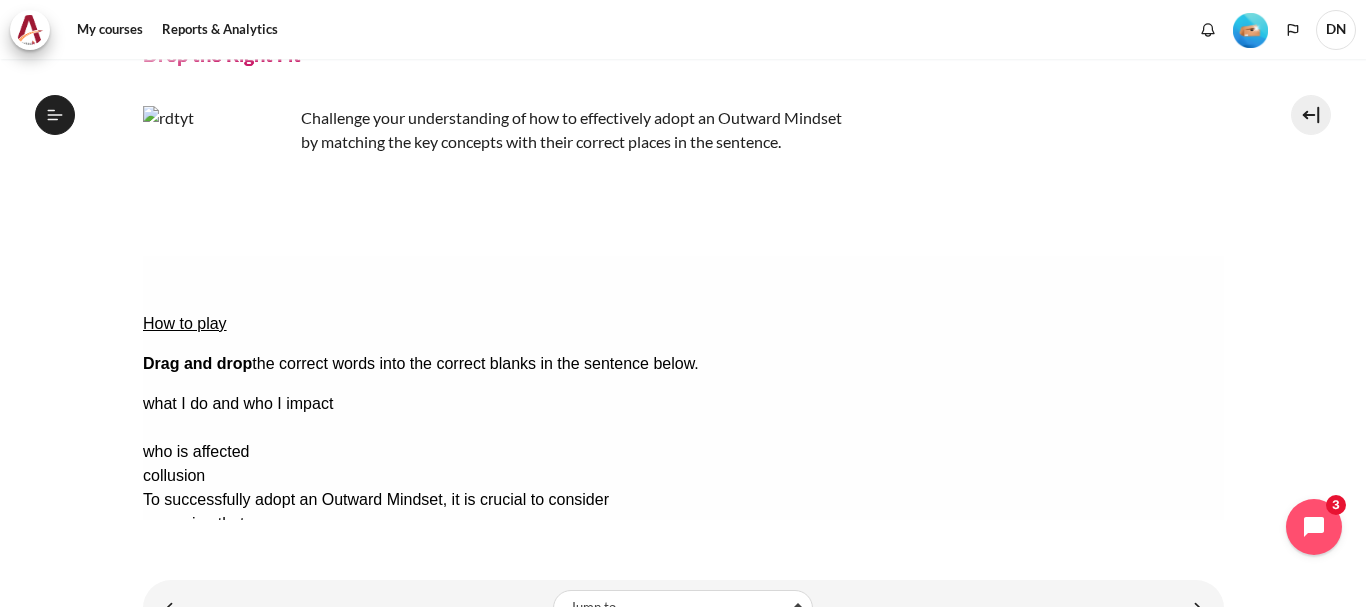 drag, startPoint x: 1157, startPoint y: 382, endPoint x: 894, endPoint y: 378, distance: 263.03043 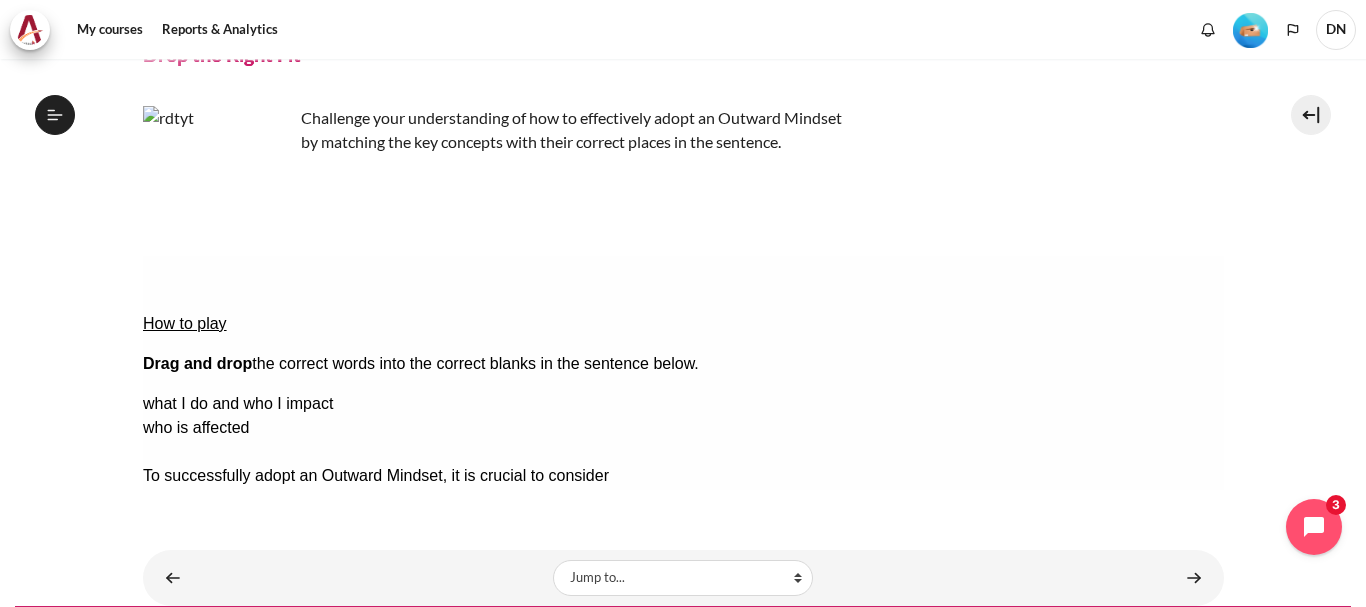 drag, startPoint x: 1136, startPoint y: 412, endPoint x: 491, endPoint y: 395, distance: 645.224 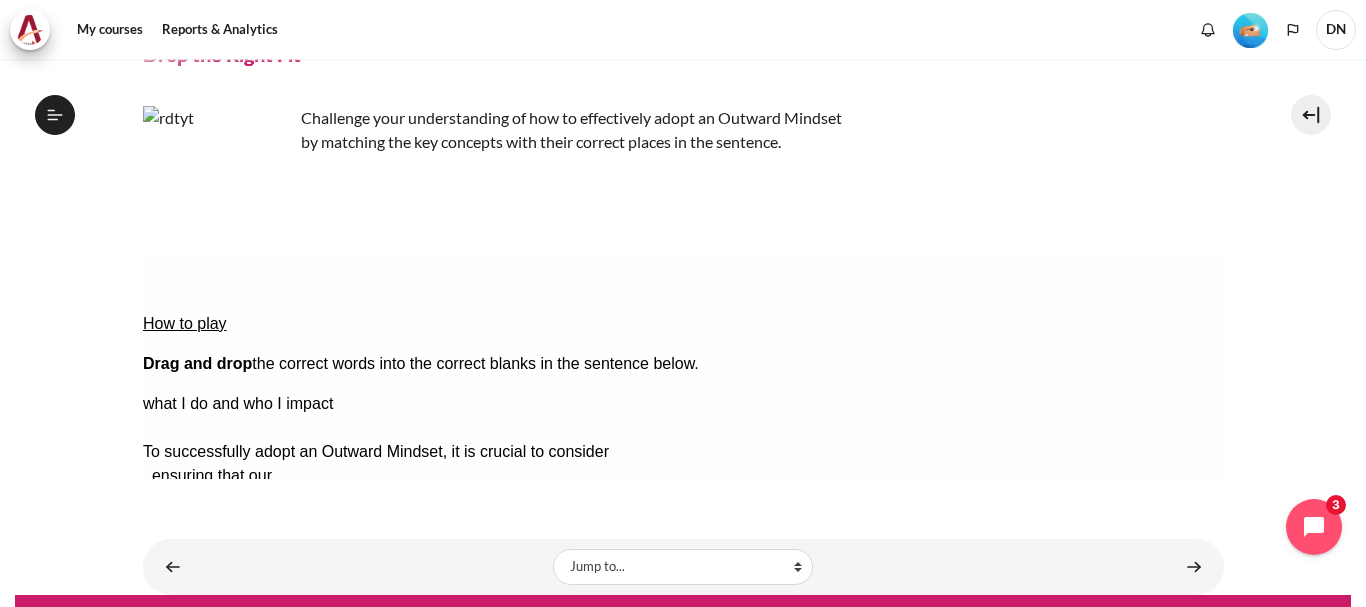 drag, startPoint x: 1109, startPoint y: 375, endPoint x: 718, endPoint y: 333, distance: 393.2493 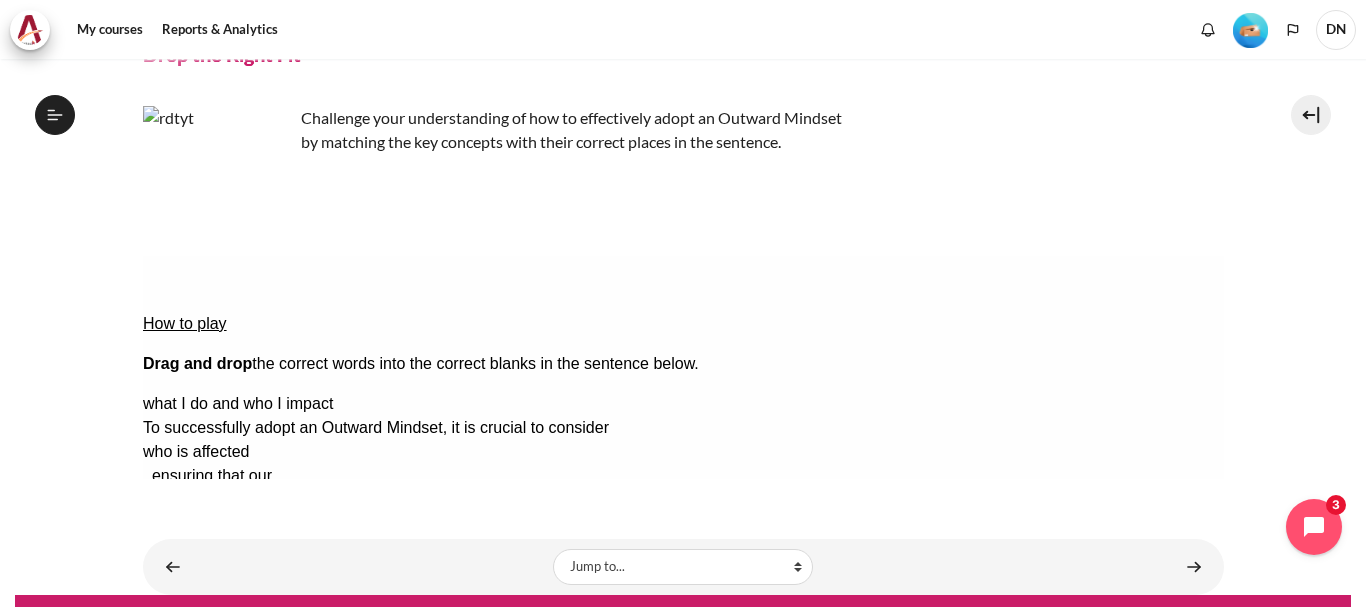 click on "Check Check the answers. The responses will be marked as correct, incorrect, or unanswered." at bounding box center [169, 644] 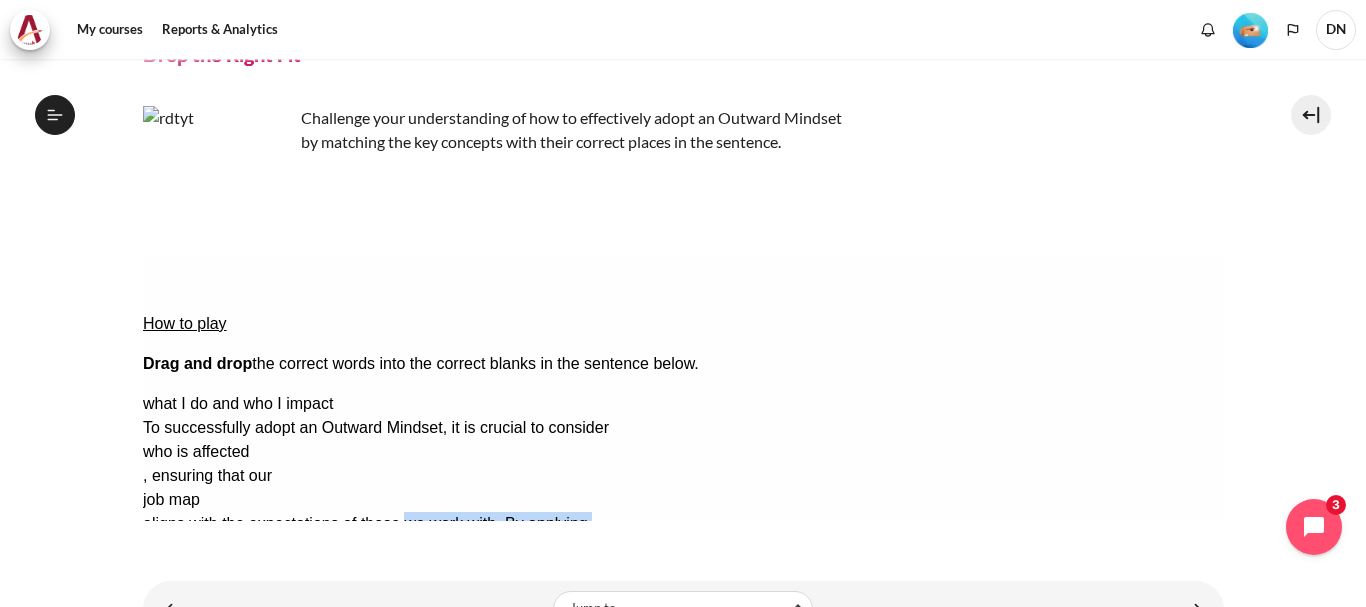 drag, startPoint x: 551, startPoint y: 385, endPoint x: 635, endPoint y: 366, distance: 86.12201 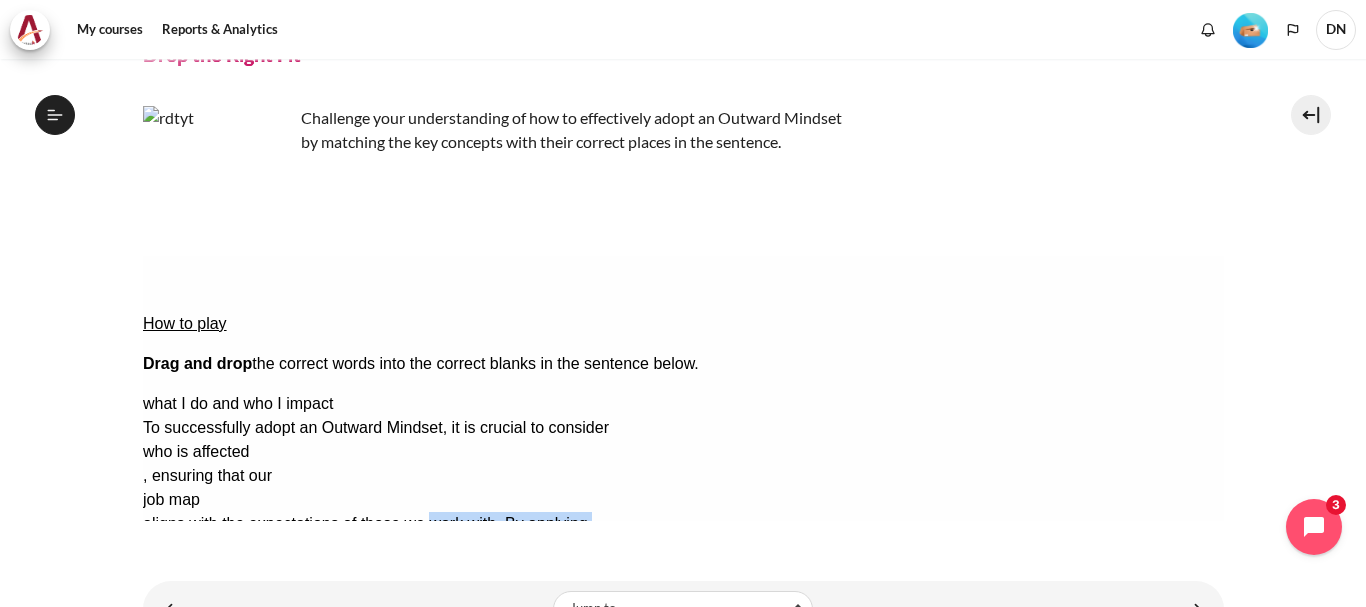drag, startPoint x: 704, startPoint y: 344, endPoint x: 626, endPoint y: 448, distance: 130 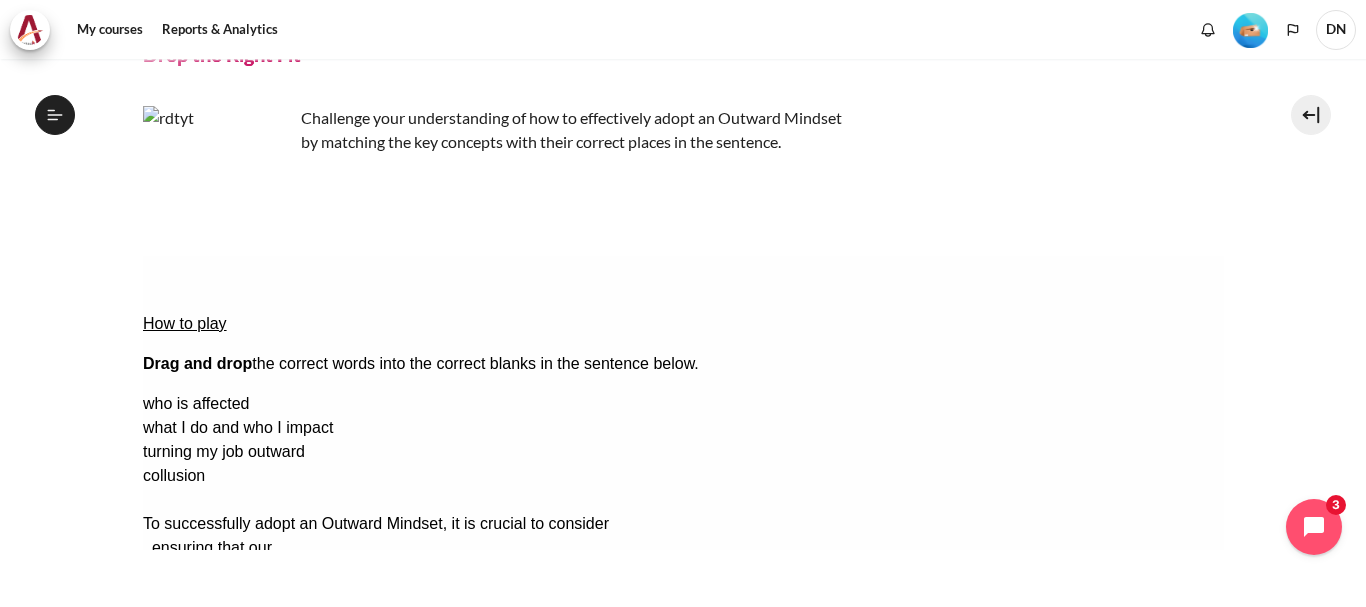 drag, startPoint x: 1024, startPoint y: 462, endPoint x: 206, endPoint y: 362, distance: 824.0898 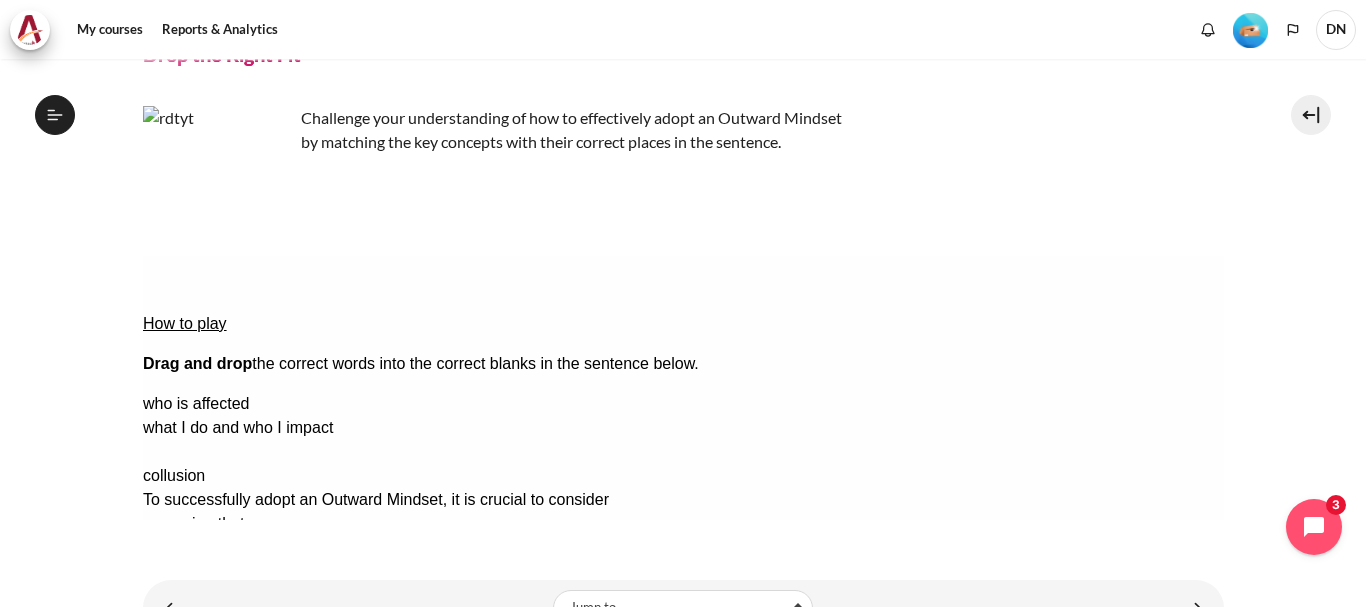 drag, startPoint x: 1090, startPoint y: 415, endPoint x: 908, endPoint y: 396, distance: 182.98907 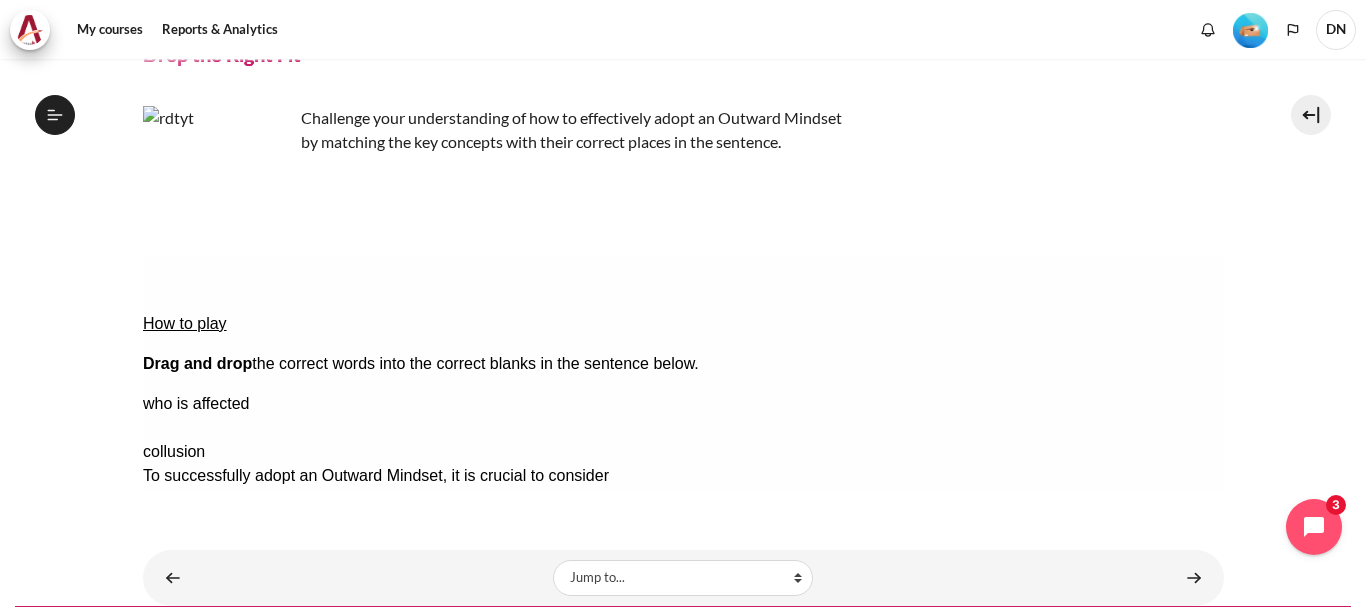 drag, startPoint x: 1106, startPoint y: 370, endPoint x: 714, endPoint y: 326, distance: 394.46167 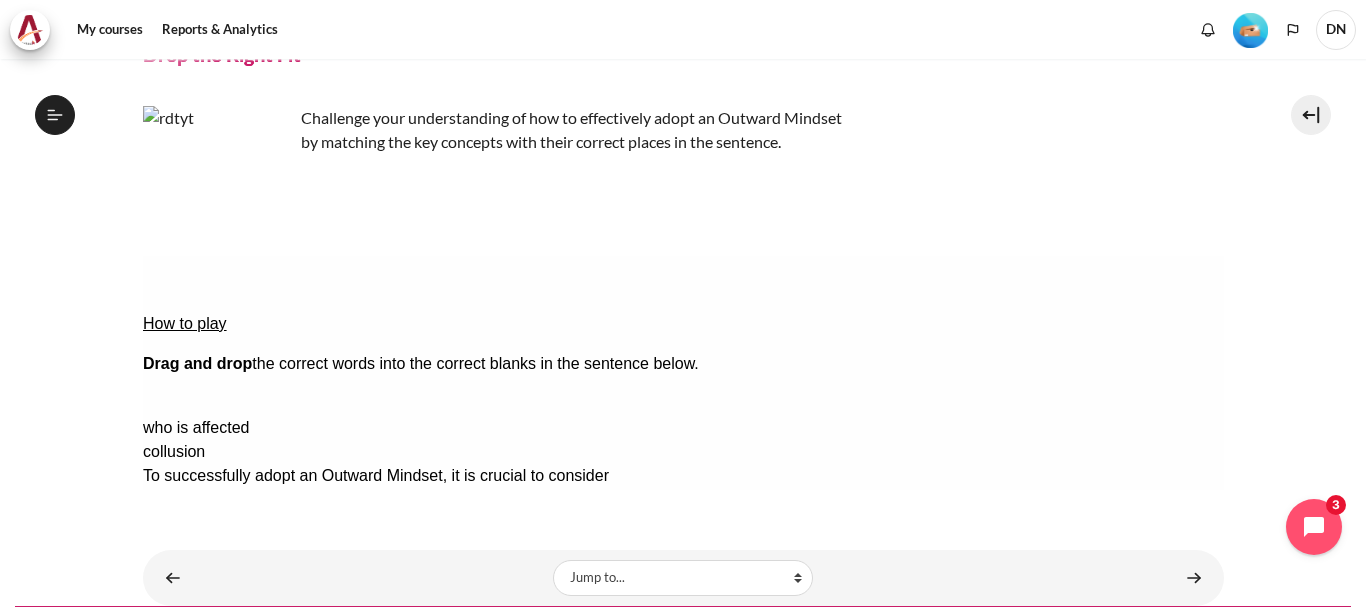 drag, startPoint x: 1070, startPoint y: 349, endPoint x: 727, endPoint y: 336, distance: 343.24628 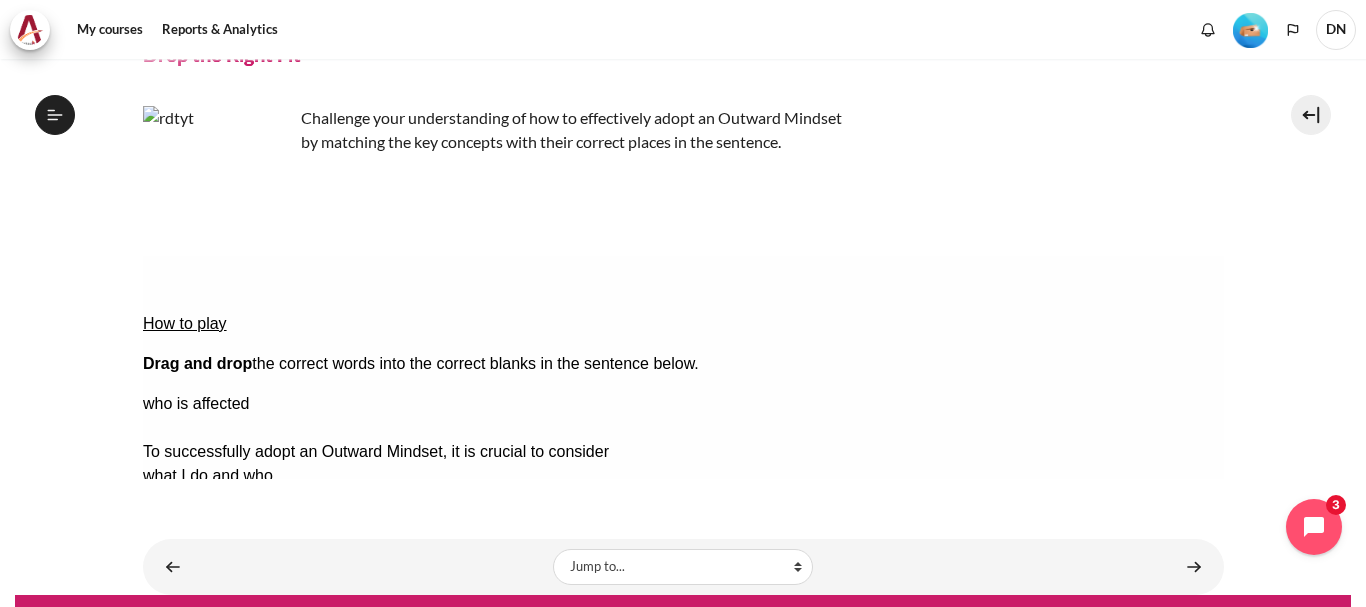 drag, startPoint x: 1157, startPoint y: 382, endPoint x: 411, endPoint y: 394, distance: 746.0965 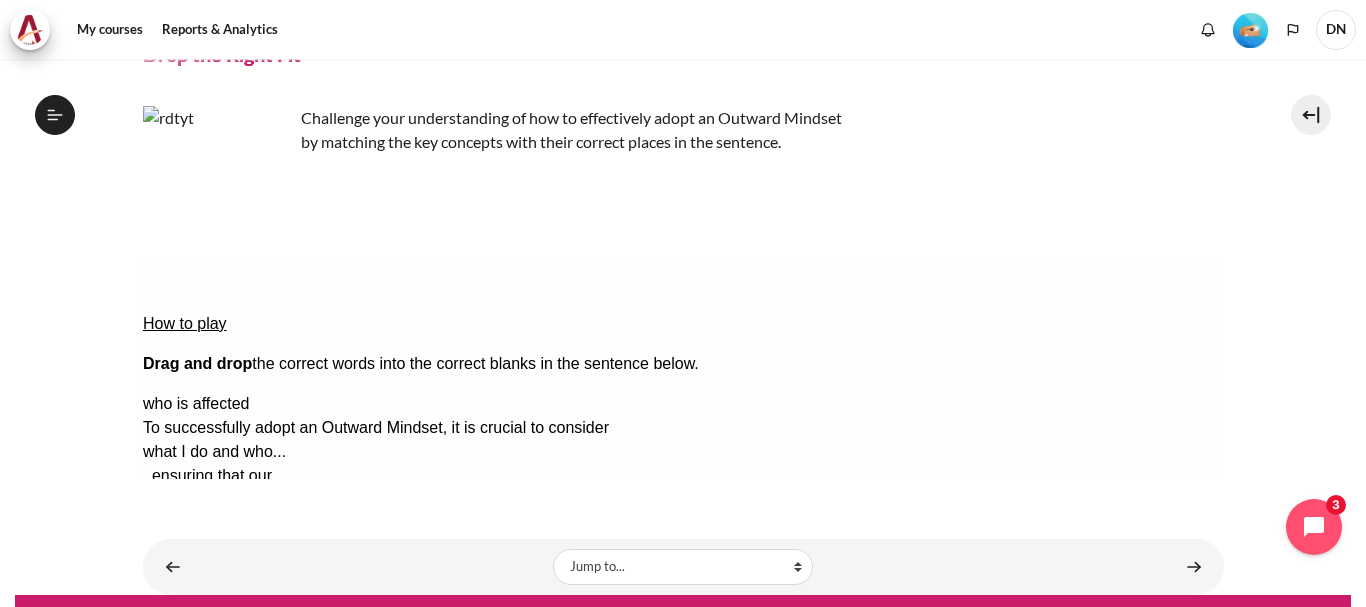 click on "Check Check the answers. The responses will be marked as correct, incorrect, or unanswered." at bounding box center [169, 644] 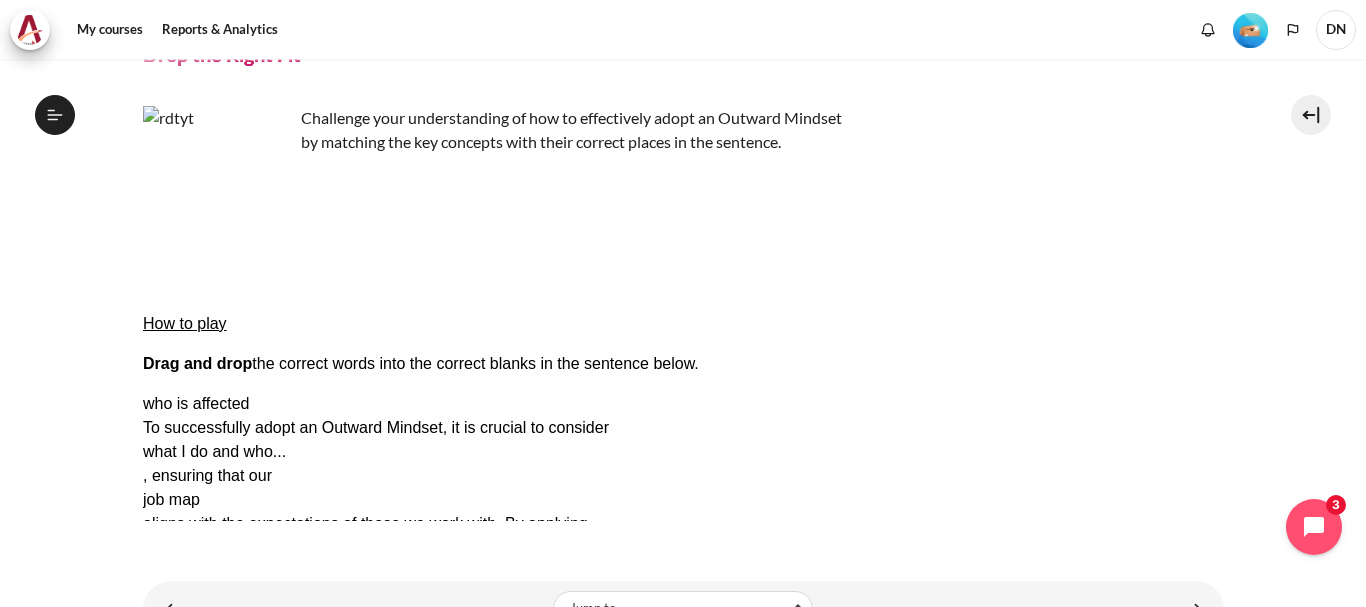 click on "Retry Retry the task. Reset all responses and start the task over again." at bounding box center [265, 705] 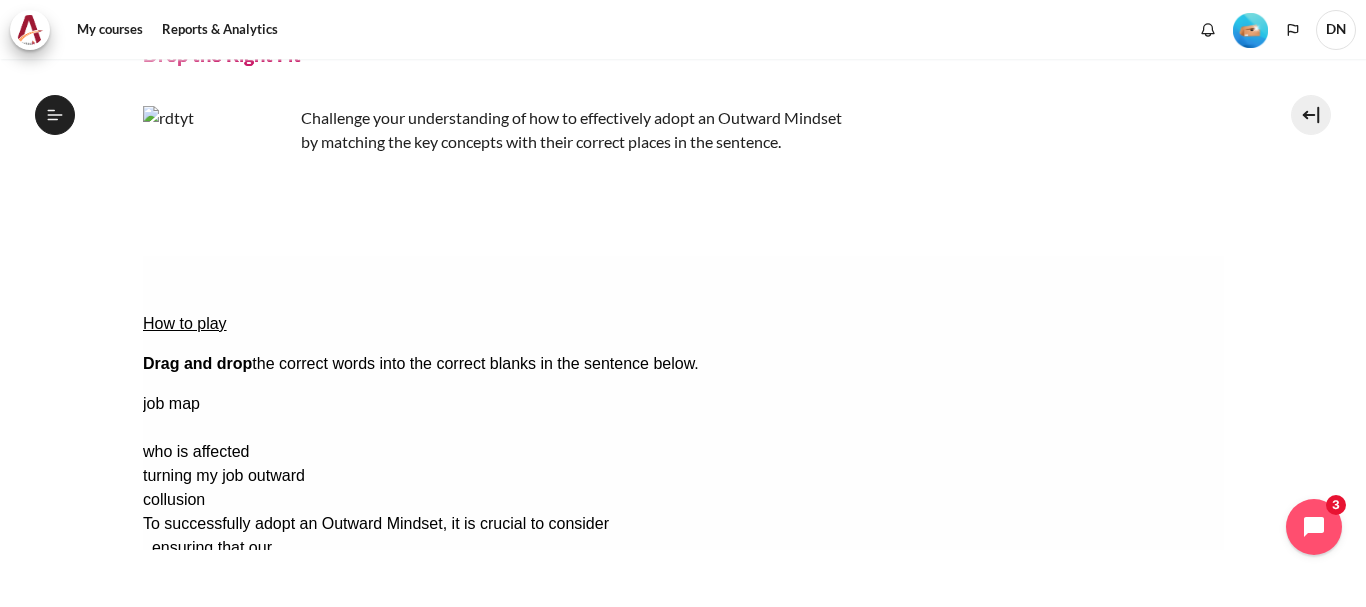 drag, startPoint x: 1092, startPoint y: 379, endPoint x: 669, endPoint y: 349, distance: 424.0625 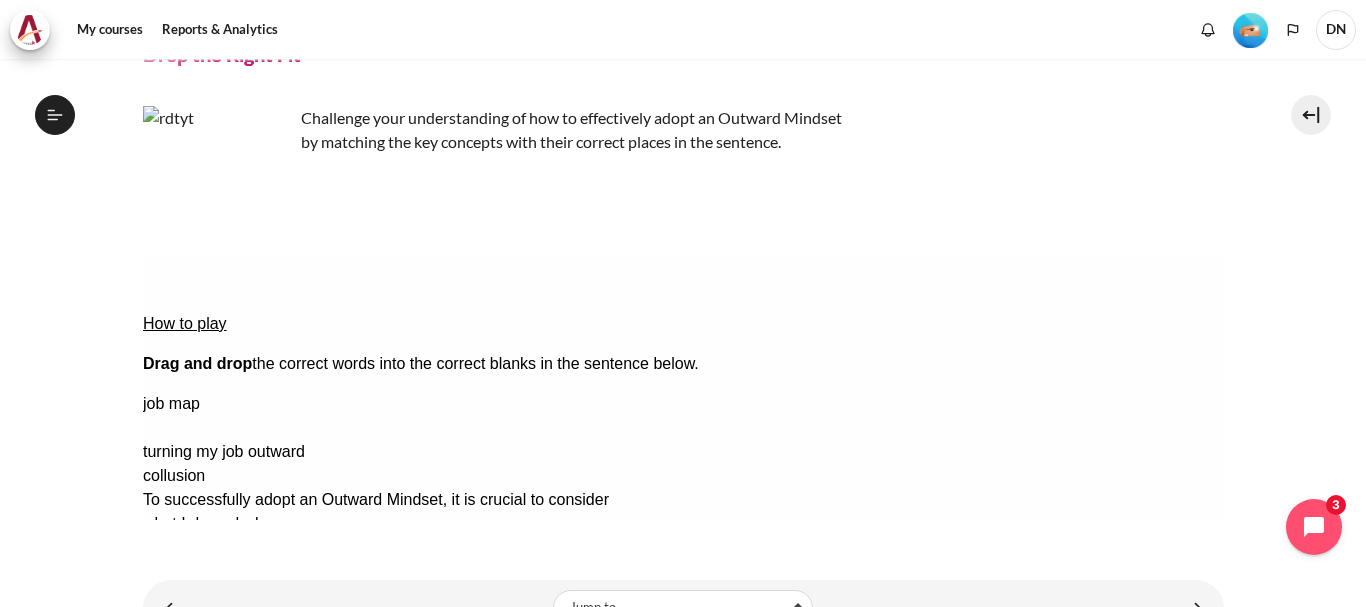 drag, startPoint x: 1120, startPoint y: 370, endPoint x: 418, endPoint y: 399, distance: 702.59875 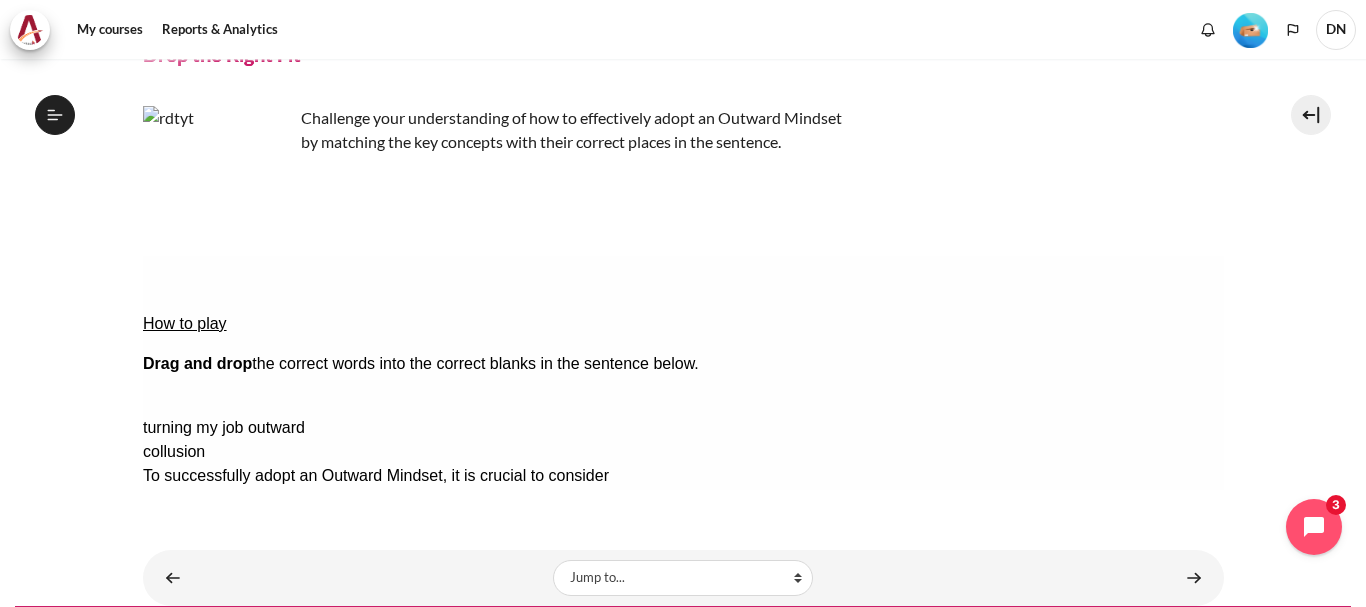 drag, startPoint x: 1062, startPoint y: 335, endPoint x: 214, endPoint y: 368, distance: 848.64185 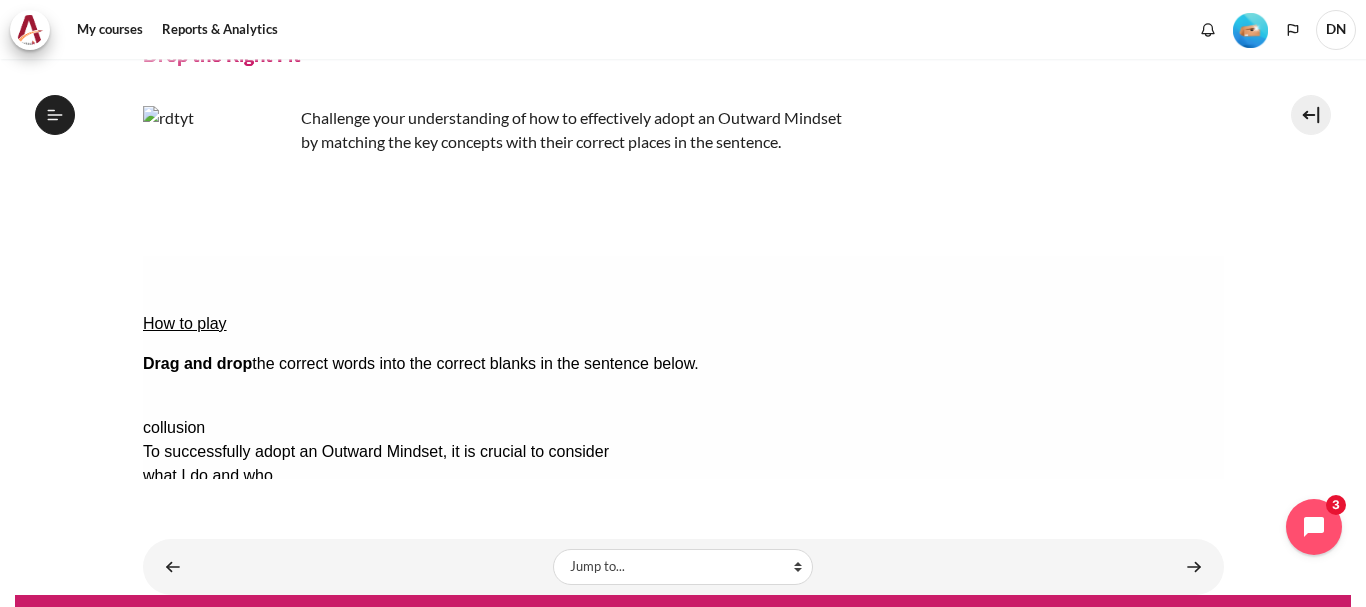 drag, startPoint x: 1053, startPoint y: 336, endPoint x: 825, endPoint y: 363, distance: 229.59312 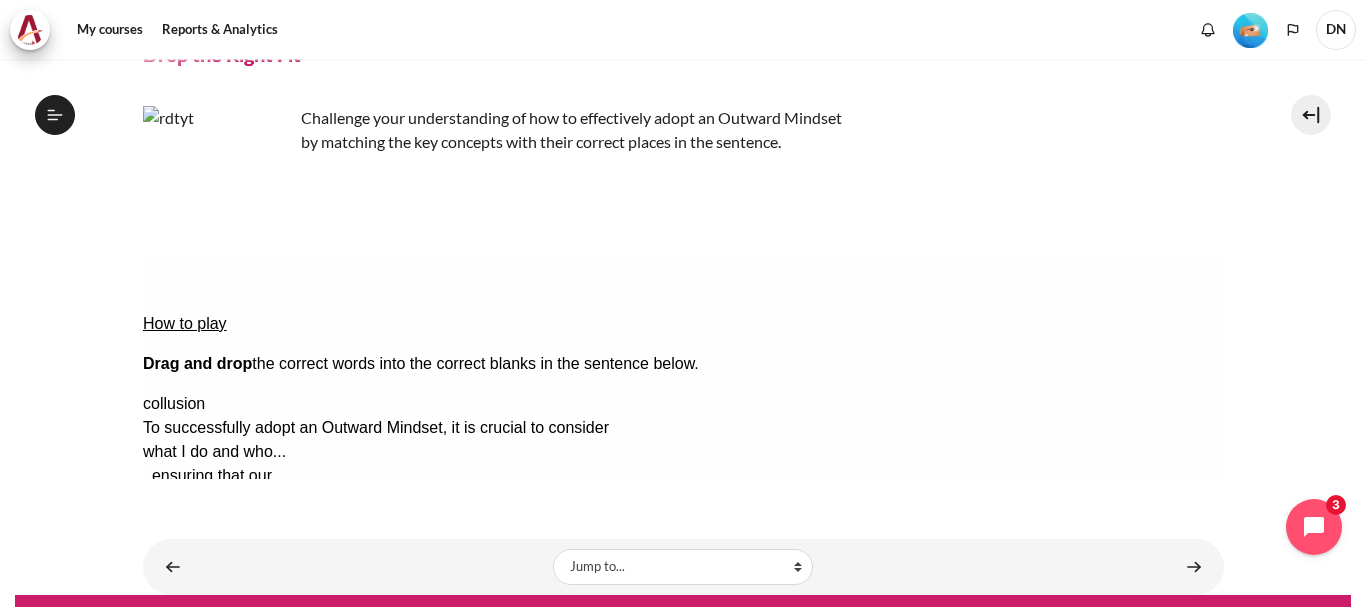 click on "Check Check the answers. The responses will be marked as correct, incorrect, or unanswered." at bounding box center [169, 644] 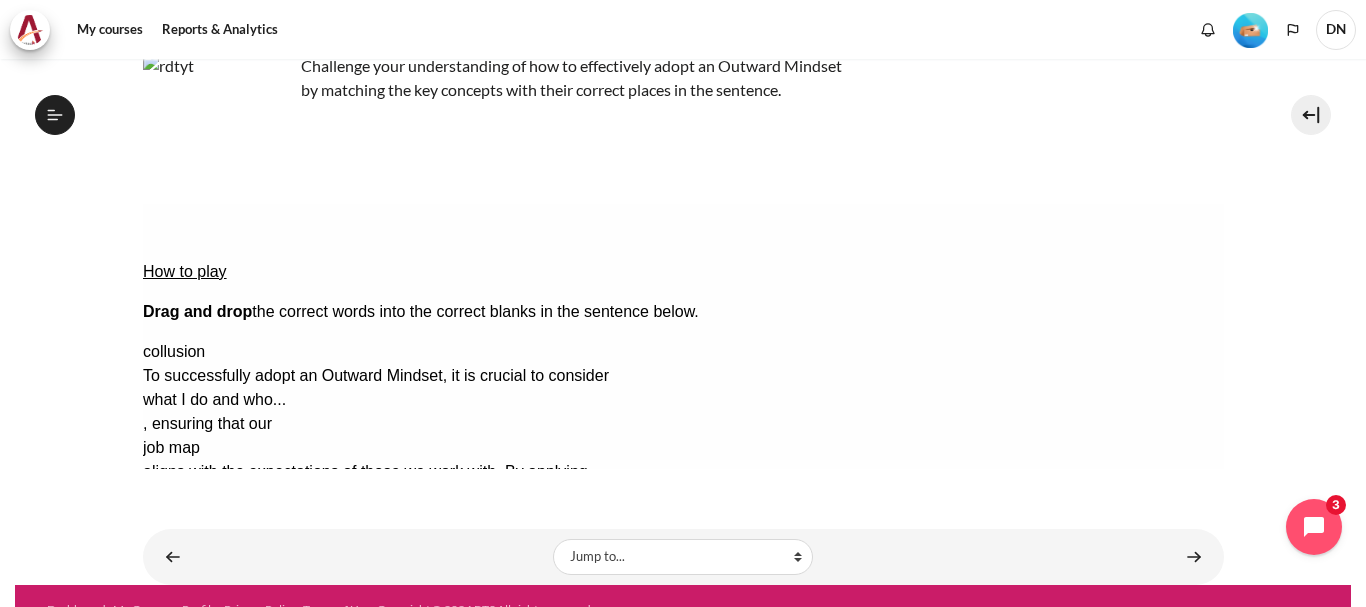 scroll, scrollTop: 180, scrollLeft: 0, axis: vertical 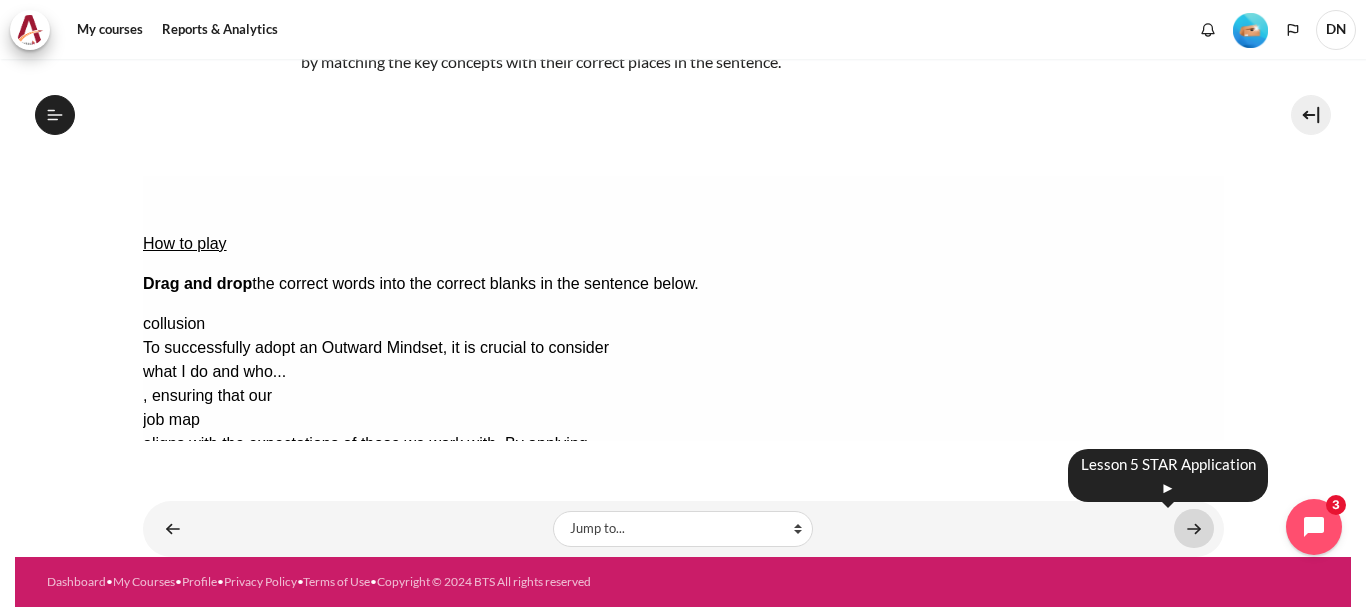 click at bounding box center [1194, 528] 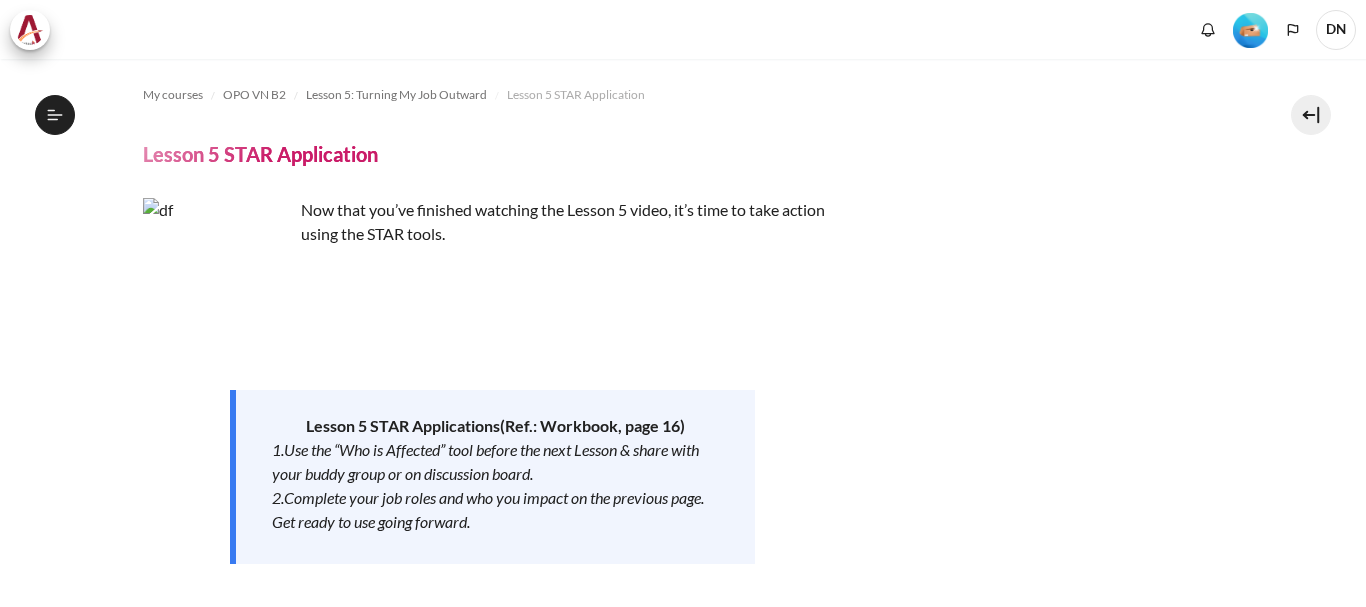 scroll, scrollTop: 0, scrollLeft: 0, axis: both 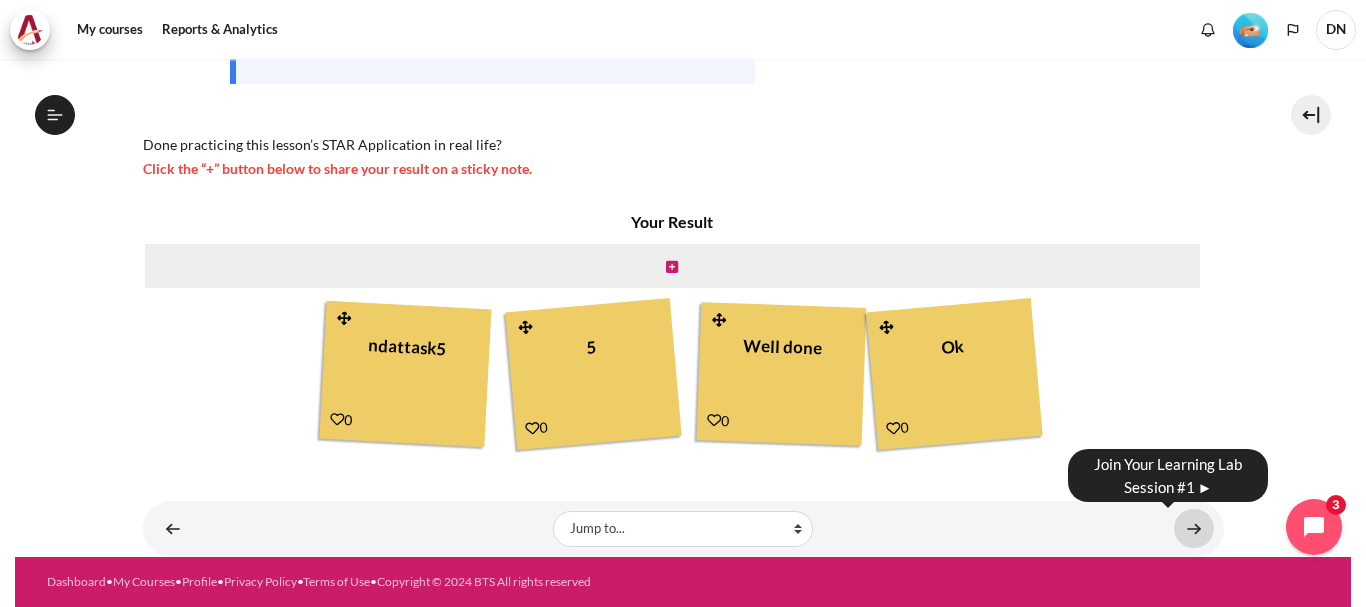 click at bounding box center [1194, 528] 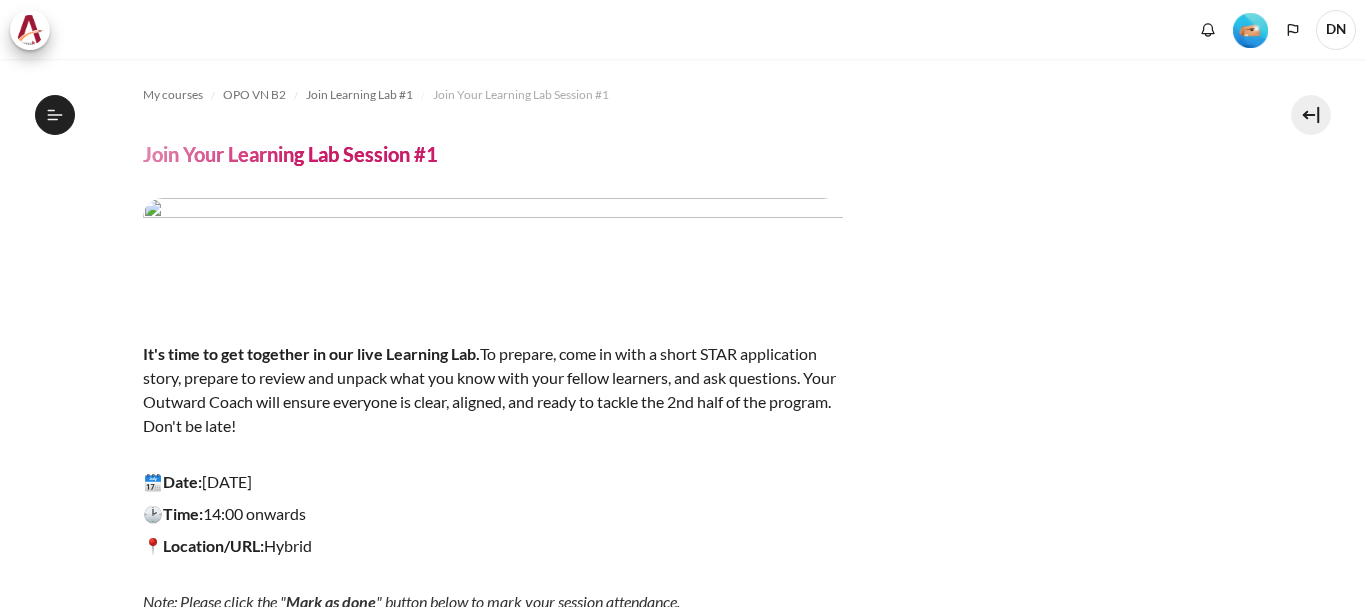 scroll, scrollTop: 0, scrollLeft: 0, axis: both 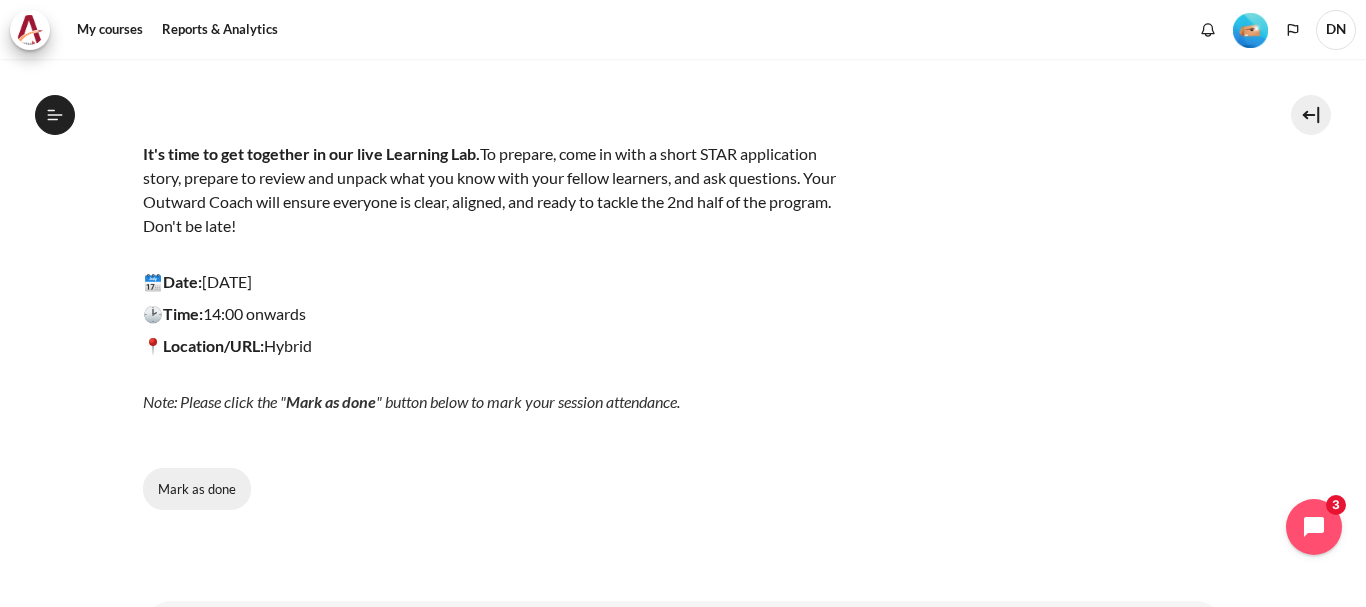 click on "Mark as done" at bounding box center (197, 489) 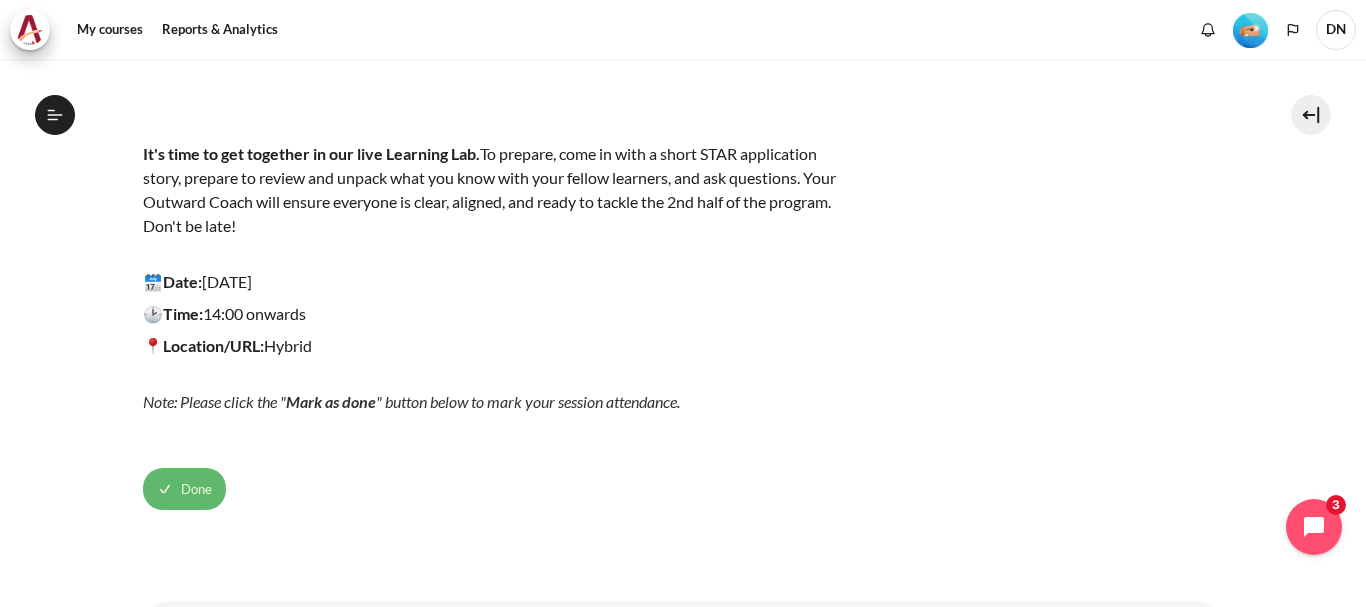 click on "Done" at bounding box center [184, 489] 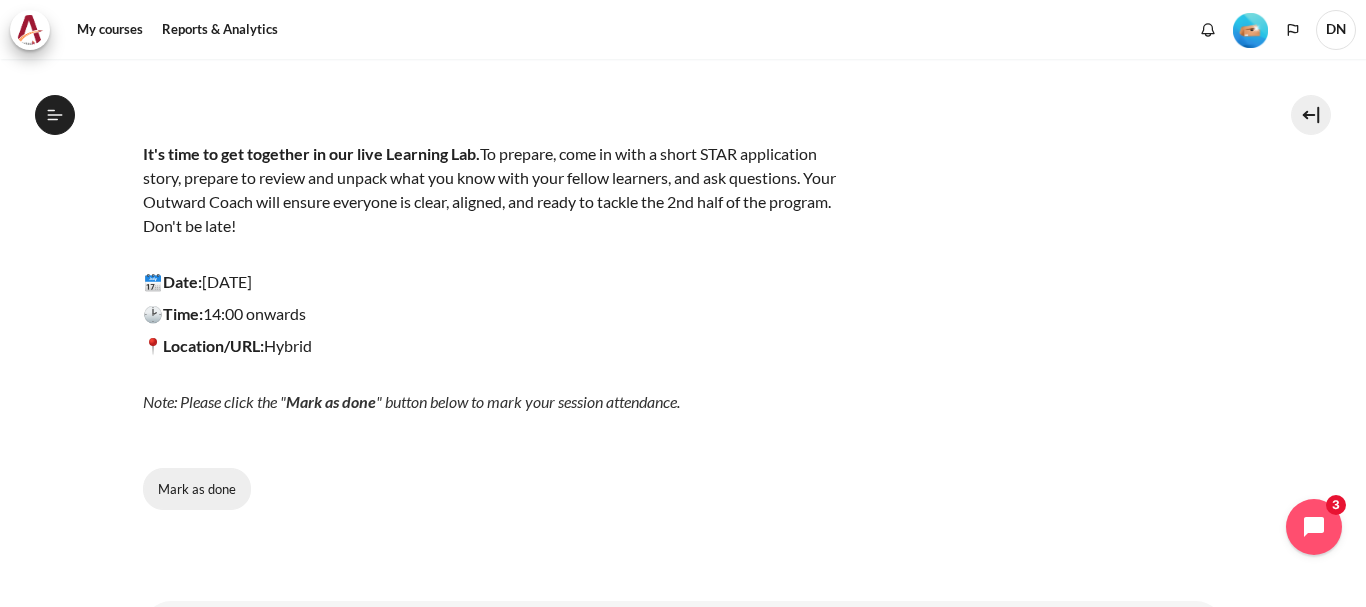 click on "Mark as done" at bounding box center [197, 489] 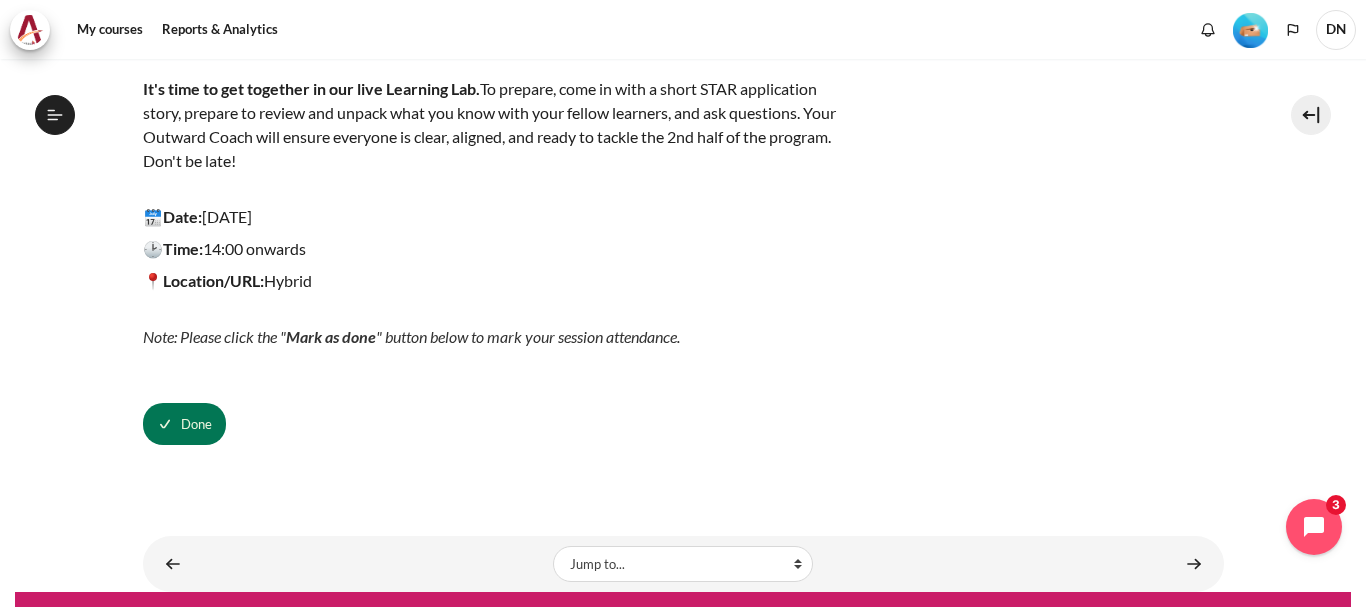 scroll, scrollTop: 300, scrollLeft: 0, axis: vertical 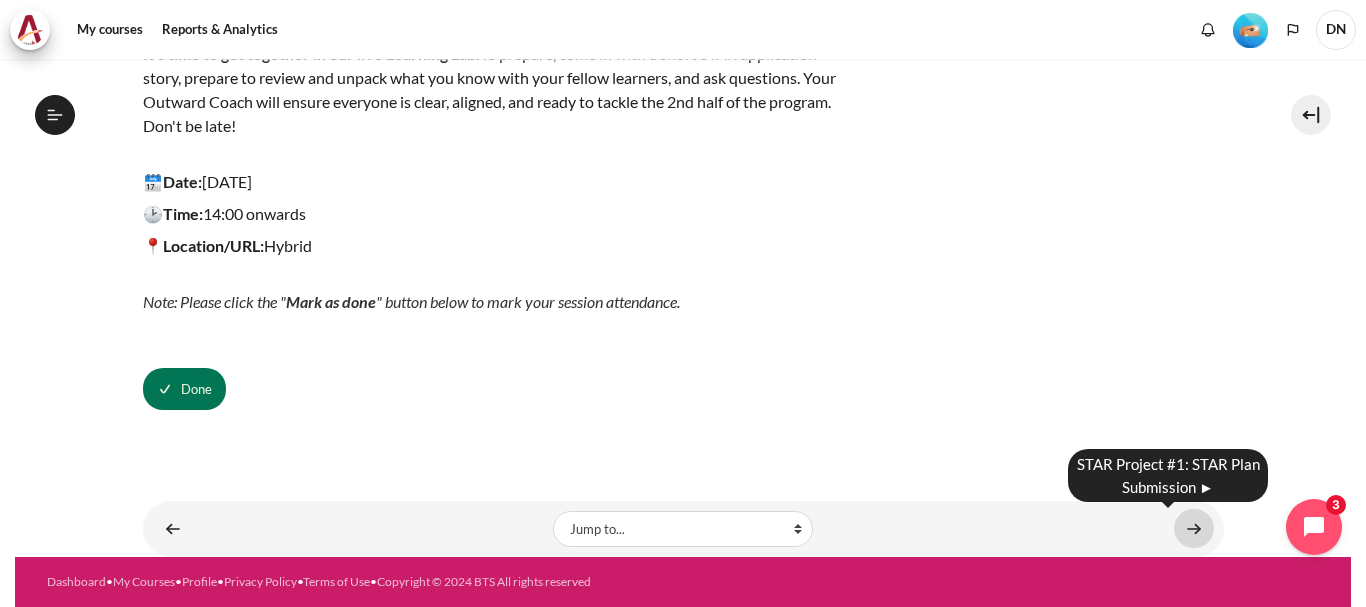 click at bounding box center (1194, 528) 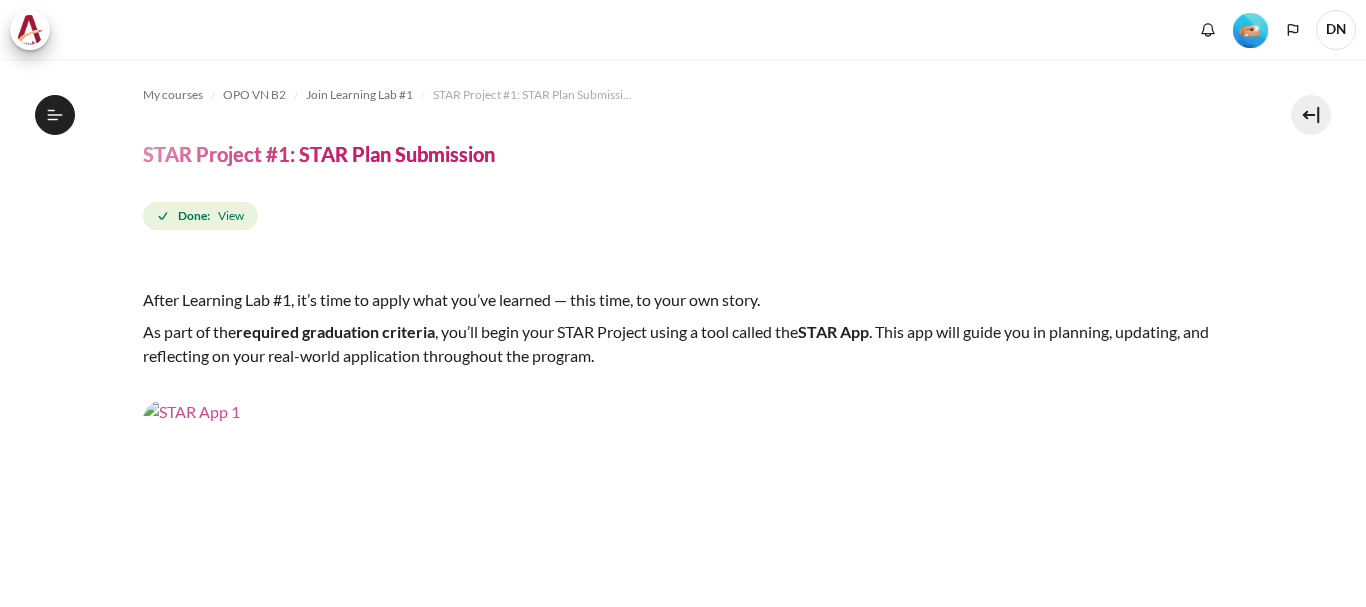 scroll, scrollTop: 0, scrollLeft: 0, axis: both 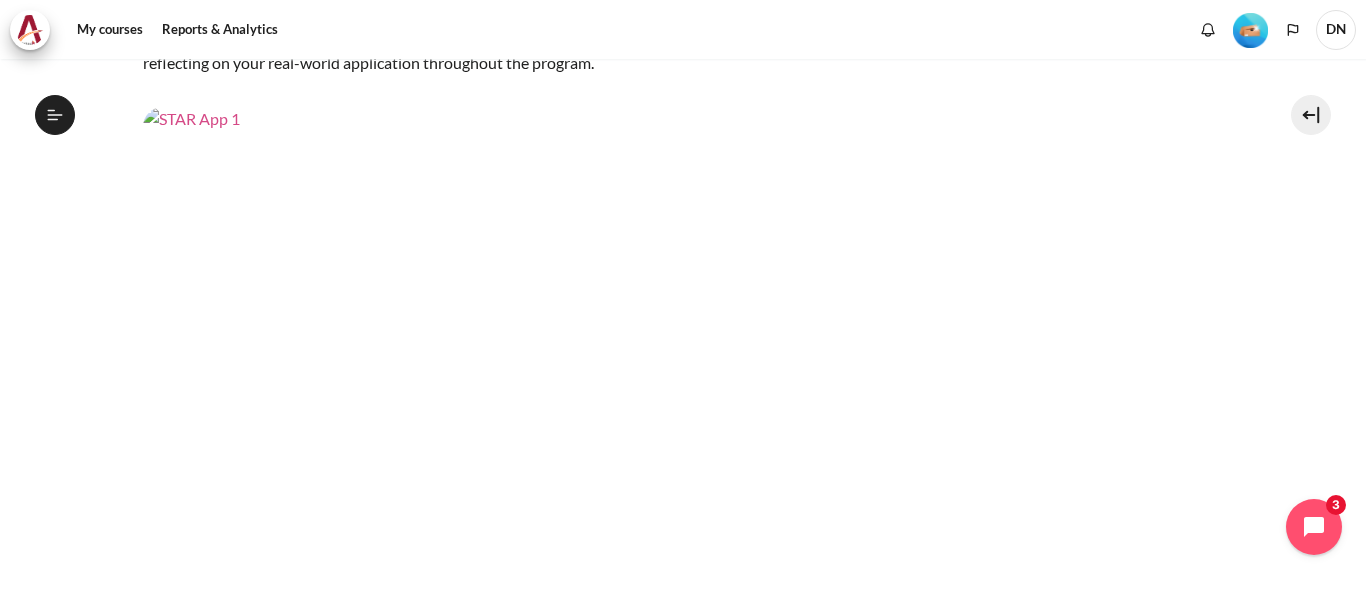 click at bounding box center [683, 411] 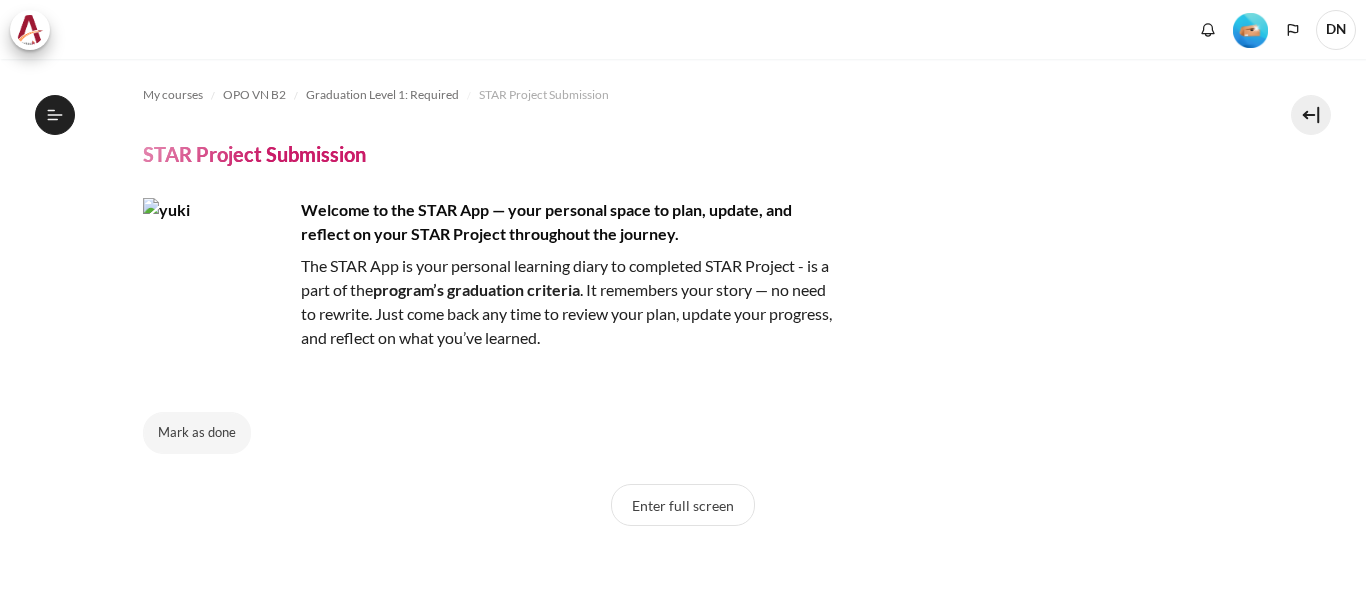 scroll, scrollTop: 0, scrollLeft: 0, axis: both 